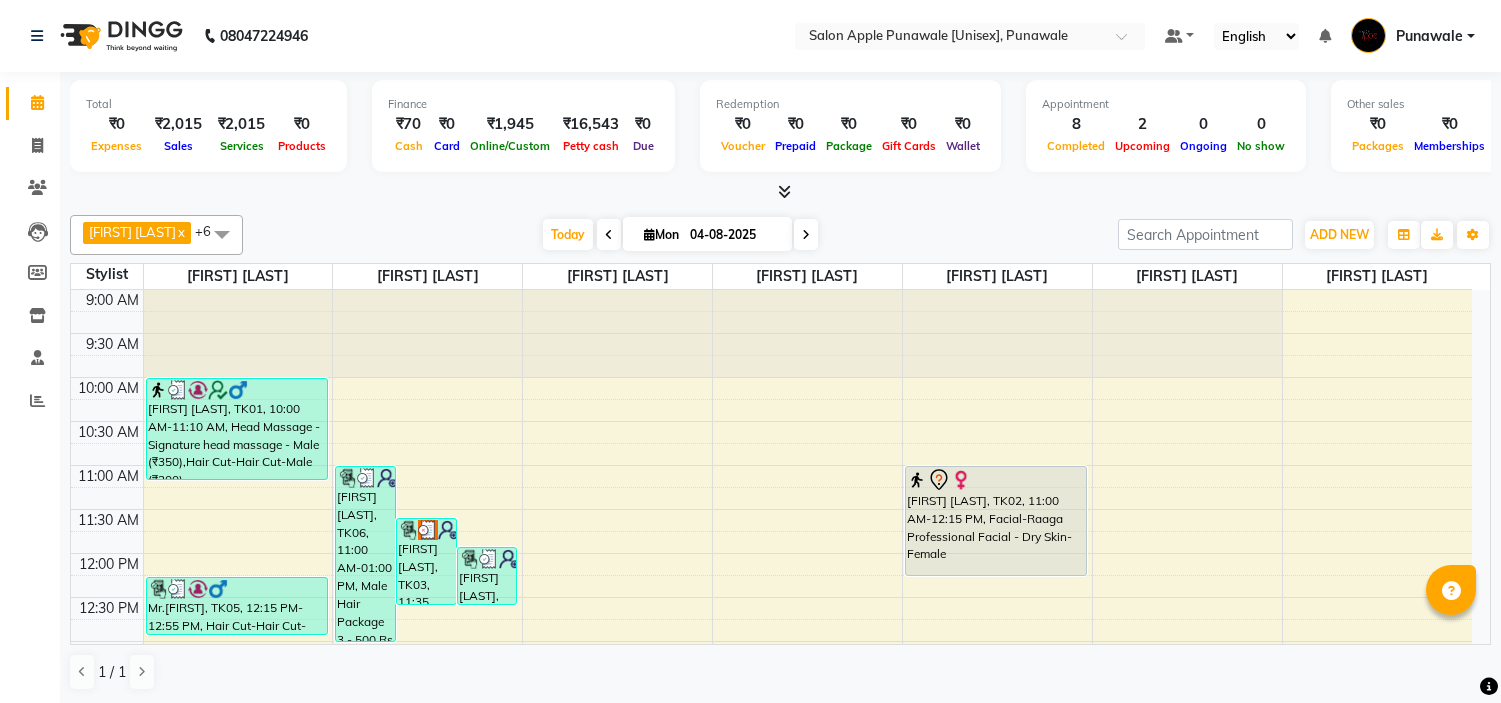 scroll, scrollTop: 0, scrollLeft: 0, axis: both 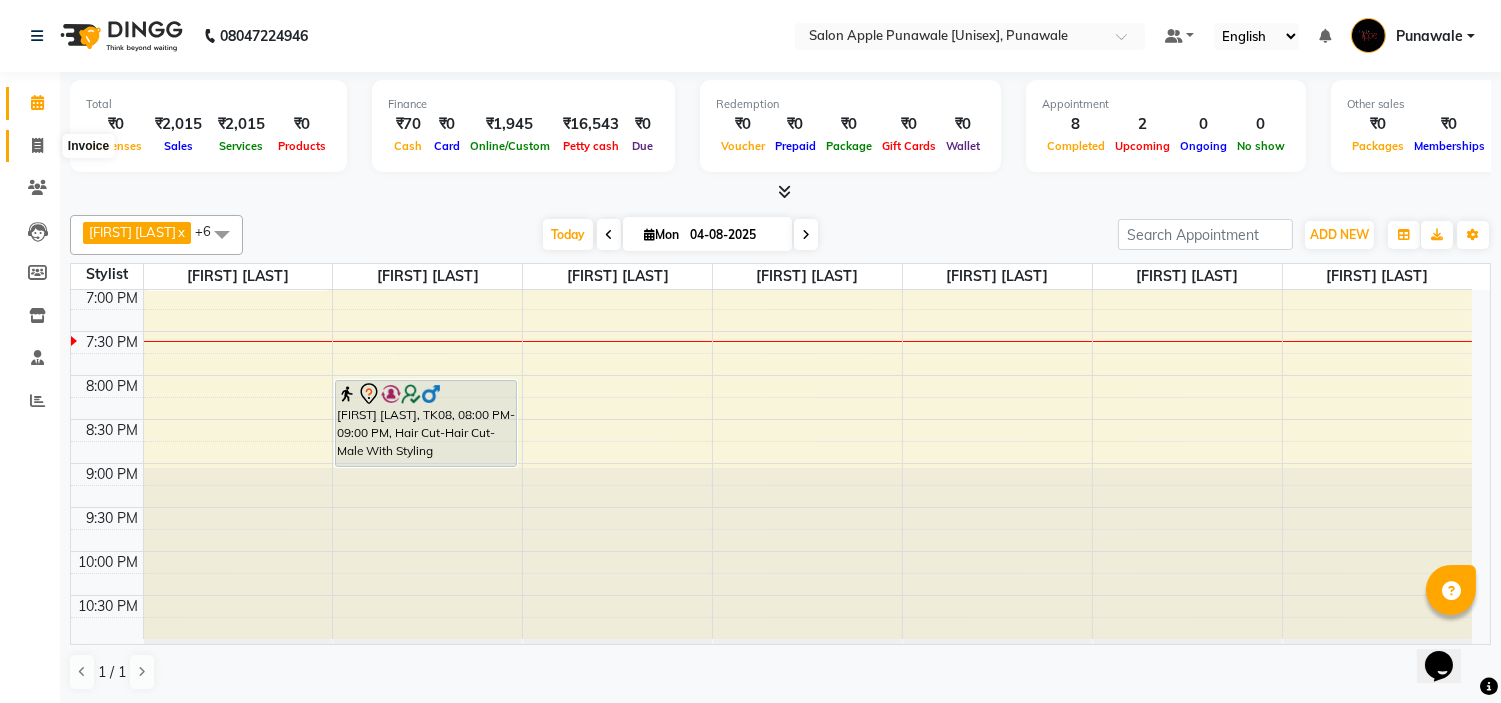 click 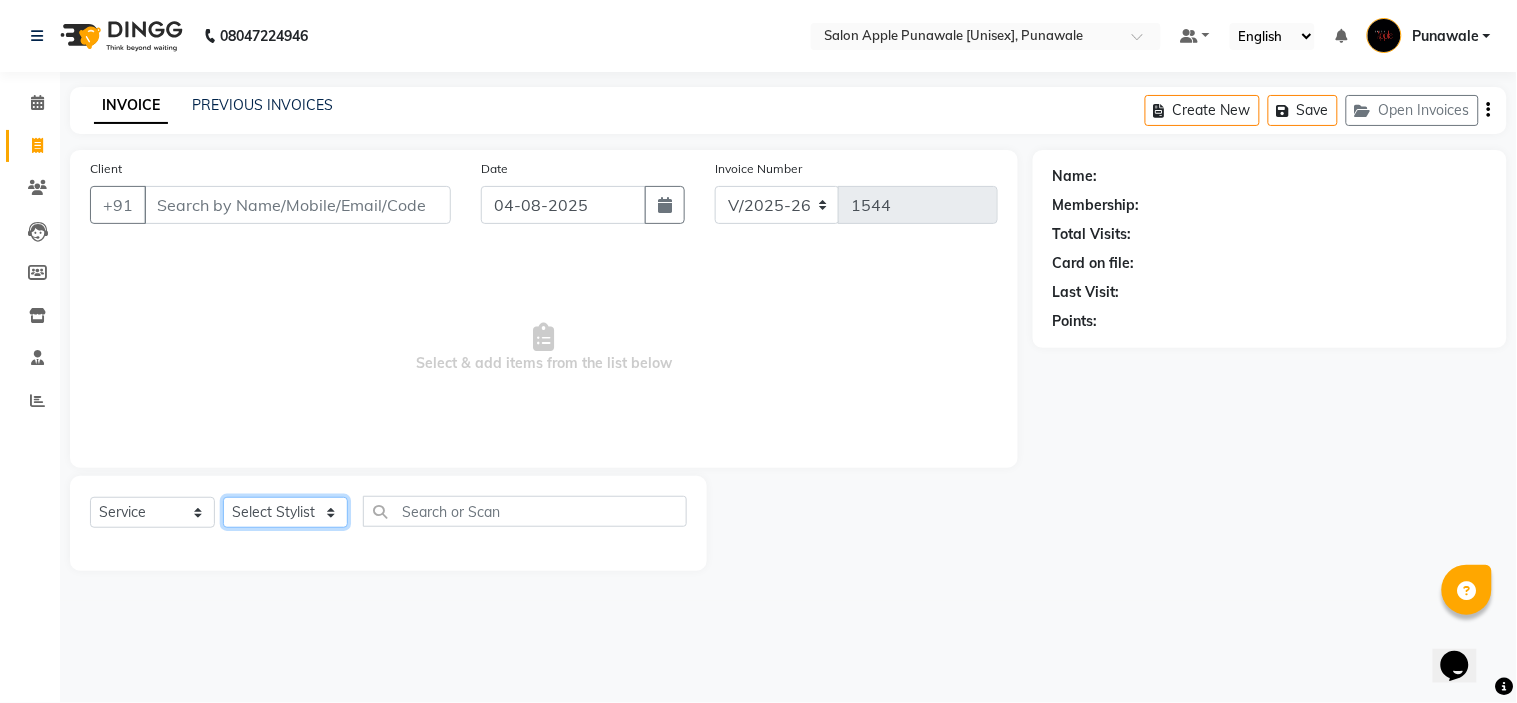 click on "Select Stylist Avi Sonawane Kamlesh Nikam Kaveri Nikam Pallavi Waghamare Shruti Khapake Sneha Jadhav Sohail Shaikh  Vivek Hire" 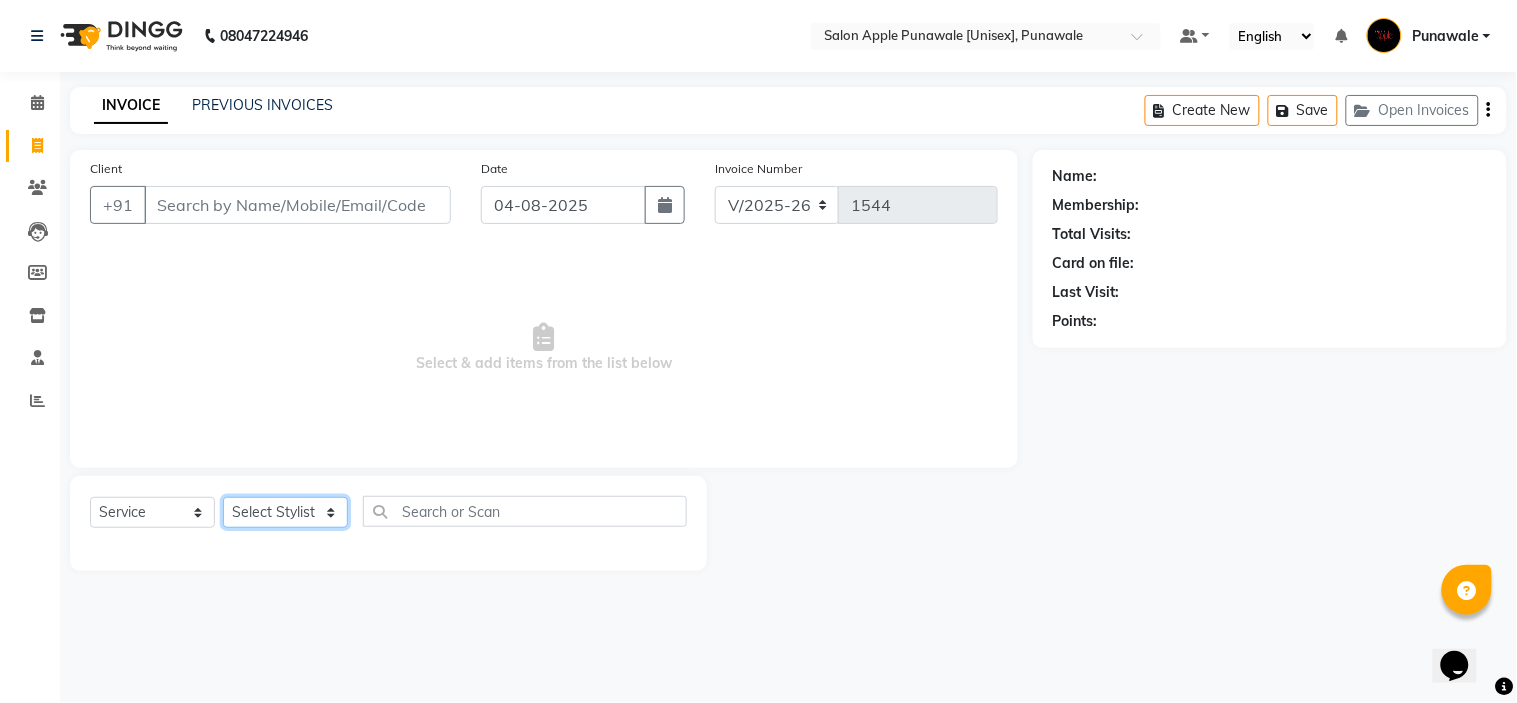 select on "80185" 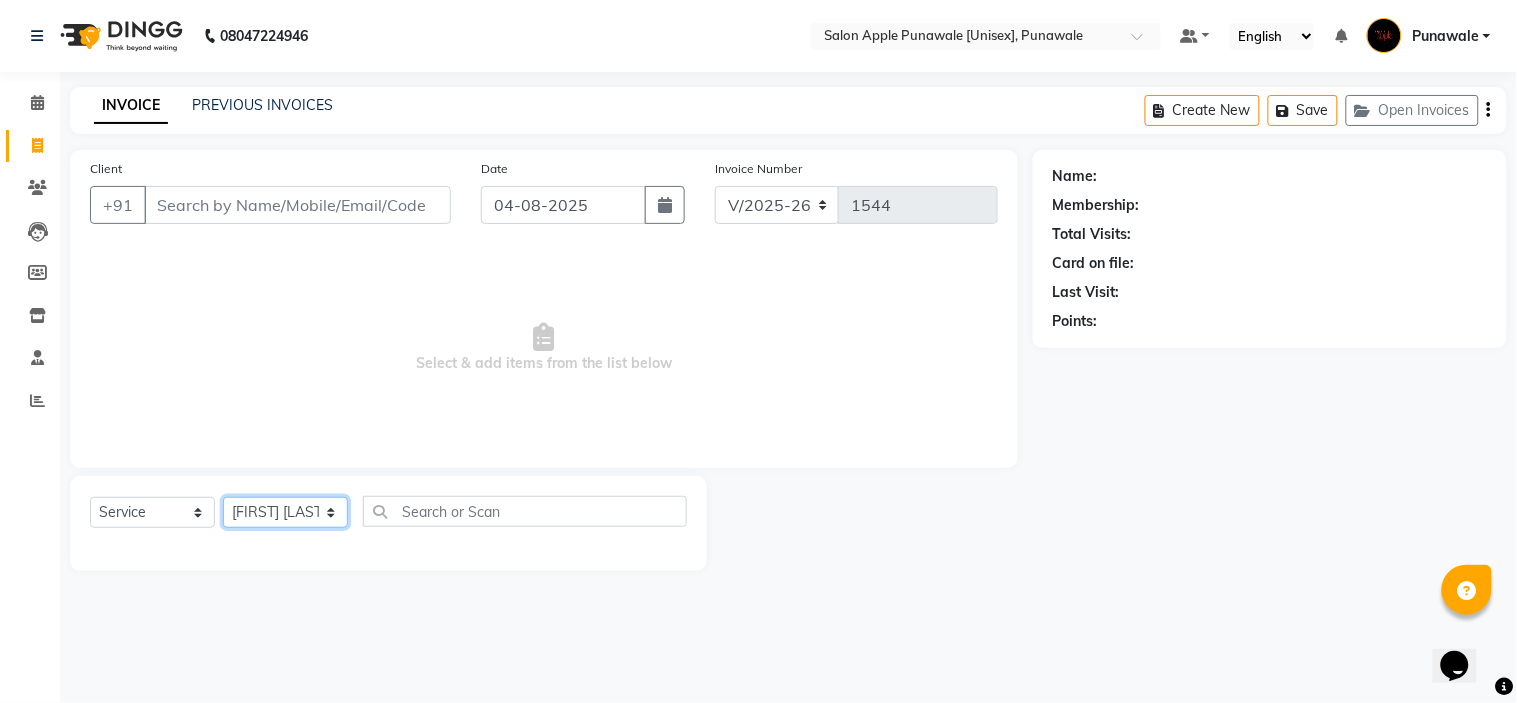 click on "Select Stylist Avi Sonawane Kamlesh Nikam Kaveri Nikam Pallavi Waghamare Shruti Khapake Sneha Jadhav Sohail Shaikh  Vivek Hire" 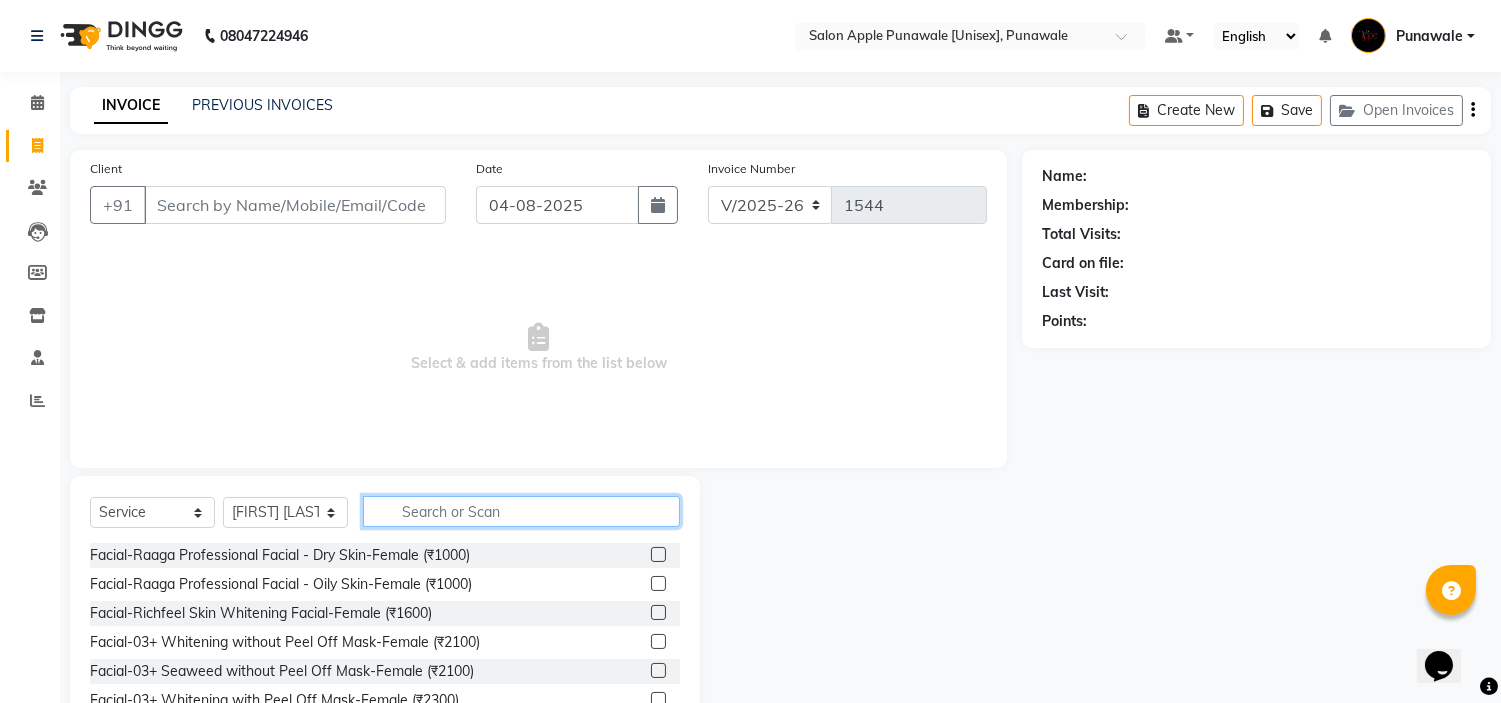 click 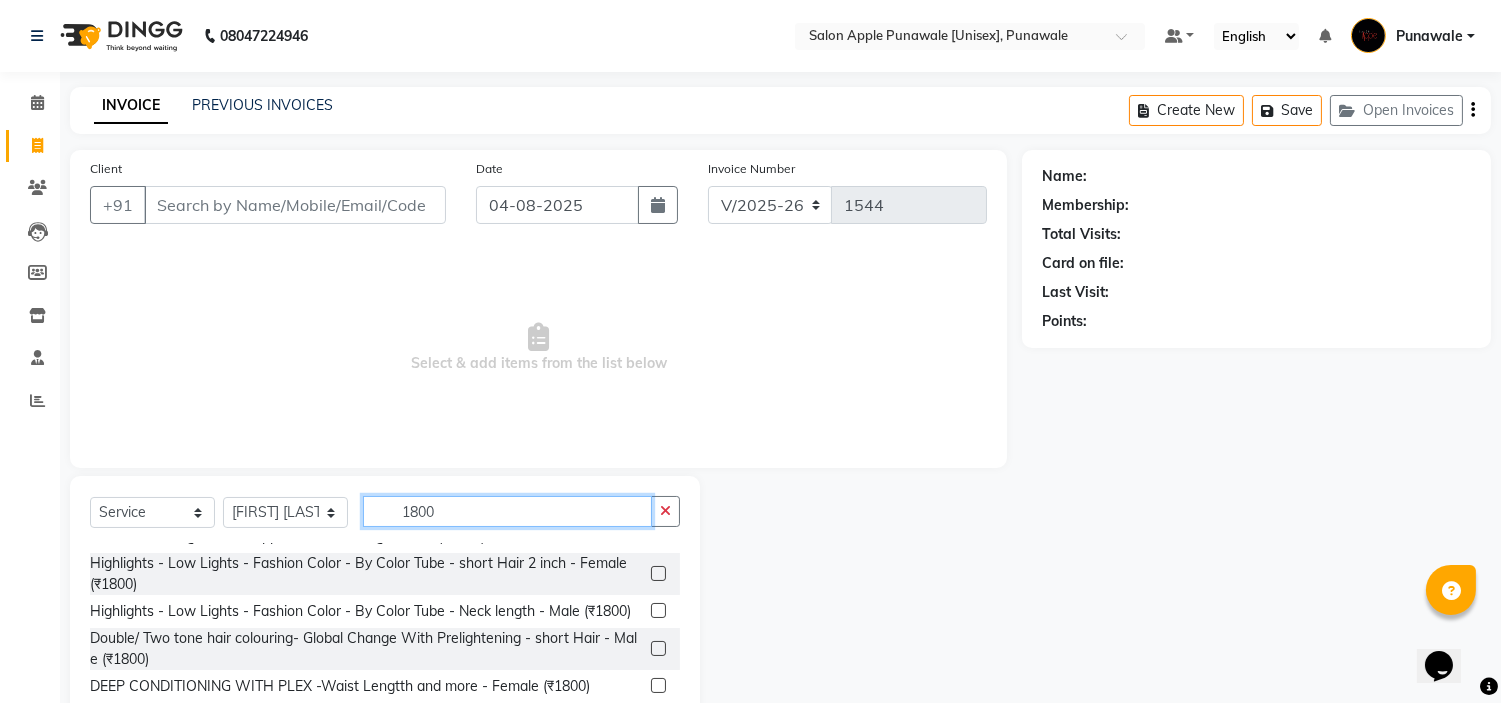 scroll, scrollTop: 314, scrollLeft: 0, axis: vertical 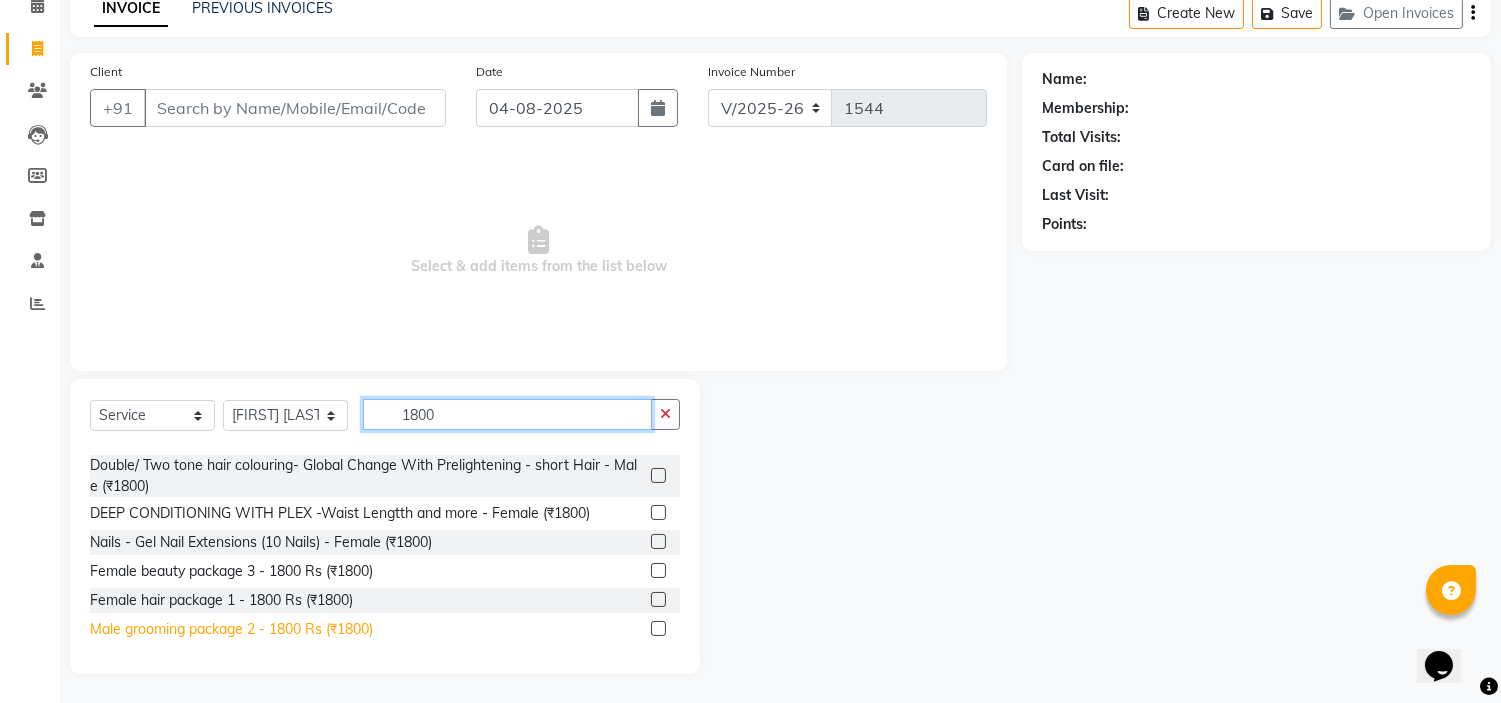 type on "1800" 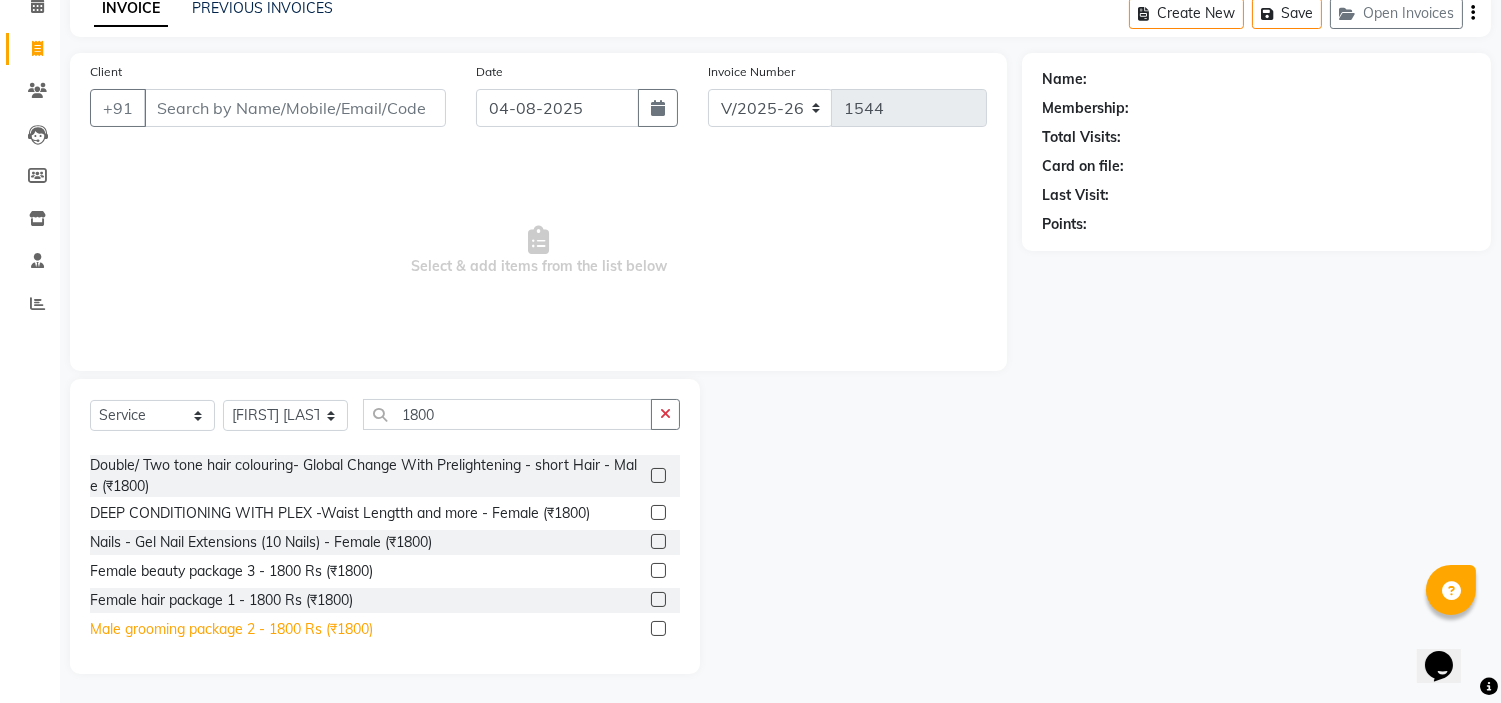 click on "Male grooming package 2 - 1800 Rs (₹1800)" 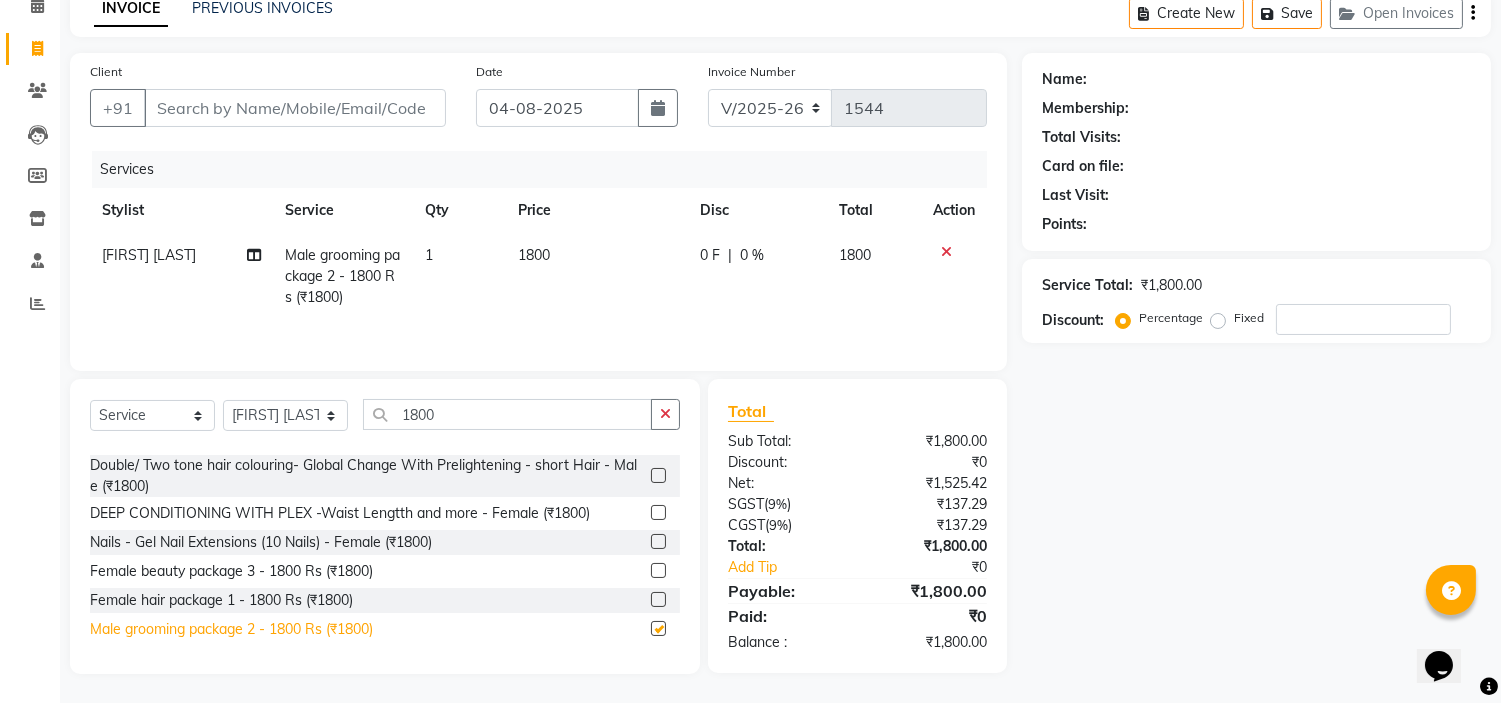 checkbox on "false" 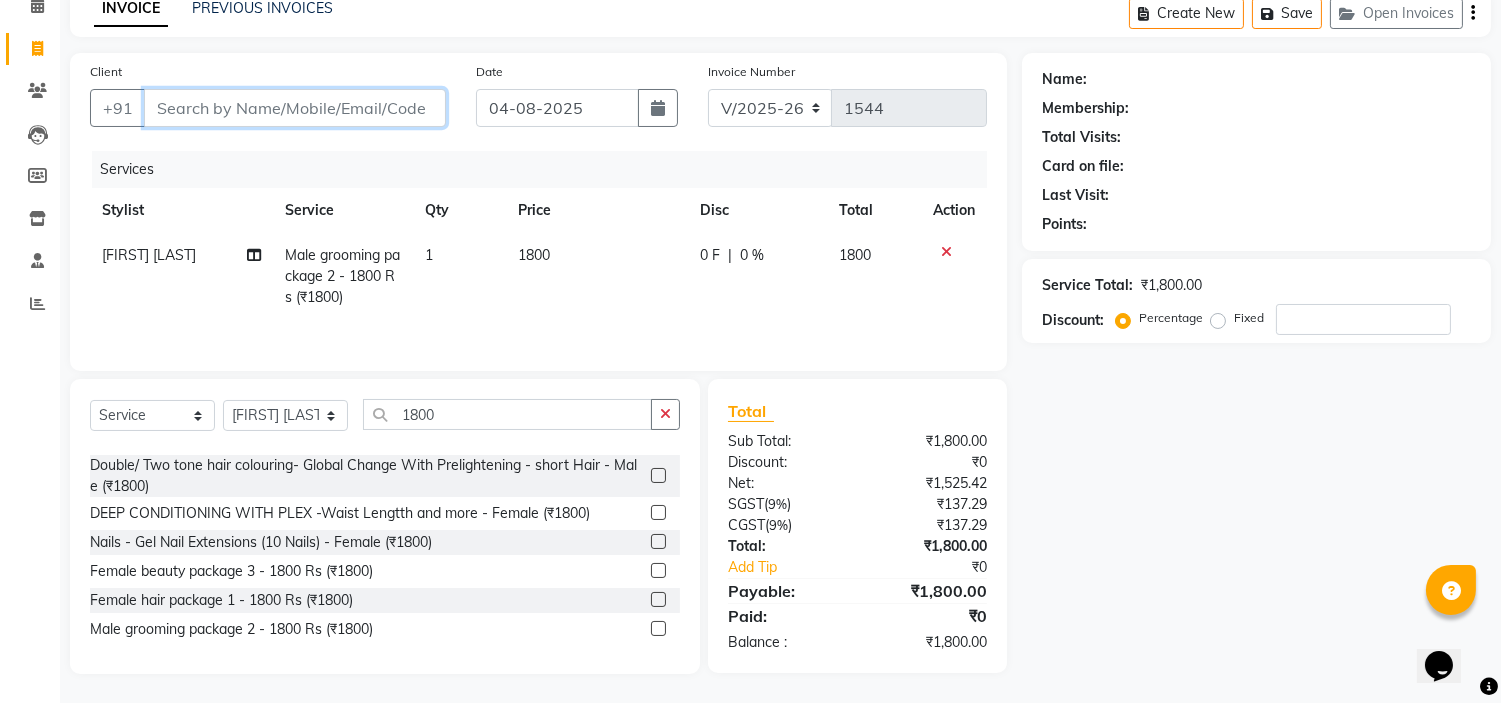 click on "Client" at bounding box center (295, 108) 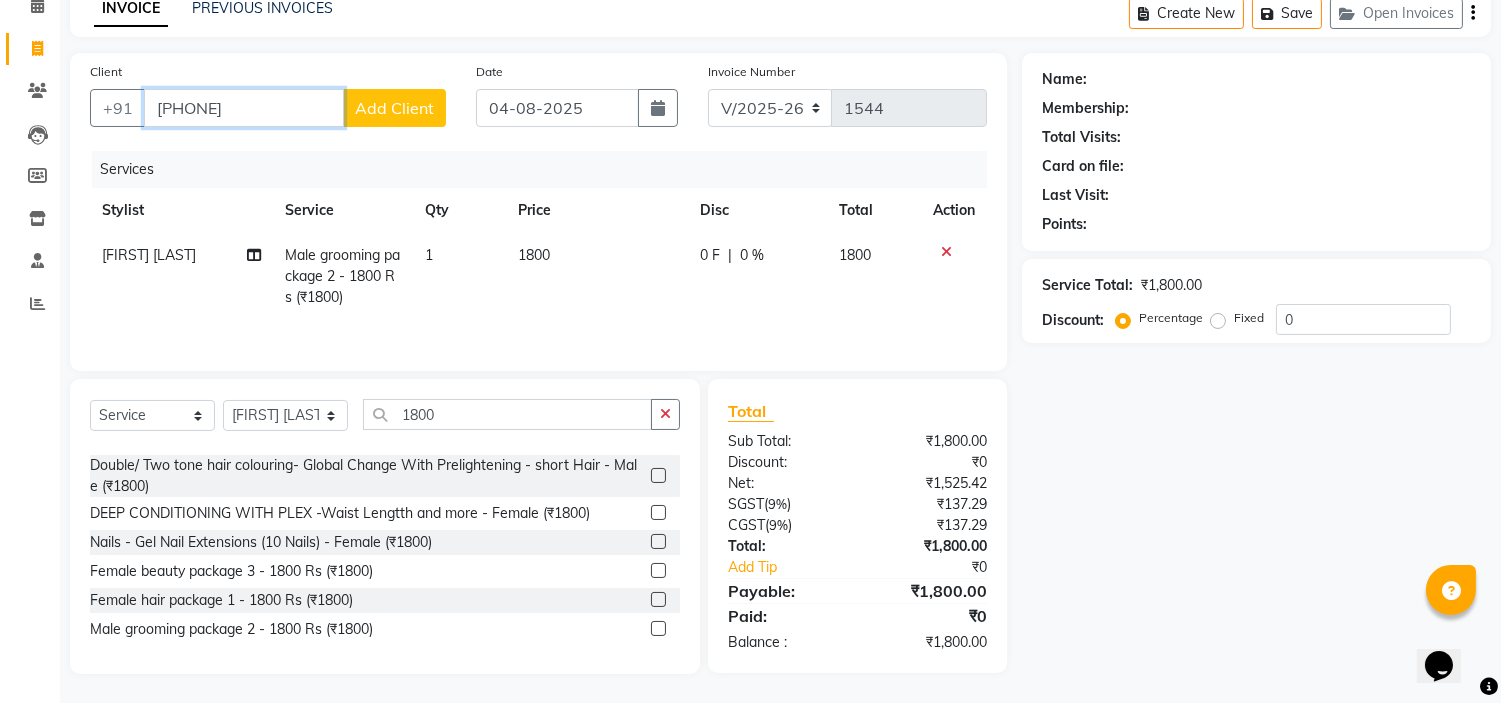type on "[PHONE]" 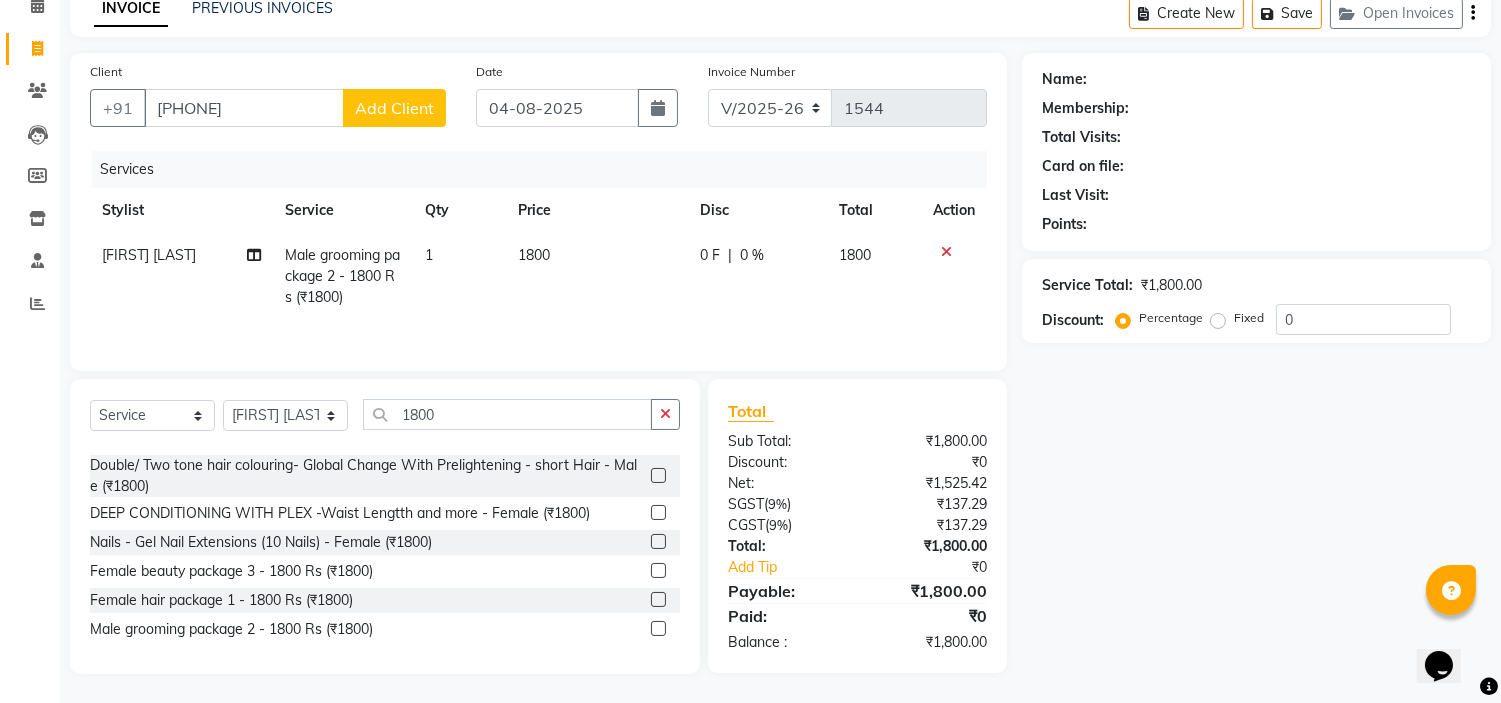 click on "Add Client" 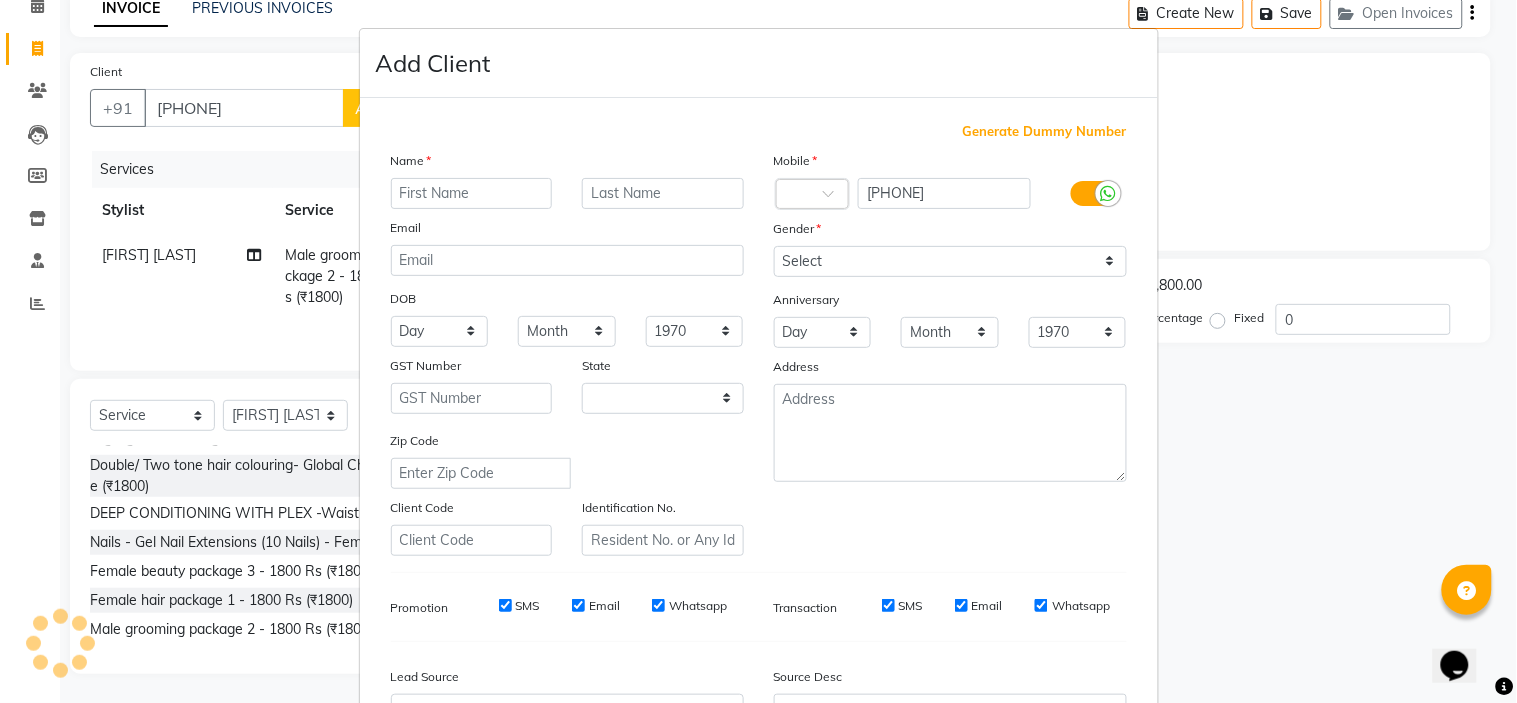 select on "22" 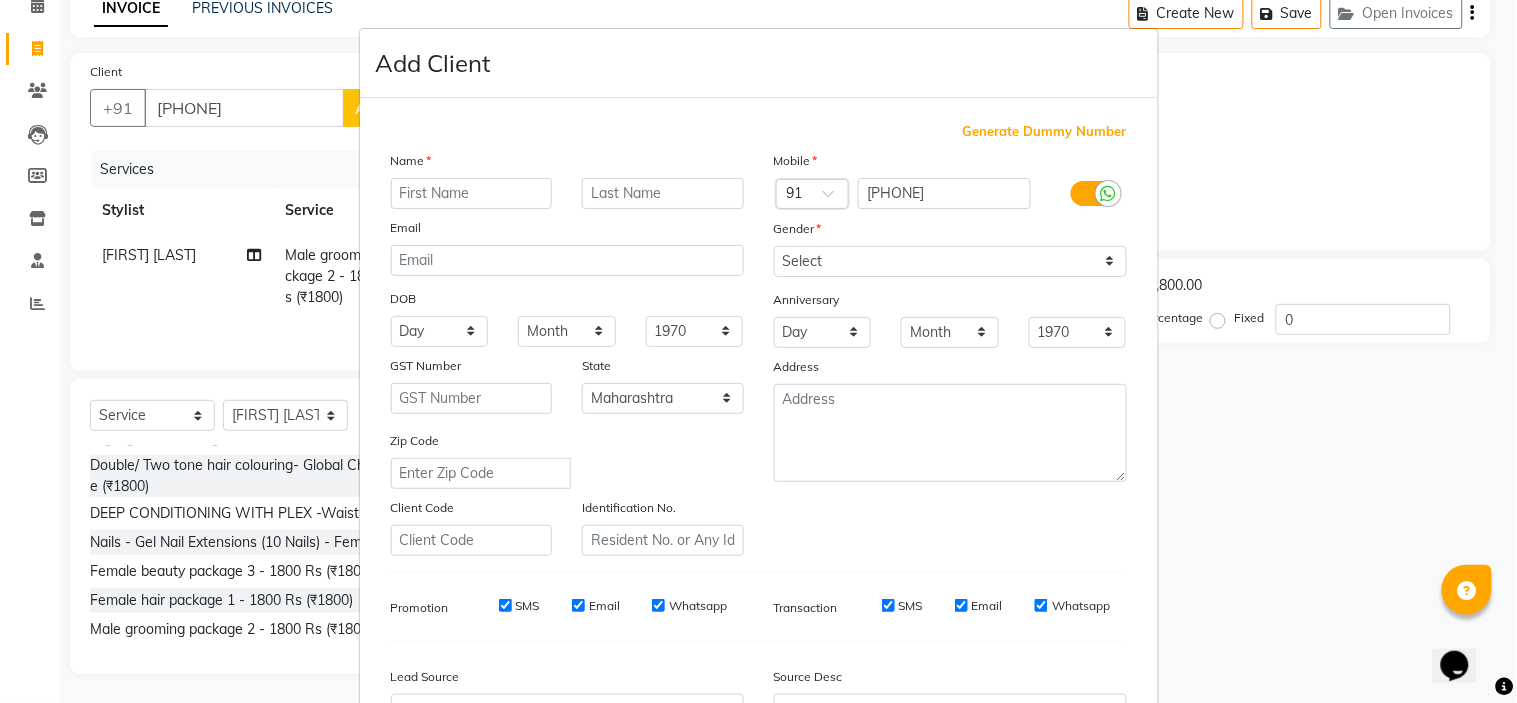 click at bounding box center [472, 193] 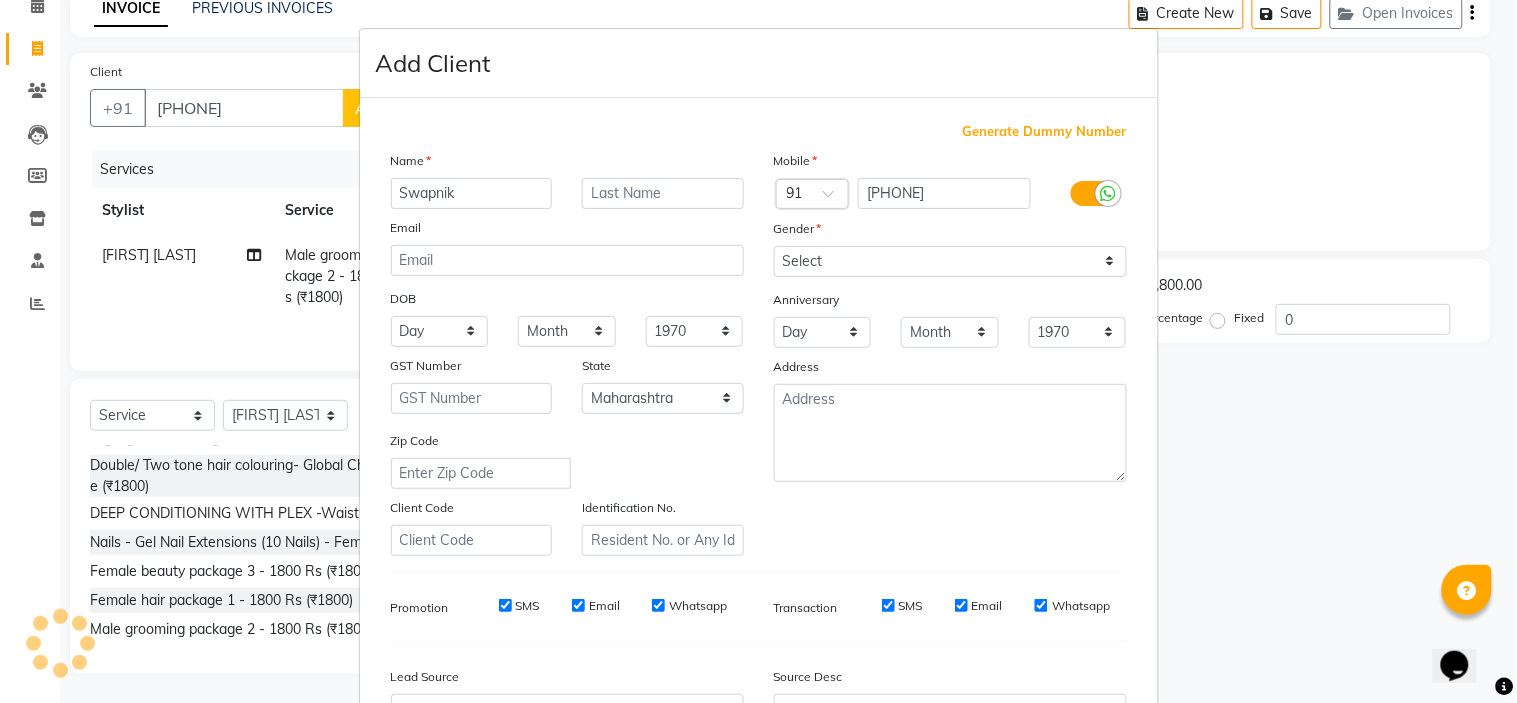 type on "Swapnik" 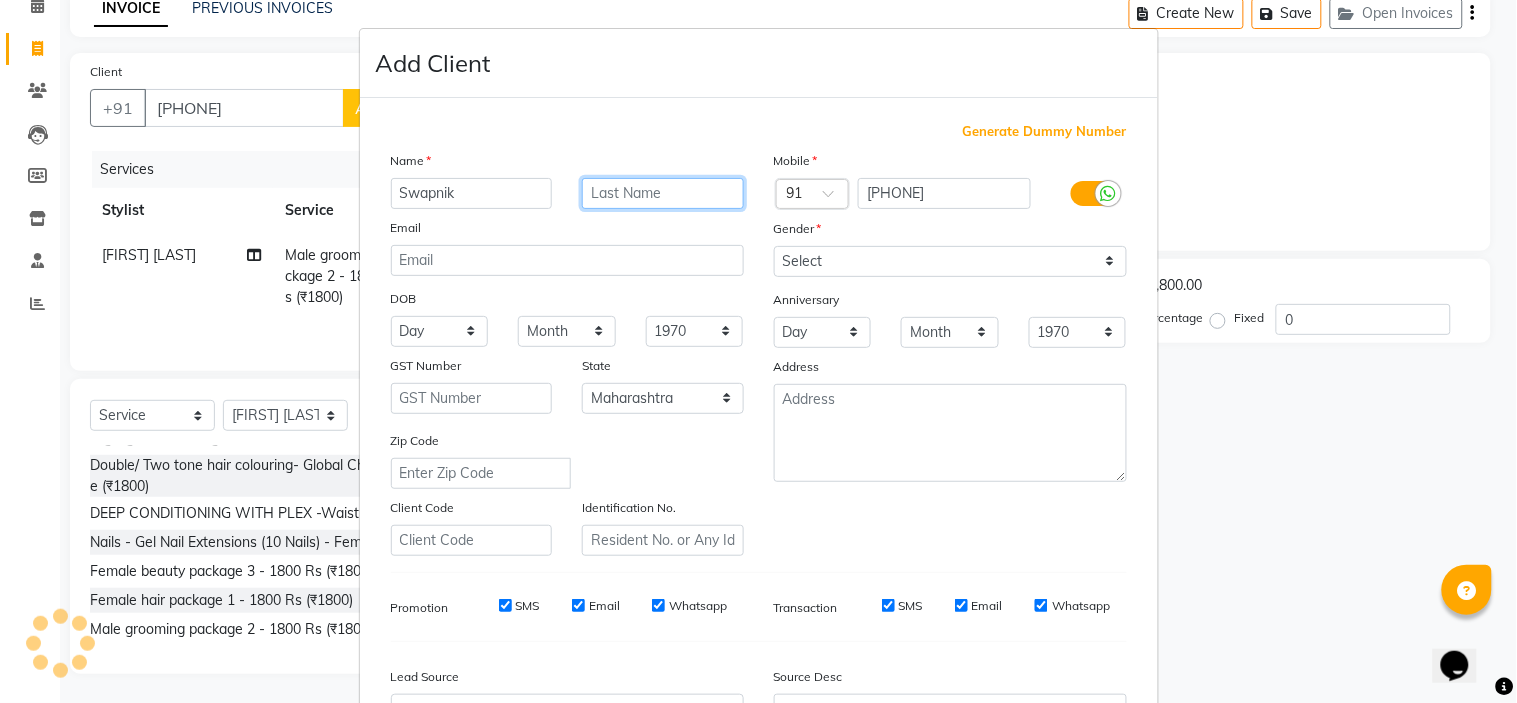 click at bounding box center (663, 193) 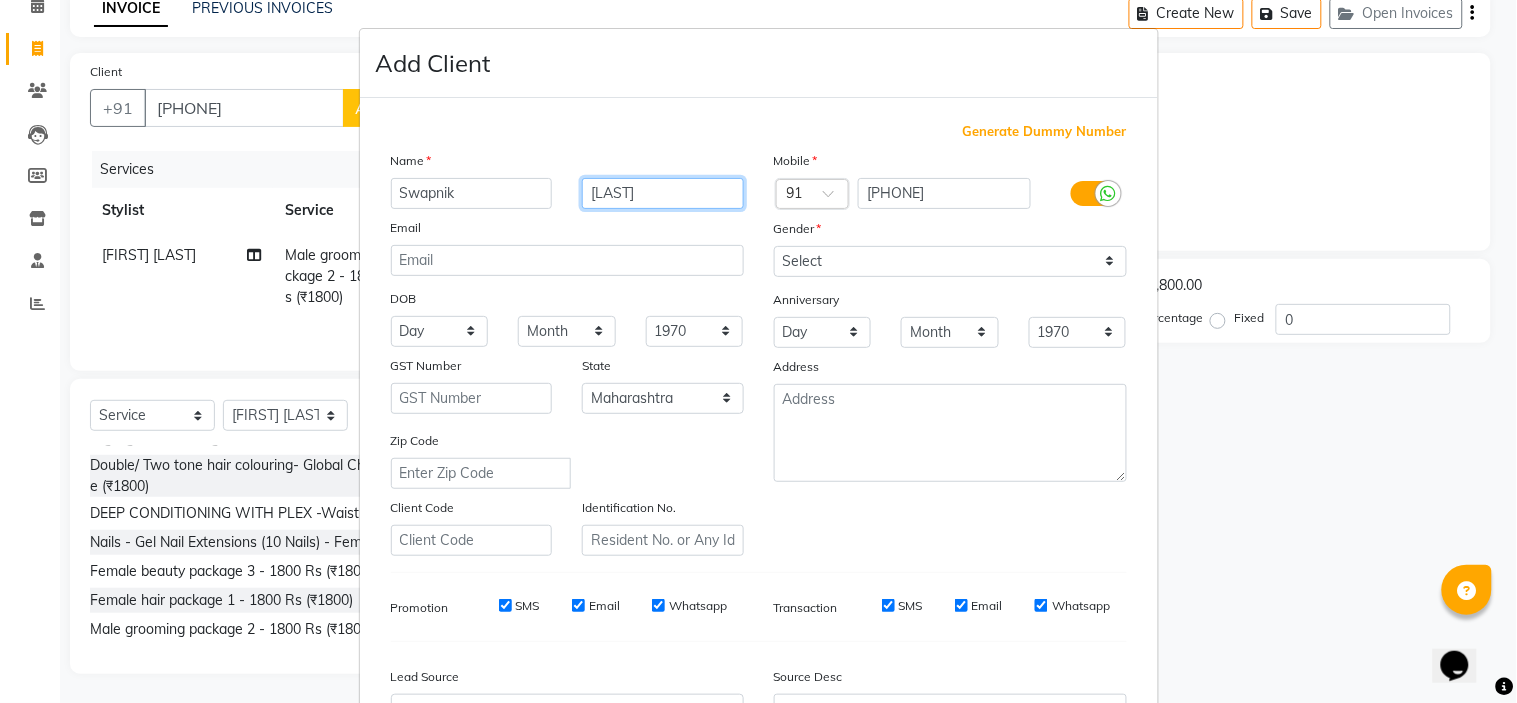 type on "[LAST]" 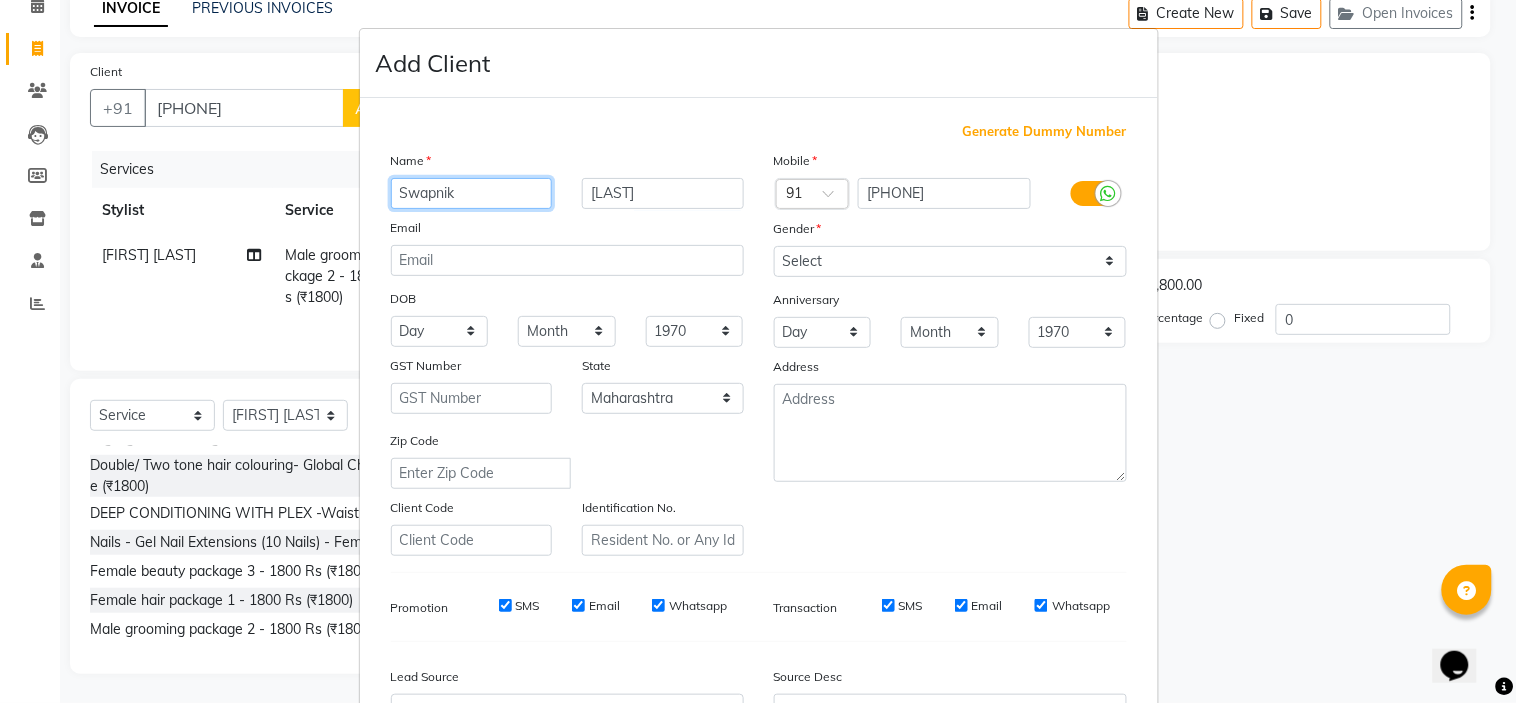 click on "Swapnik" at bounding box center (472, 193) 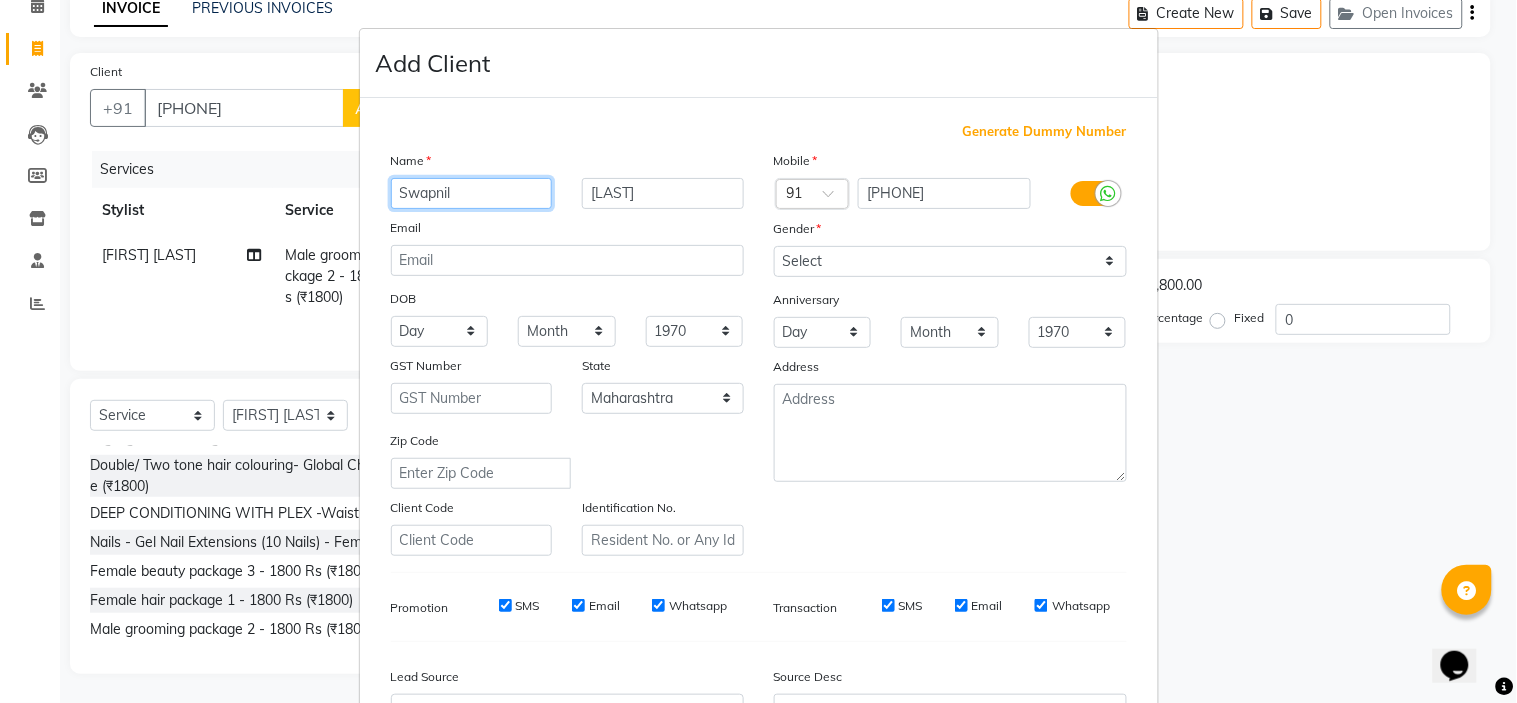 type on "Swapnil" 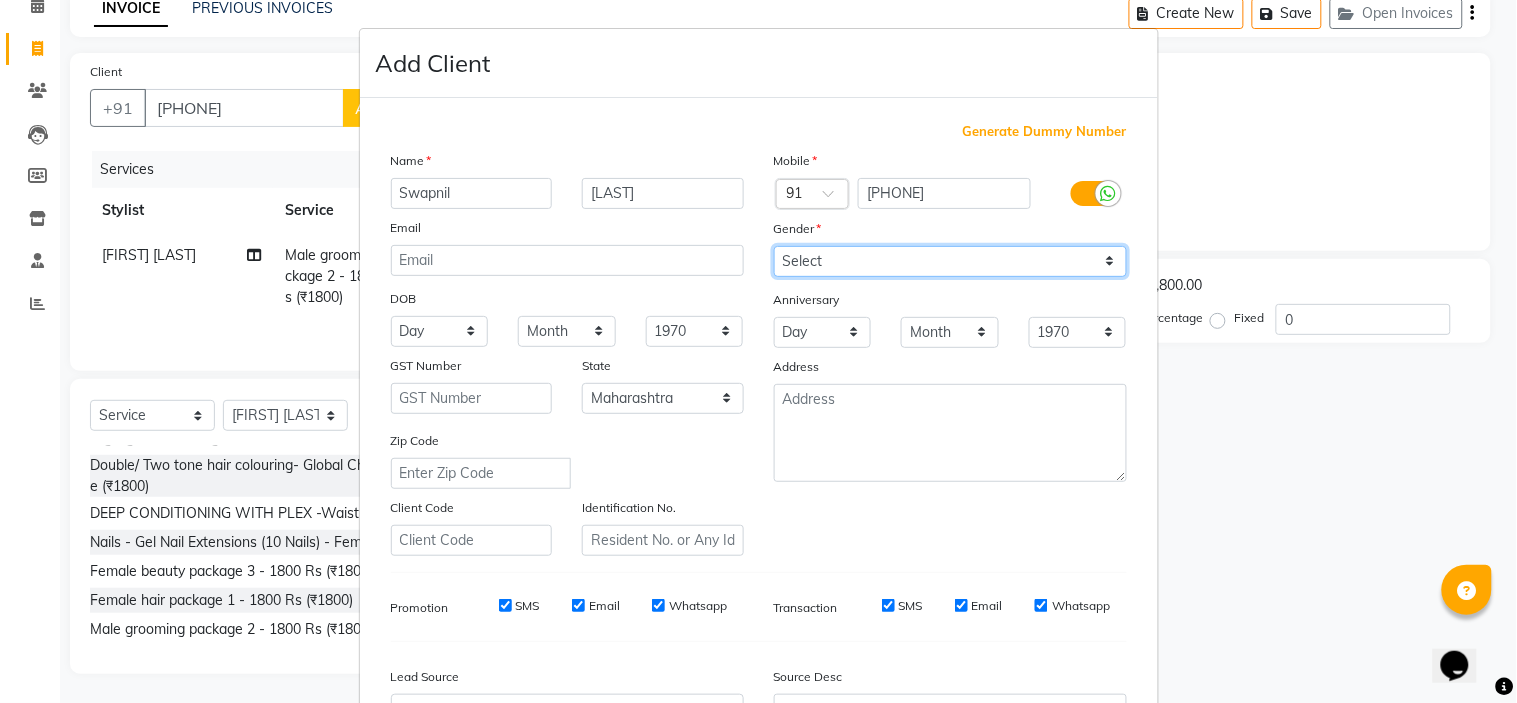 click on "Select Male Female Other Prefer Not To Say" at bounding box center [950, 261] 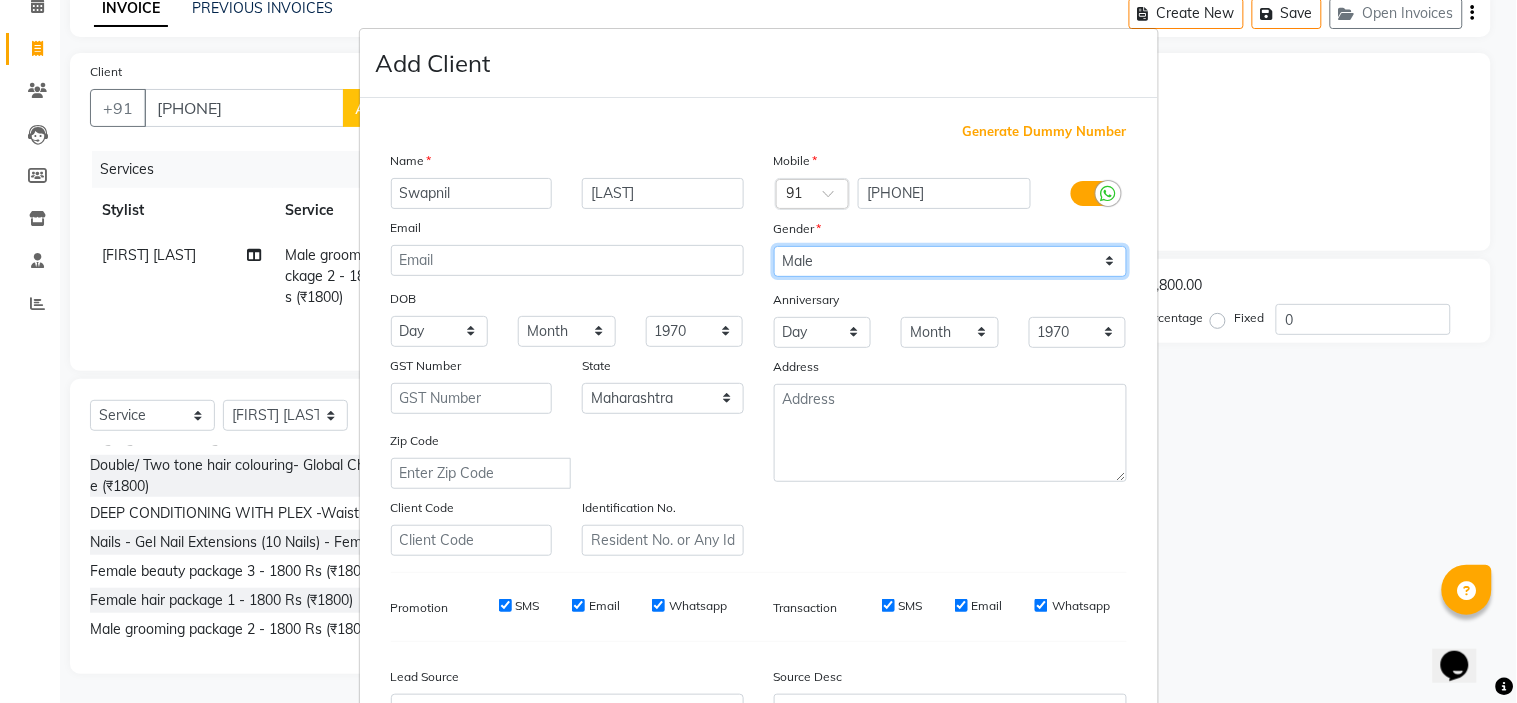 click on "Select Male Female Other Prefer Not To Say" at bounding box center [950, 261] 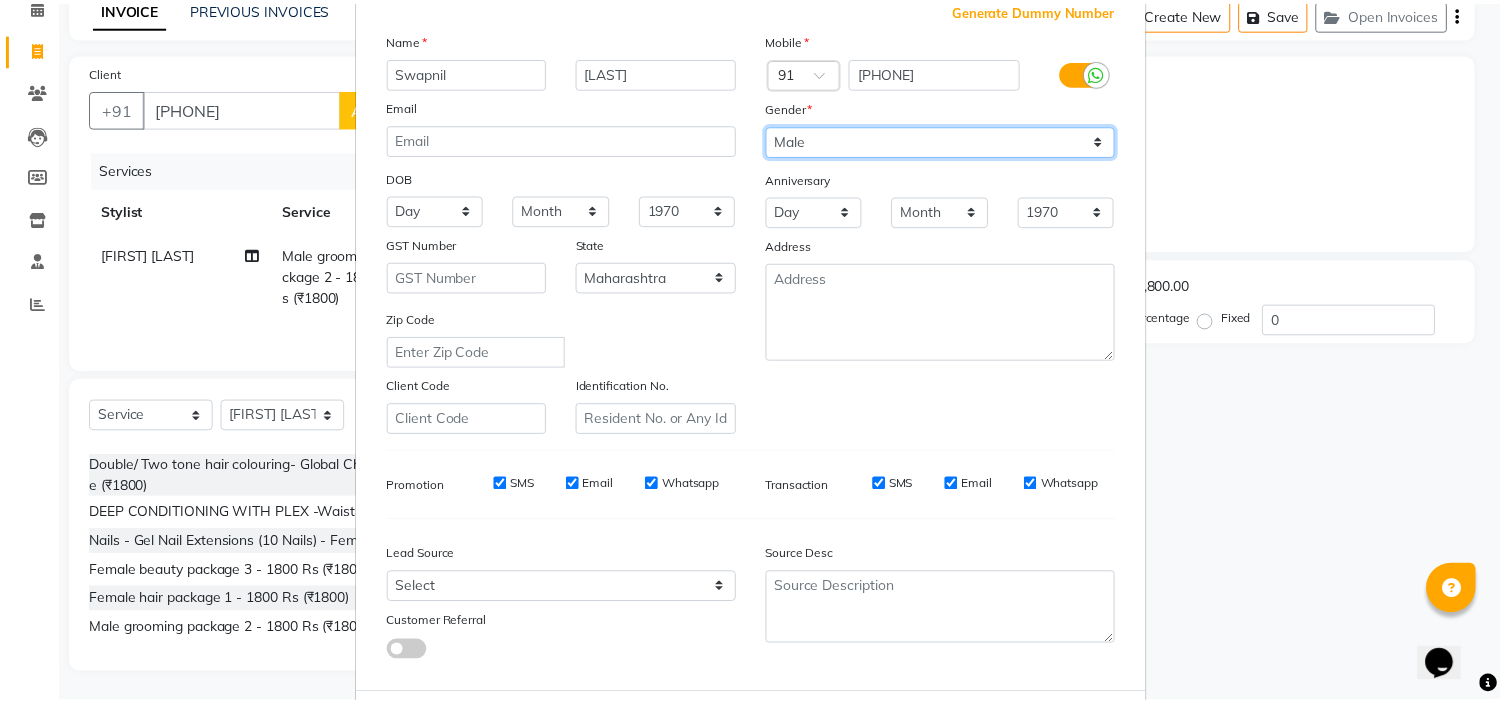 scroll, scrollTop: 221, scrollLeft: 0, axis: vertical 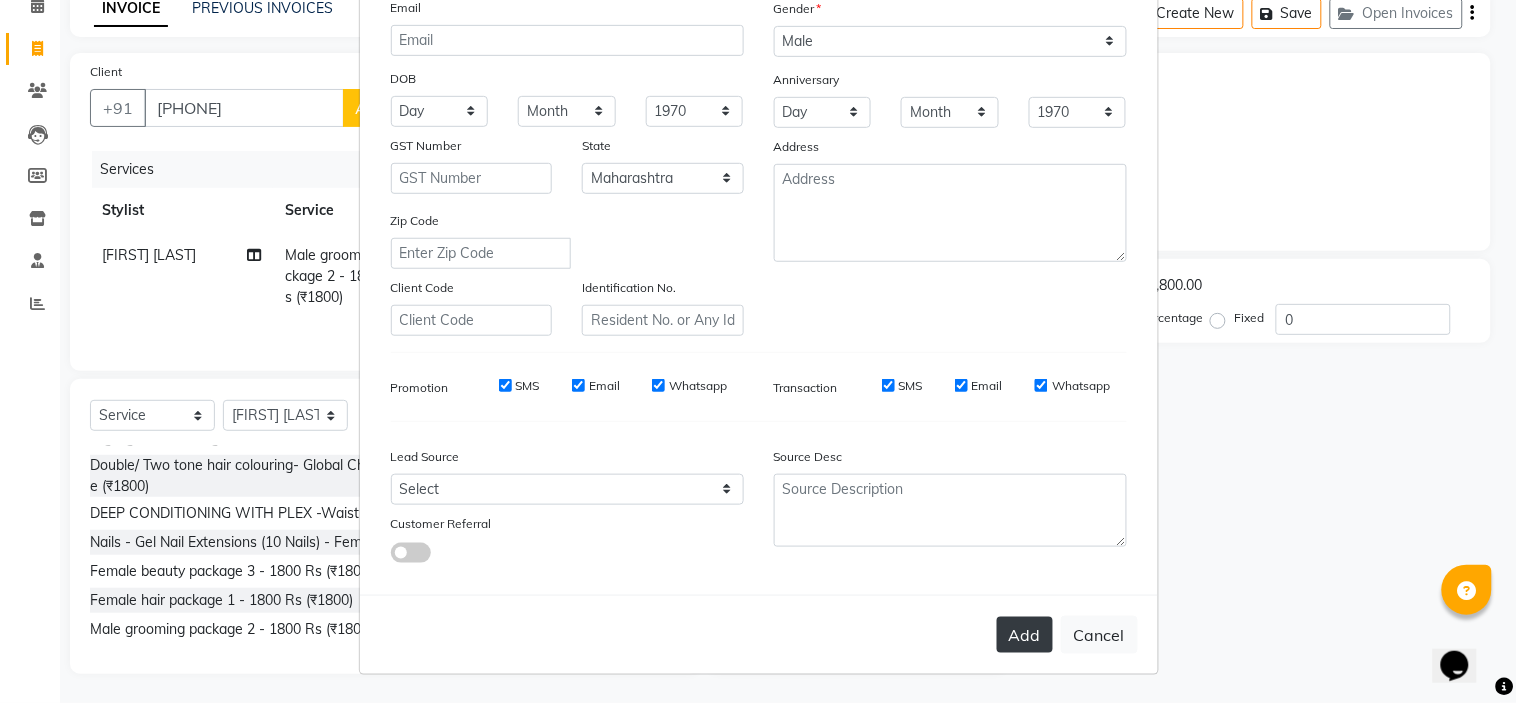 click on "Add" at bounding box center (1025, 635) 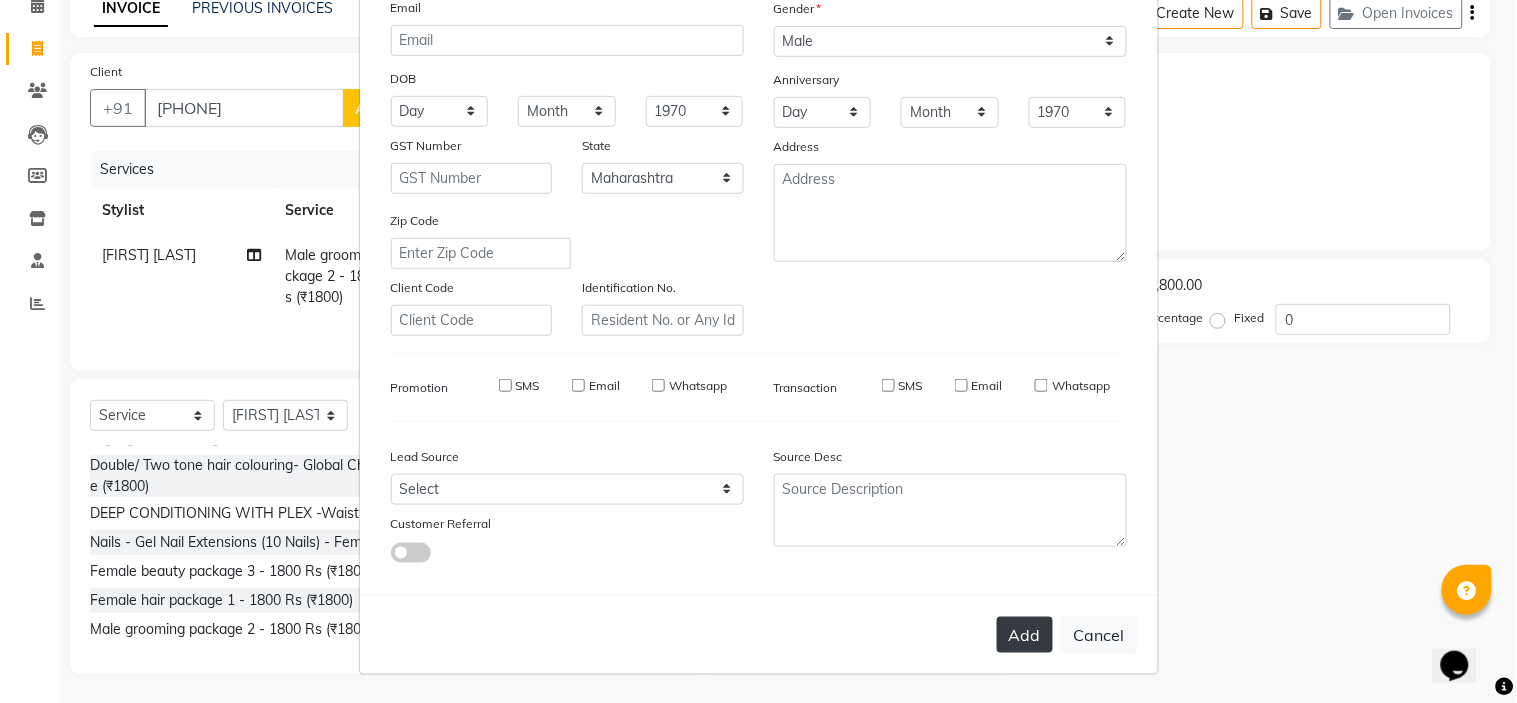 type 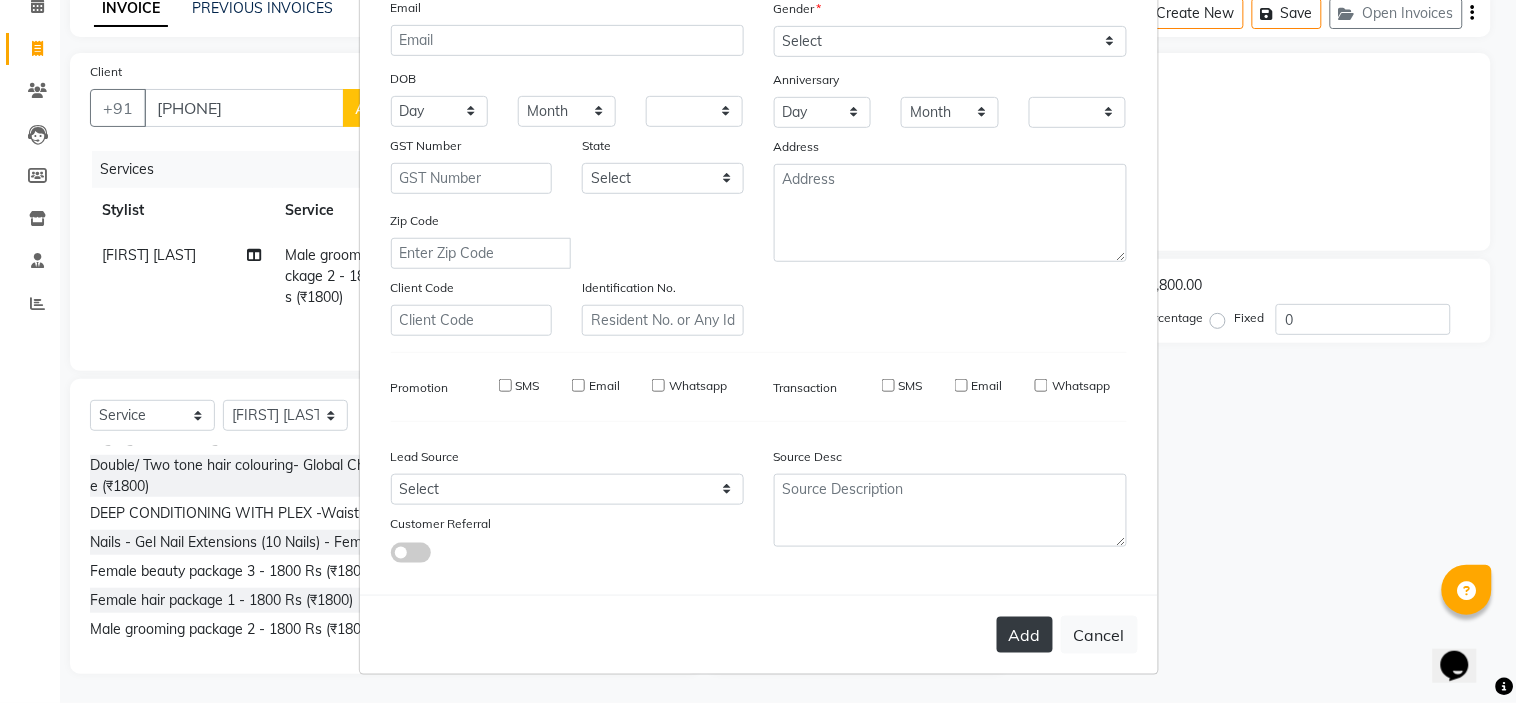 checkbox on "false" 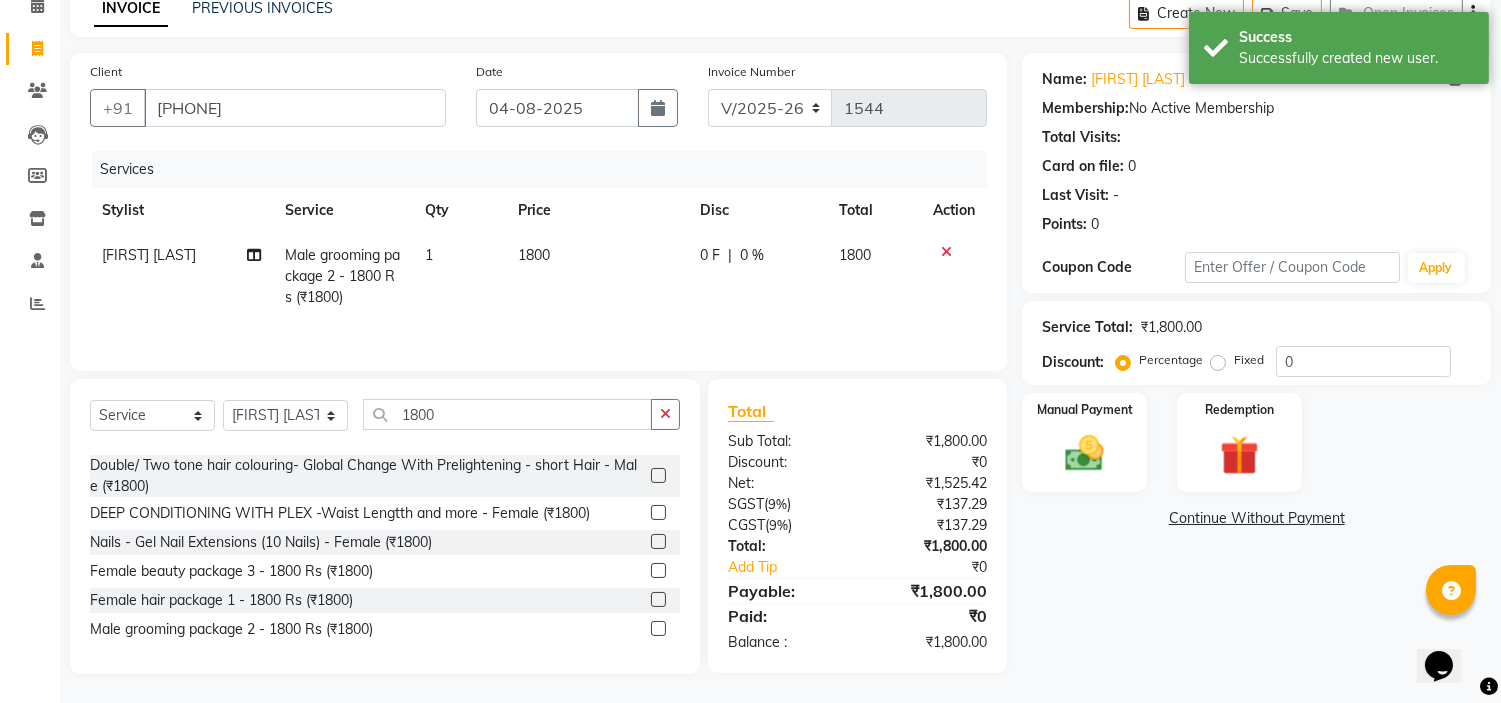scroll, scrollTop: 100, scrollLeft: 0, axis: vertical 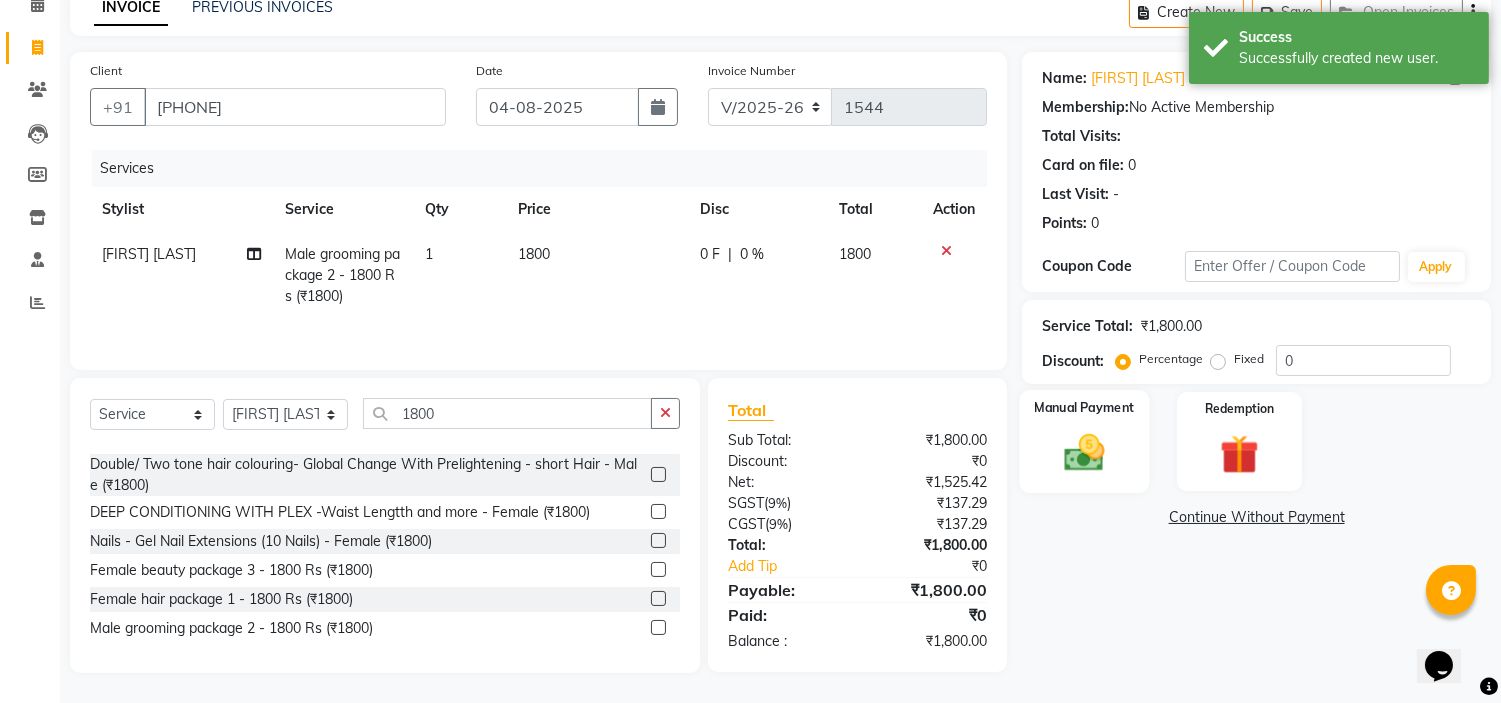click 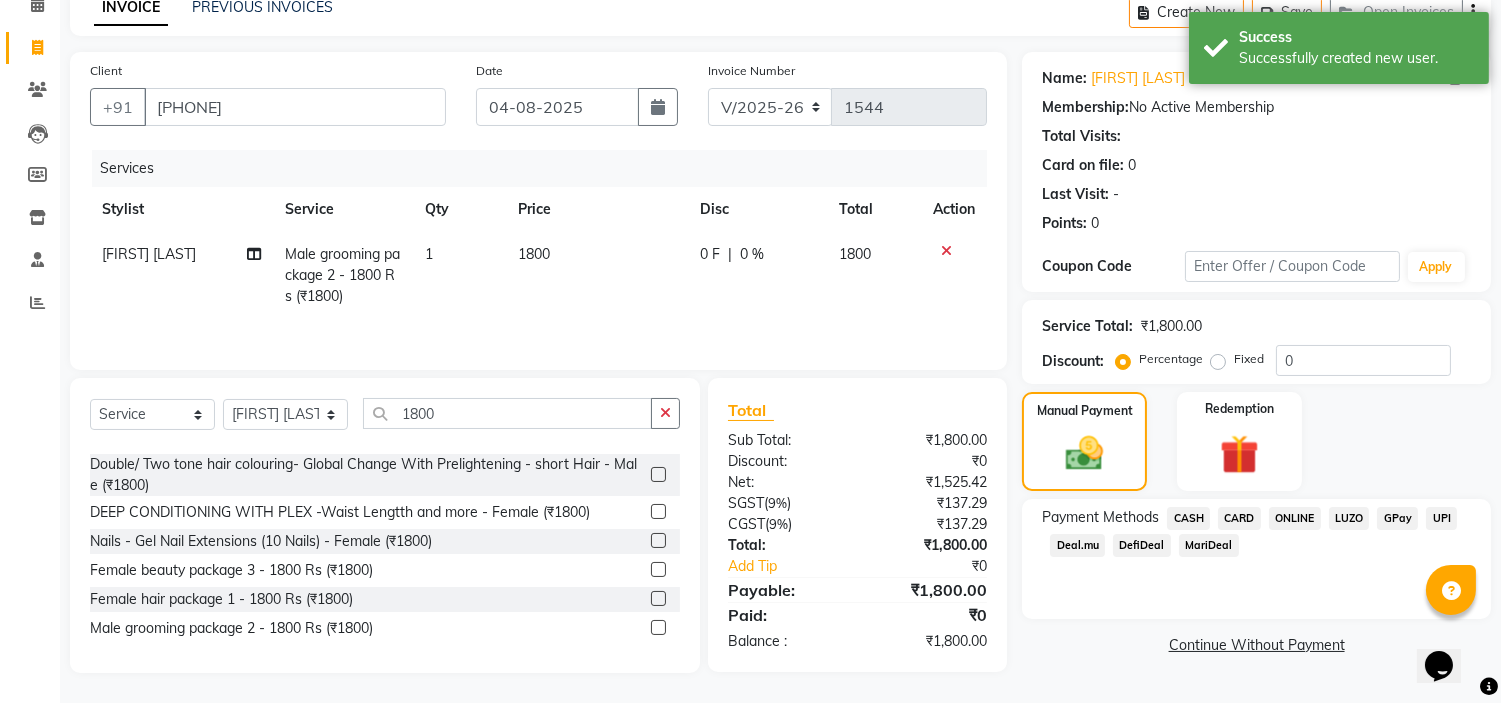 click on "ONLINE" 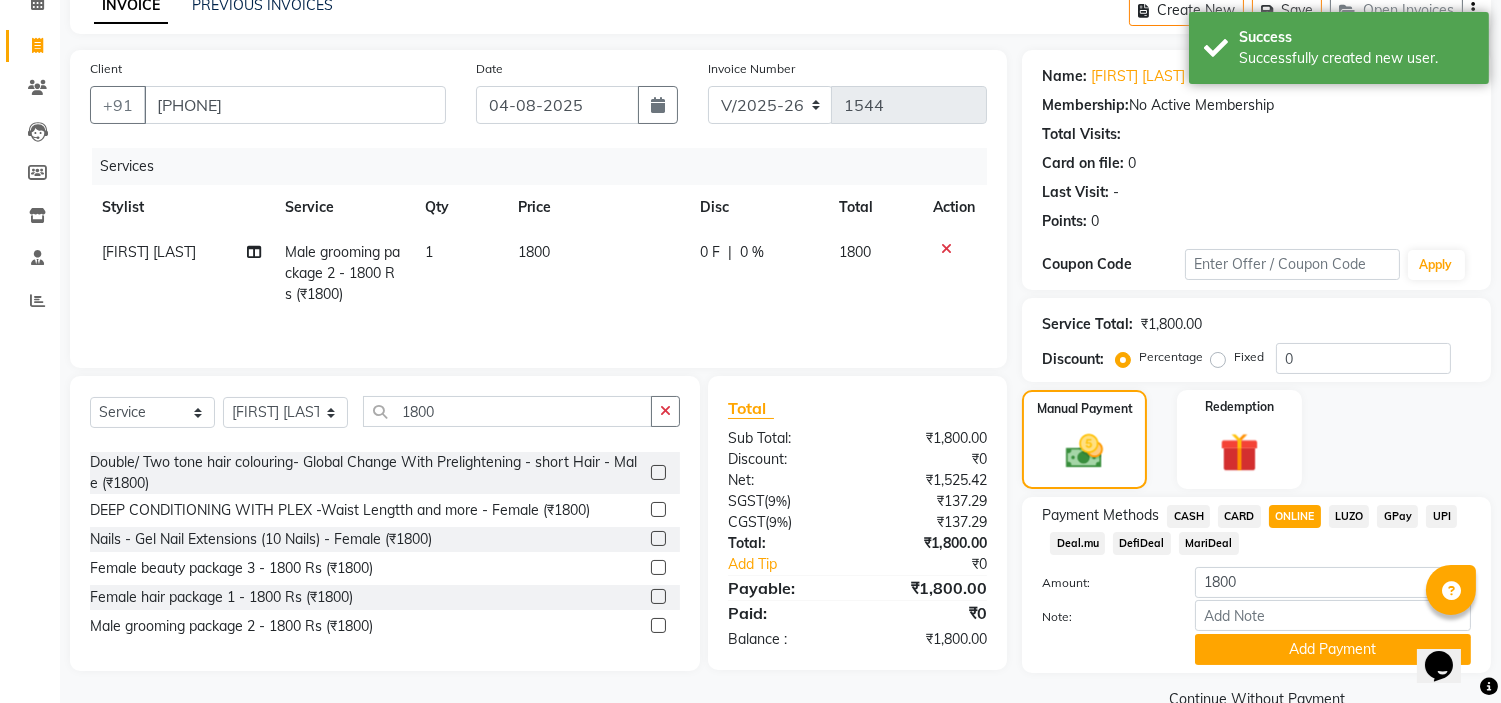 scroll, scrollTop: 141, scrollLeft: 0, axis: vertical 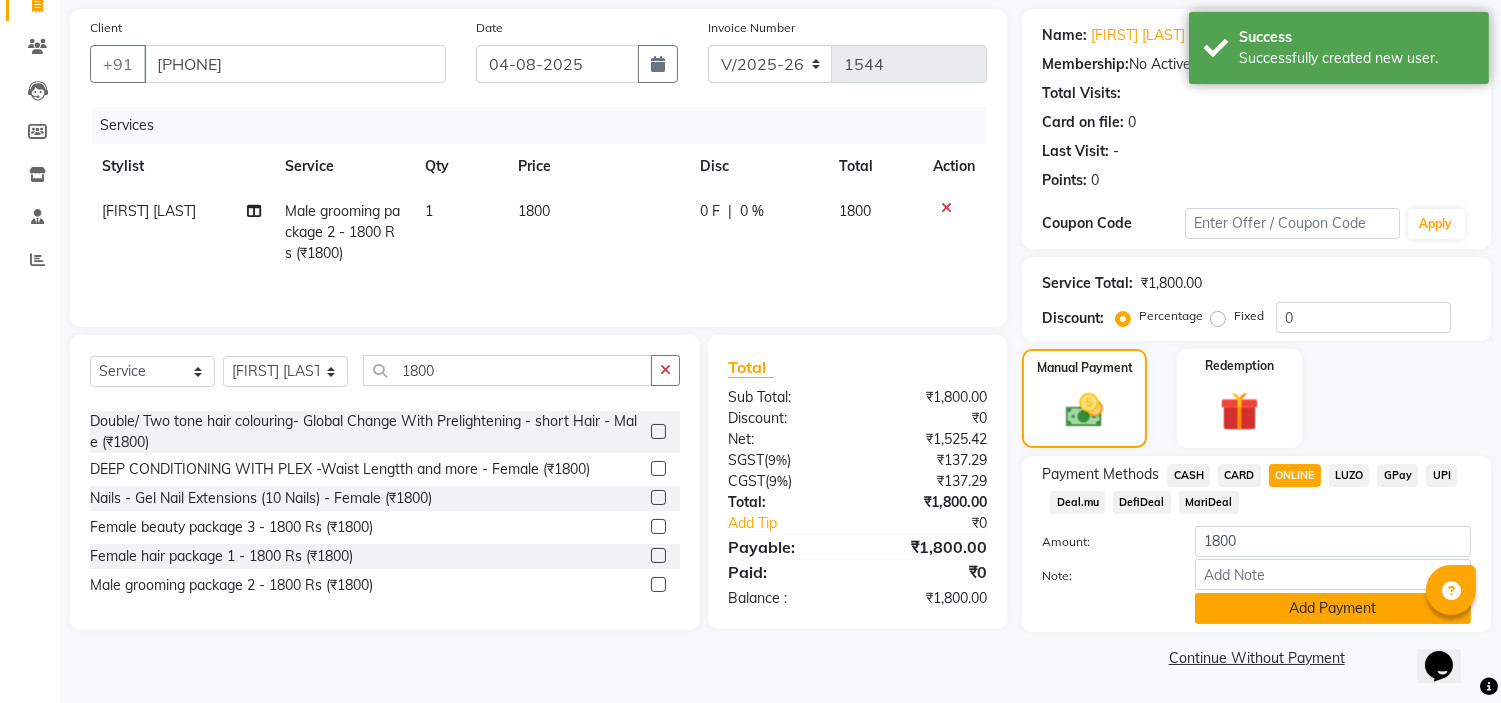click on "Add Payment" 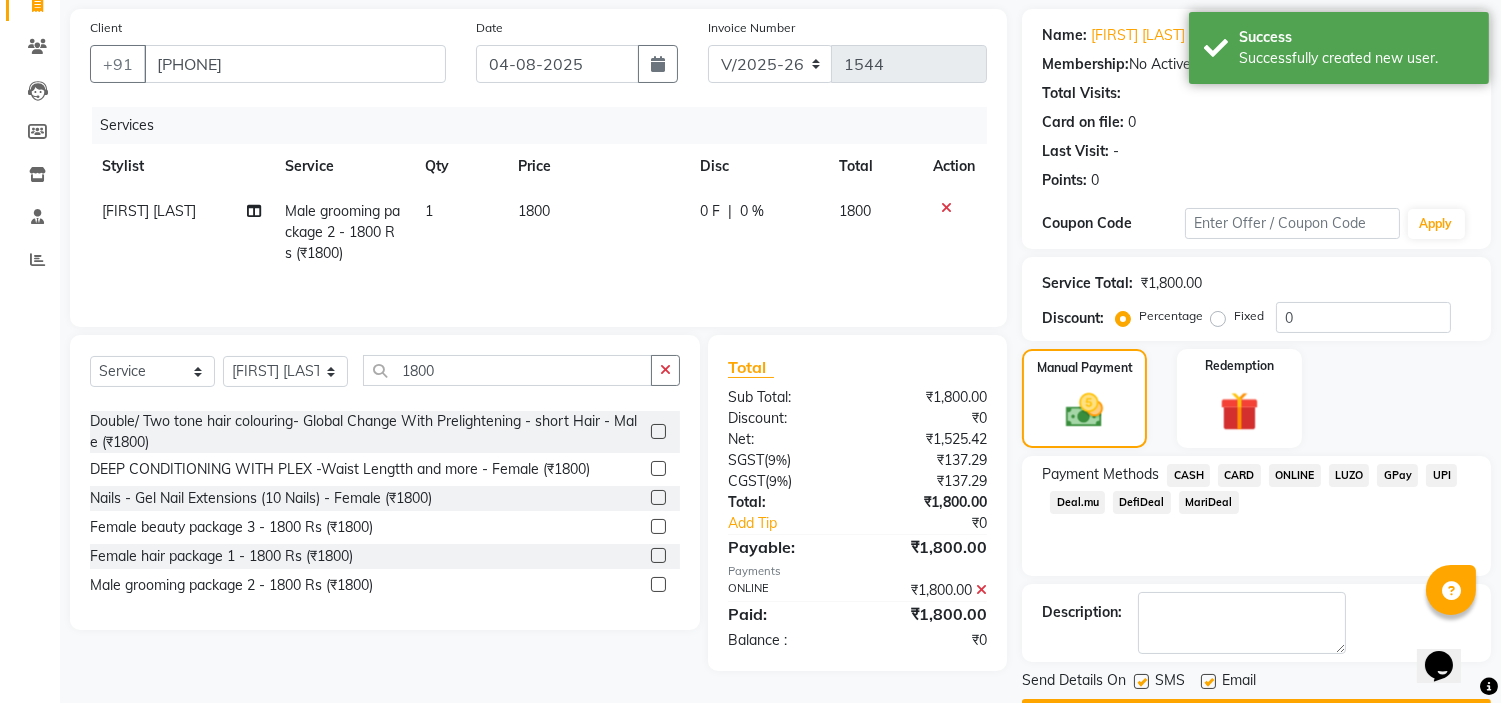 scroll, scrollTop: 196, scrollLeft: 0, axis: vertical 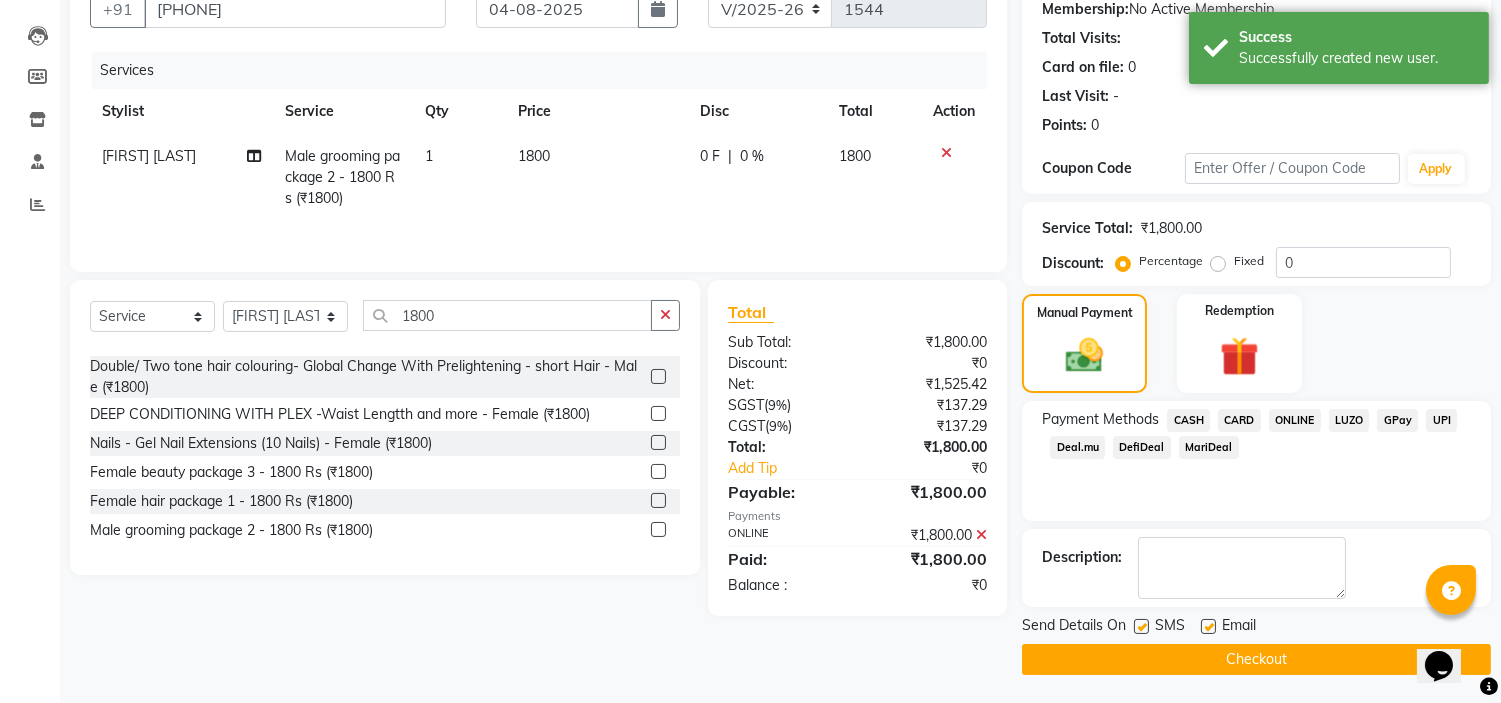 click on "Checkout" 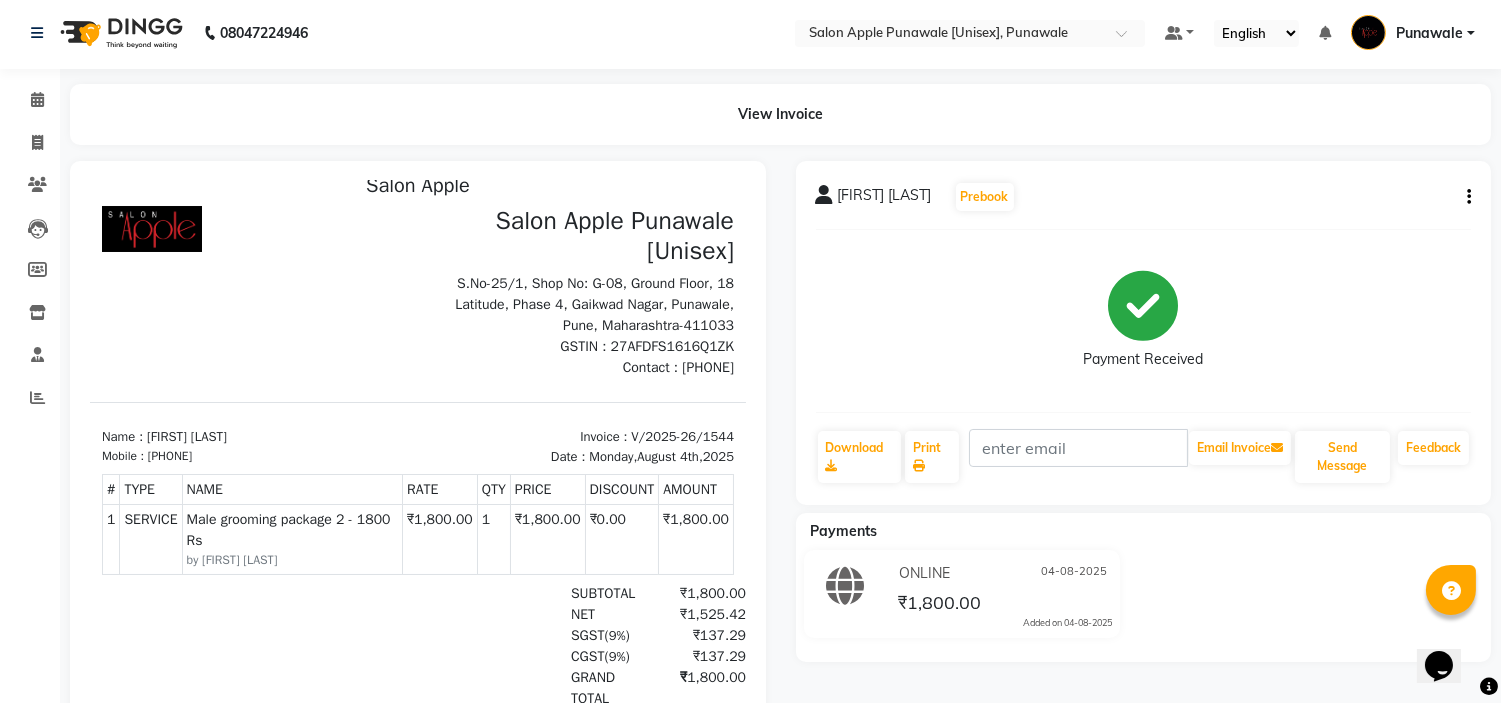 scroll, scrollTop: 0, scrollLeft: 0, axis: both 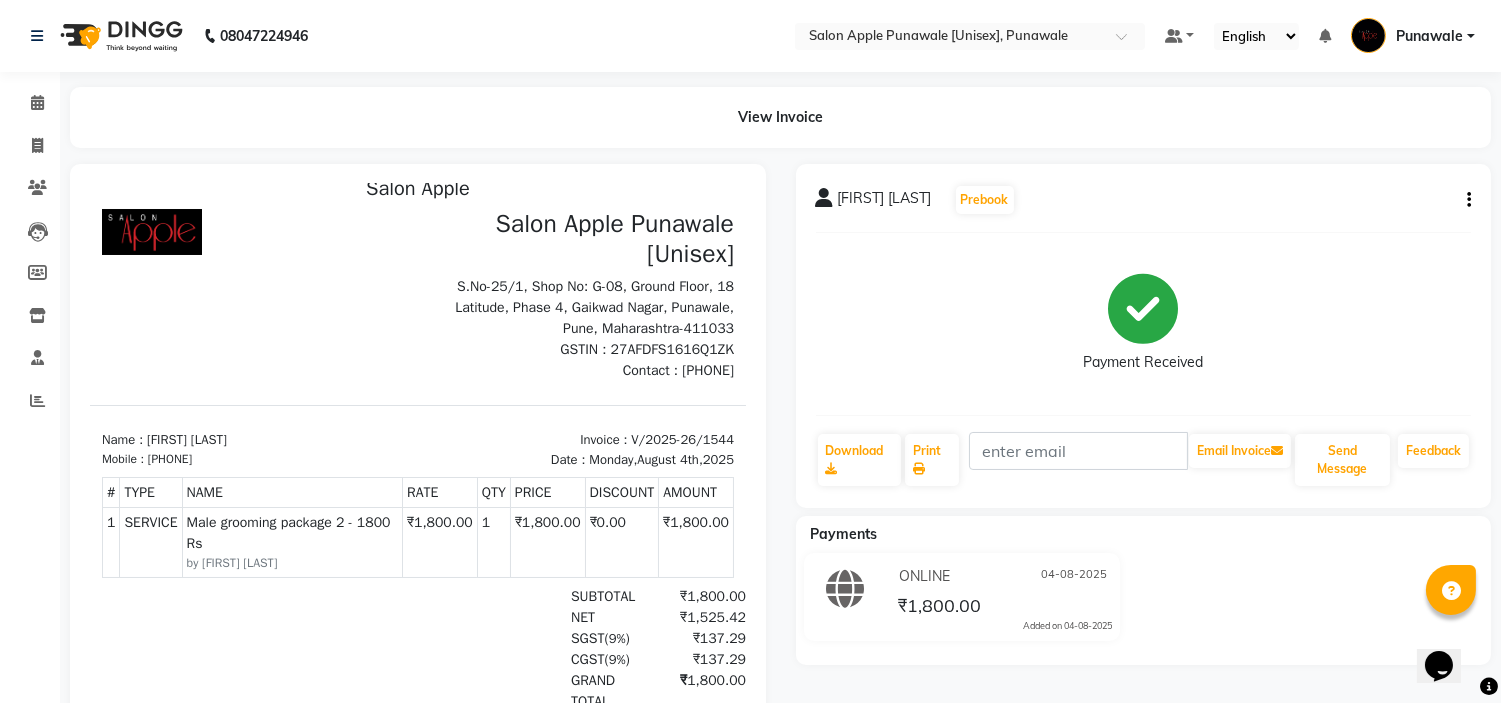 click on "[FIRST] [LAST]  Prebook" 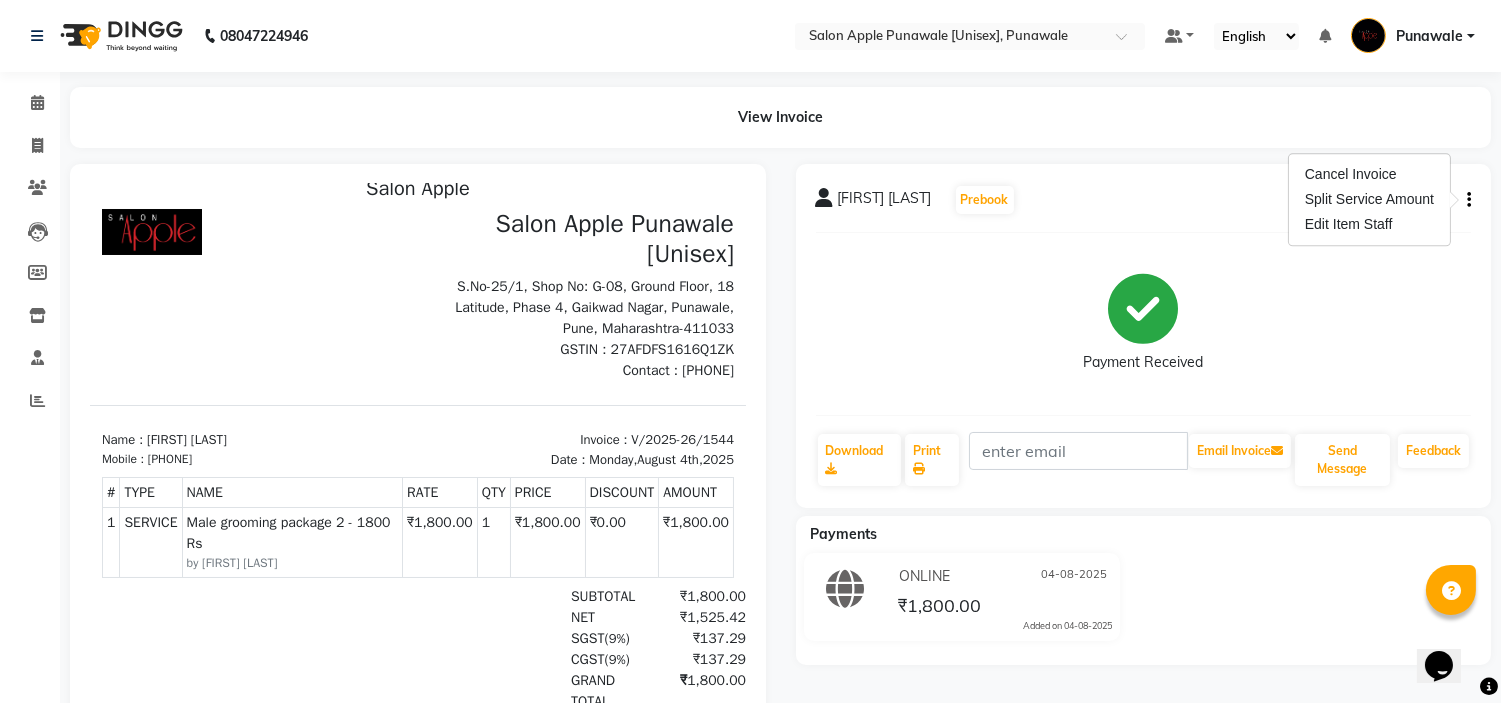 click on "[FIRST] [LAST]  Prebook" 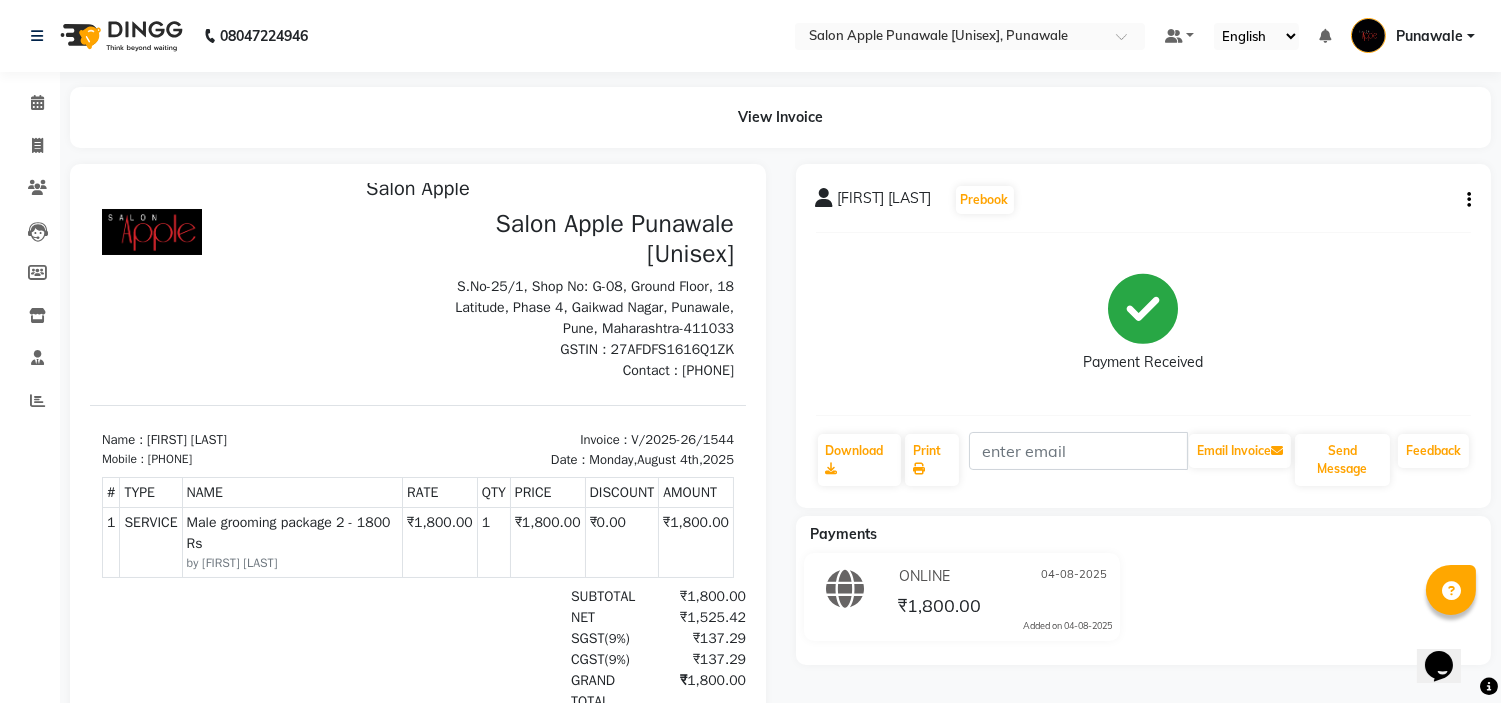 click on "[FIRST] [LAST]" 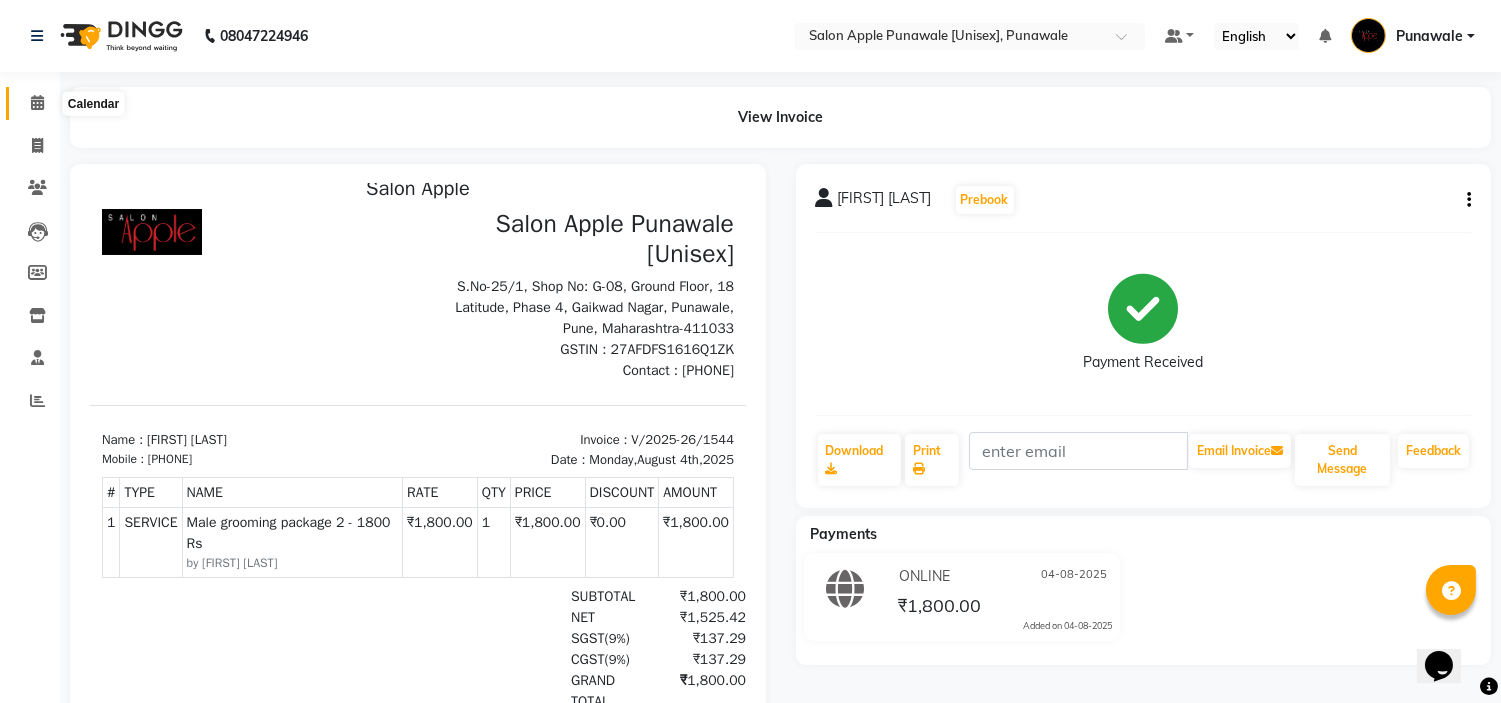 click 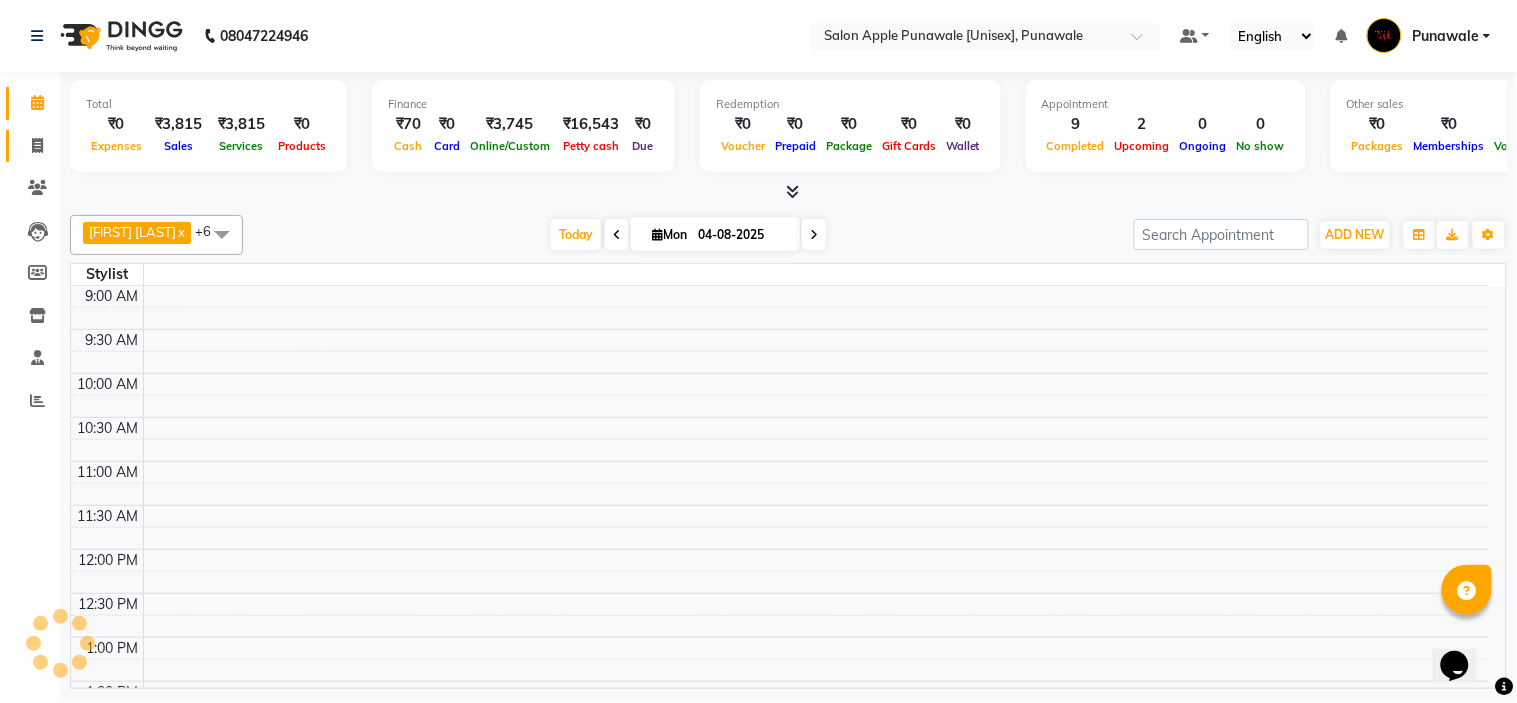 click on "Invoice" 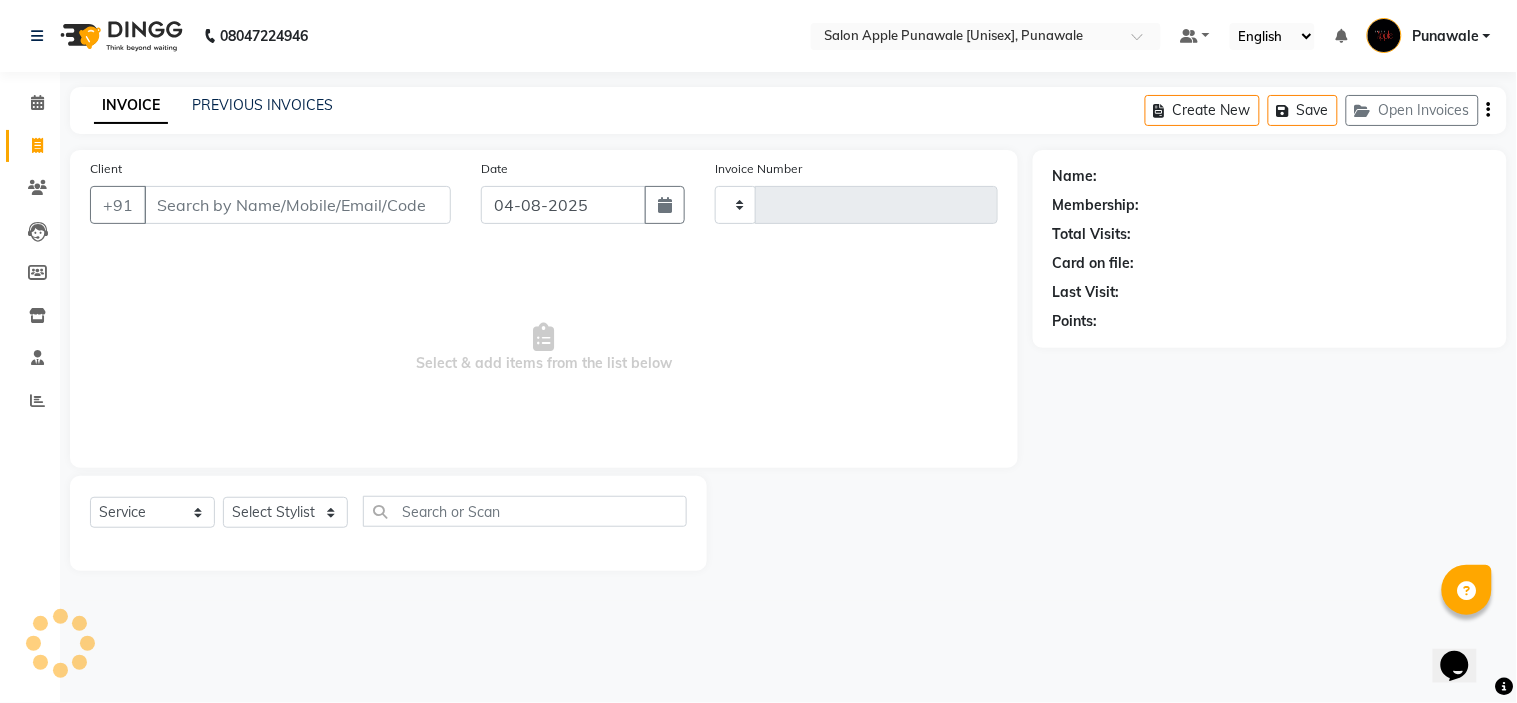 type on "1545" 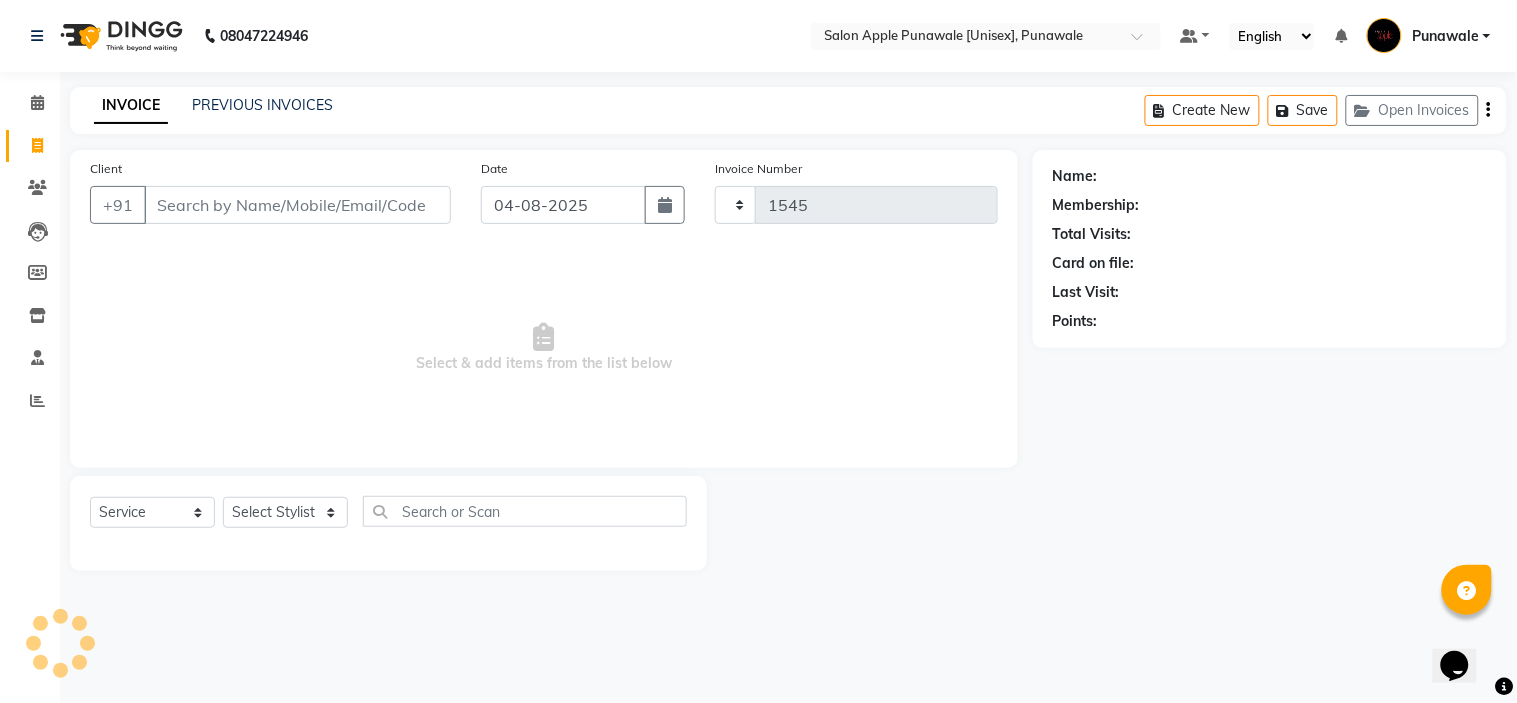 select on "5421" 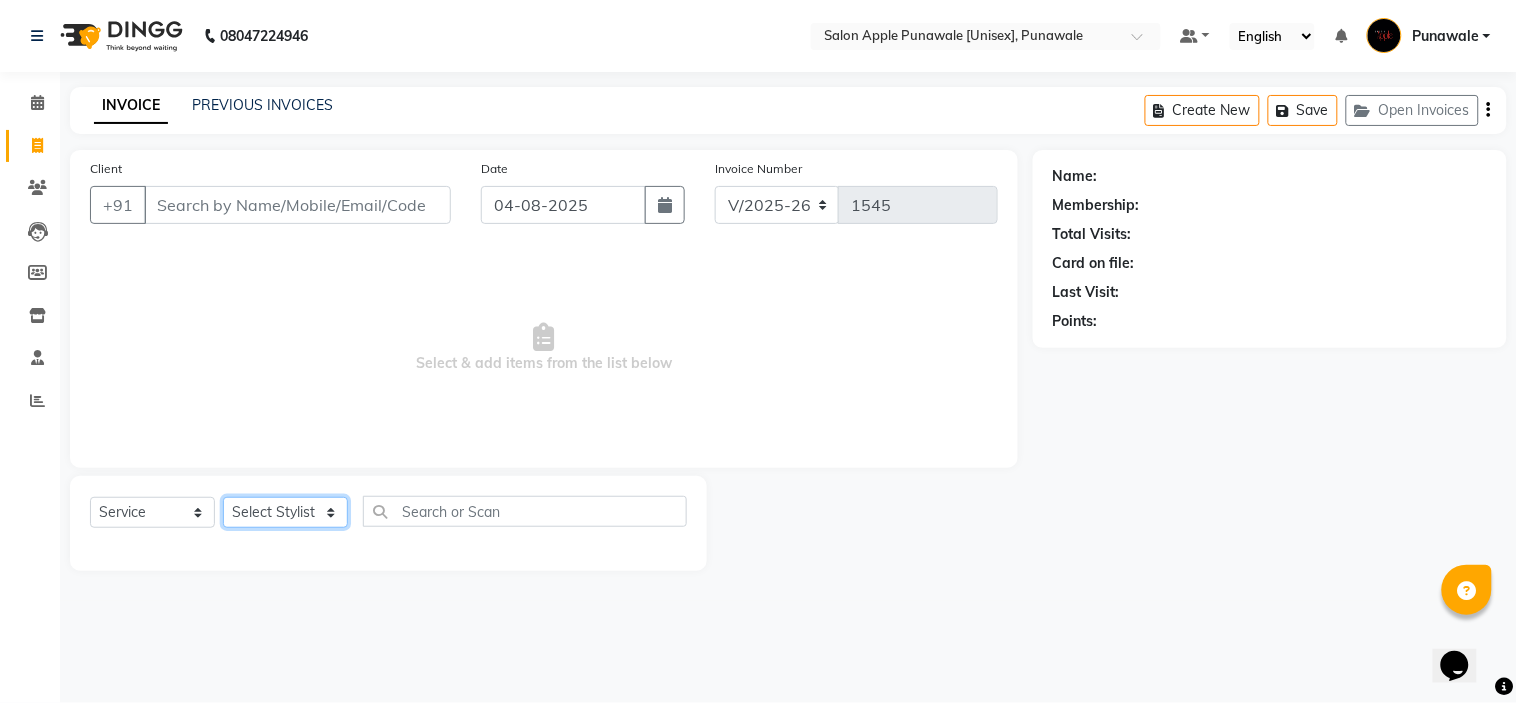 click on "Select Stylist Avi Sonawane Kamlesh Nikam Kaveri Nikam Pallavi Waghamare Shruti Khapake Sneha Jadhav Sohail Shaikh  Vivek Hire" 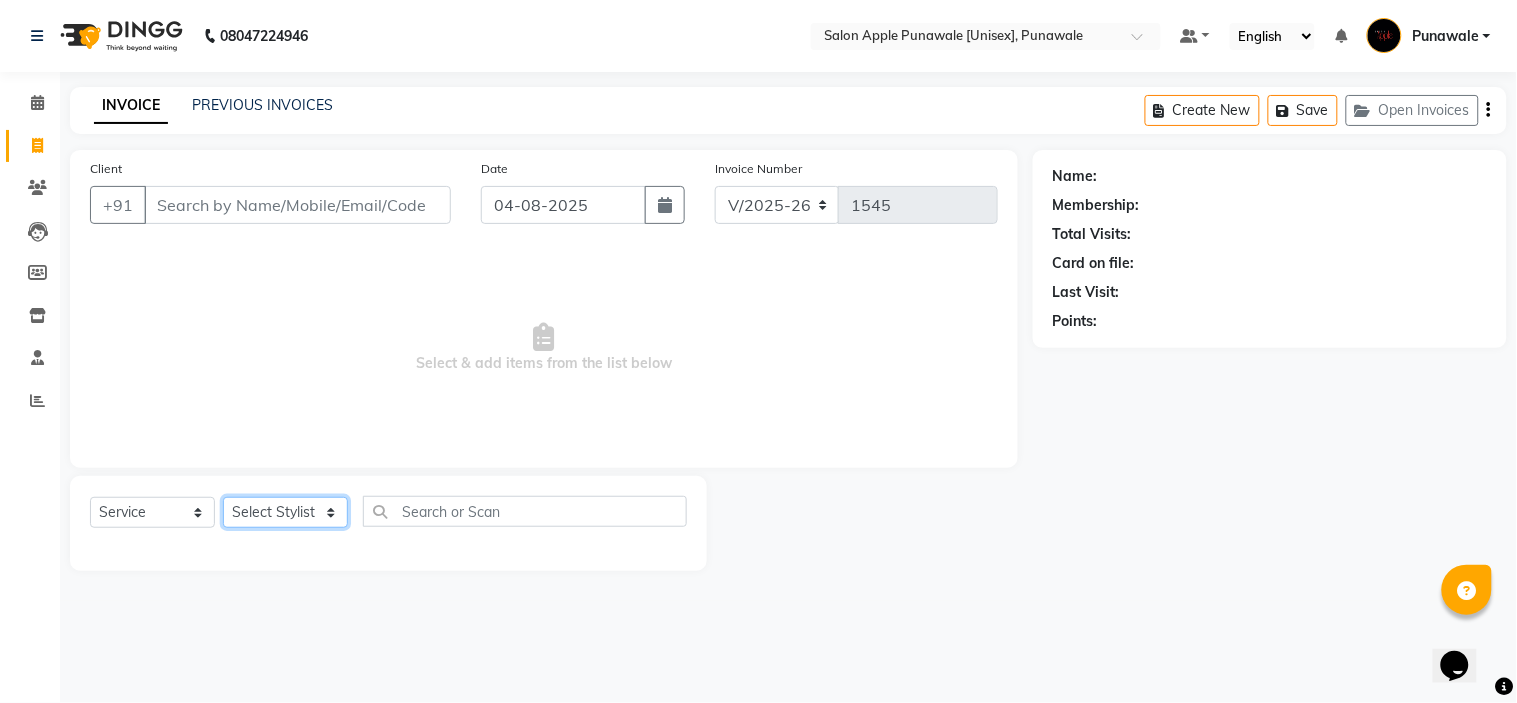 select on "63297" 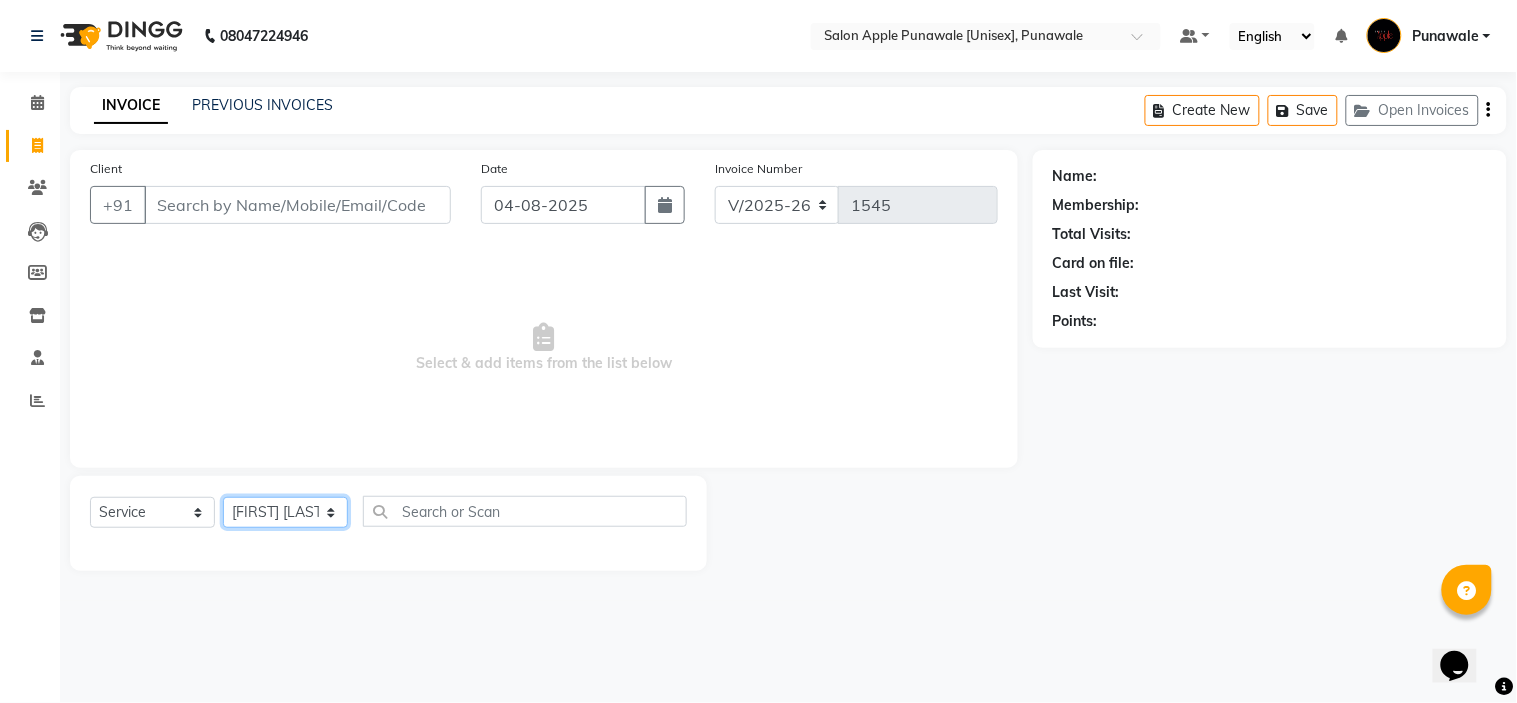 click on "Select Stylist Avi Sonawane Kamlesh Nikam Kaveri Nikam Pallavi Waghamare Shruti Khapake Sneha Jadhav Sohail Shaikh  Vivek Hire" 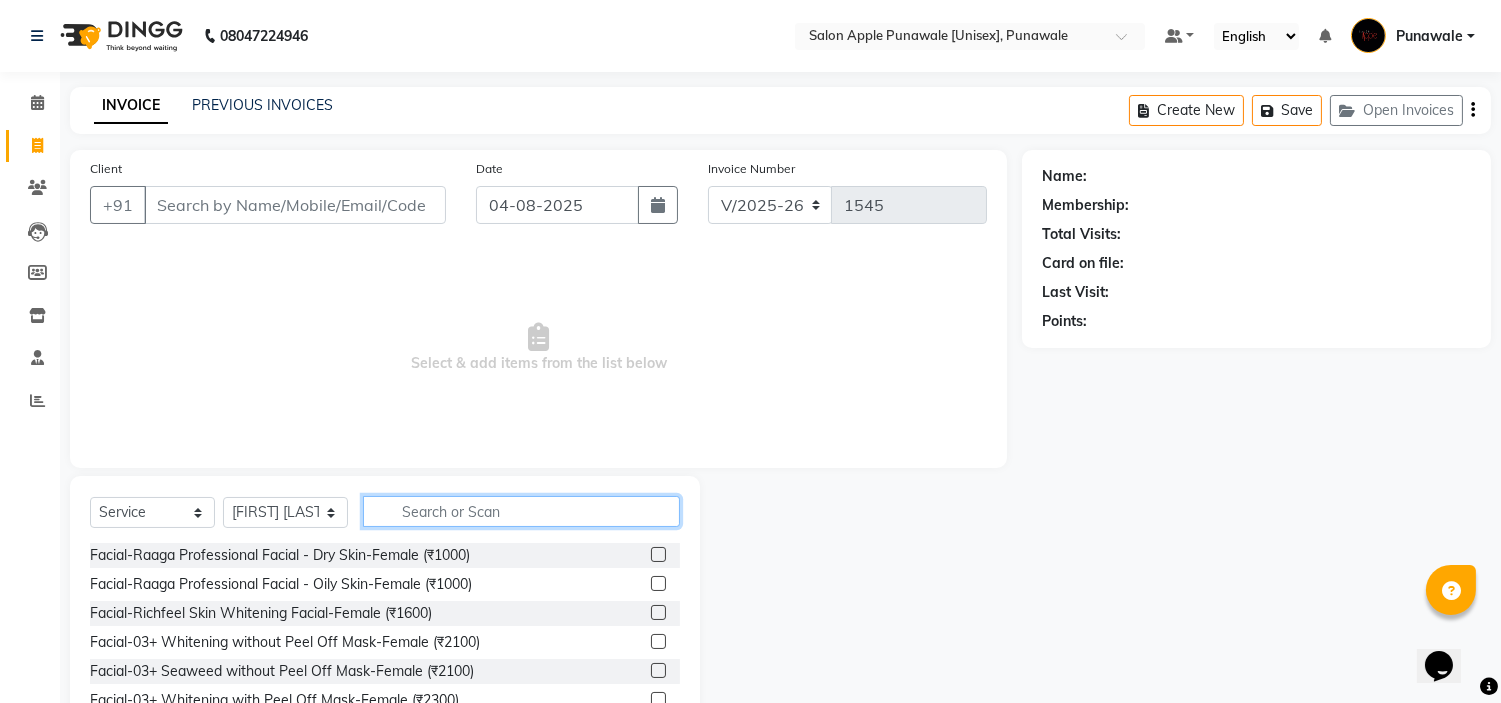 click 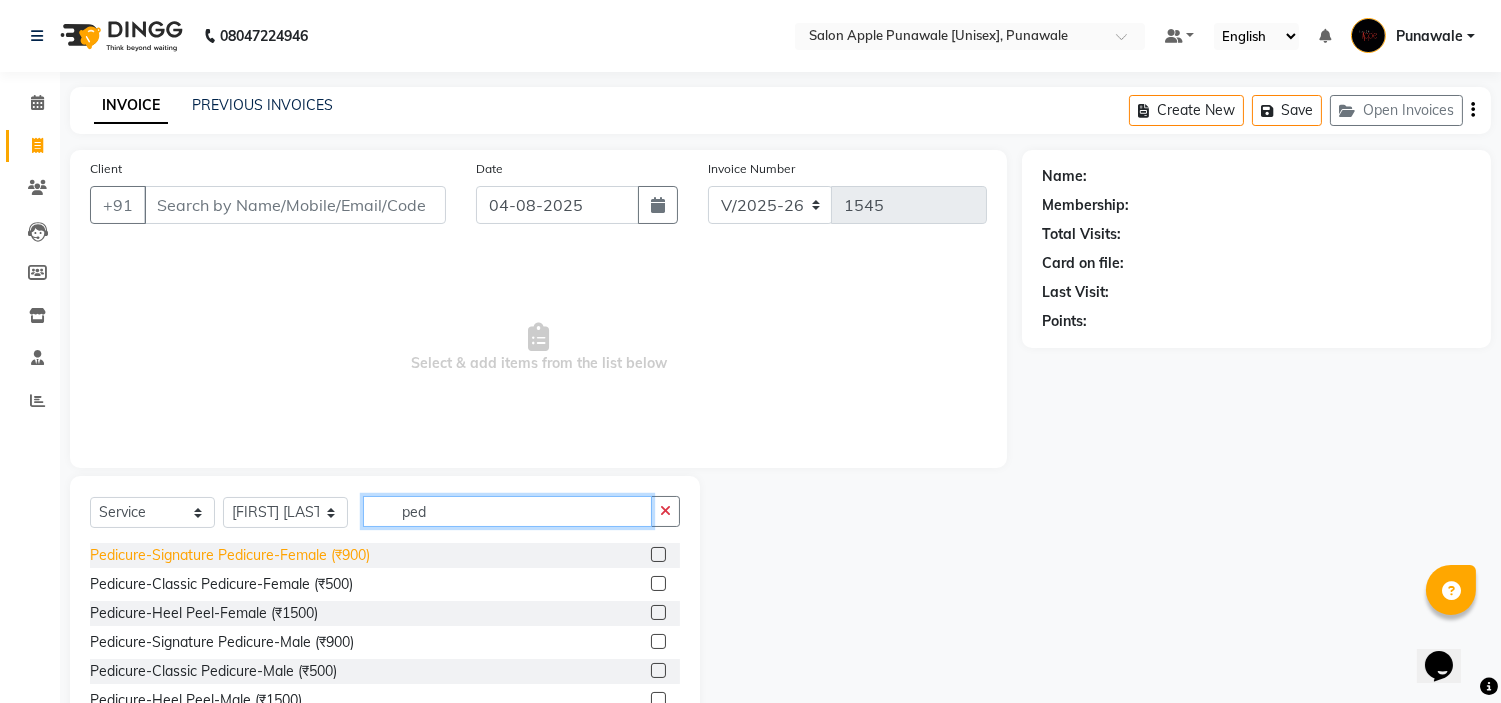 type on "ped" 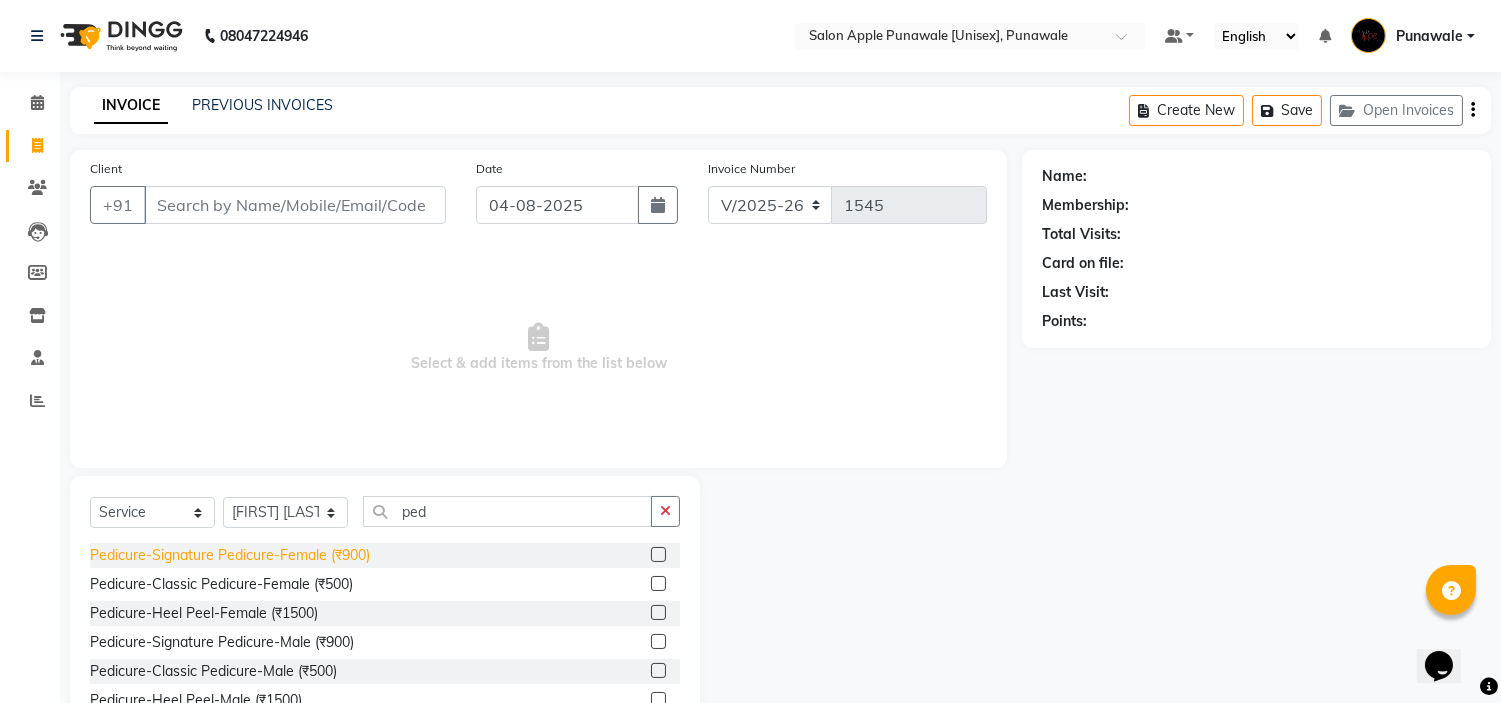 click on "Pedicure-Signature Pedicure-Female (₹900)" 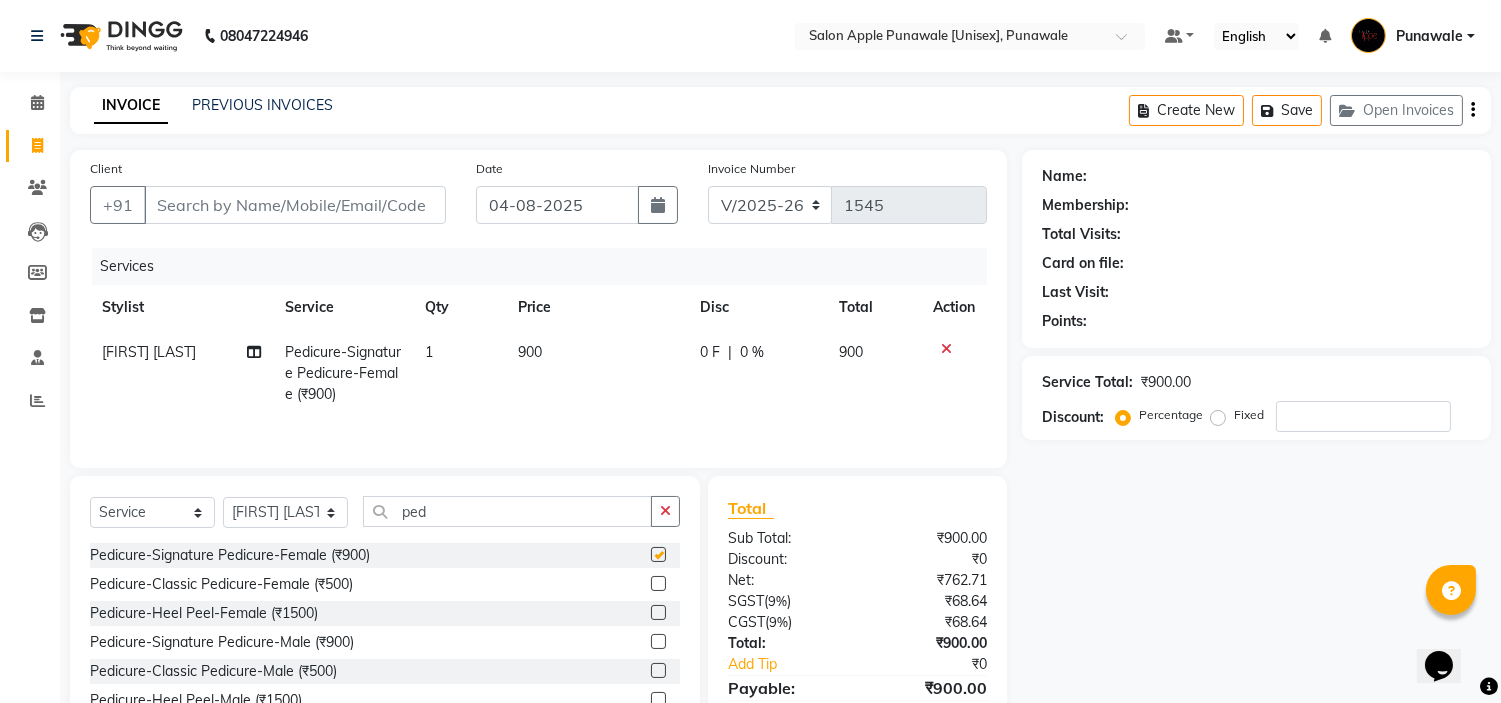 checkbox on "false" 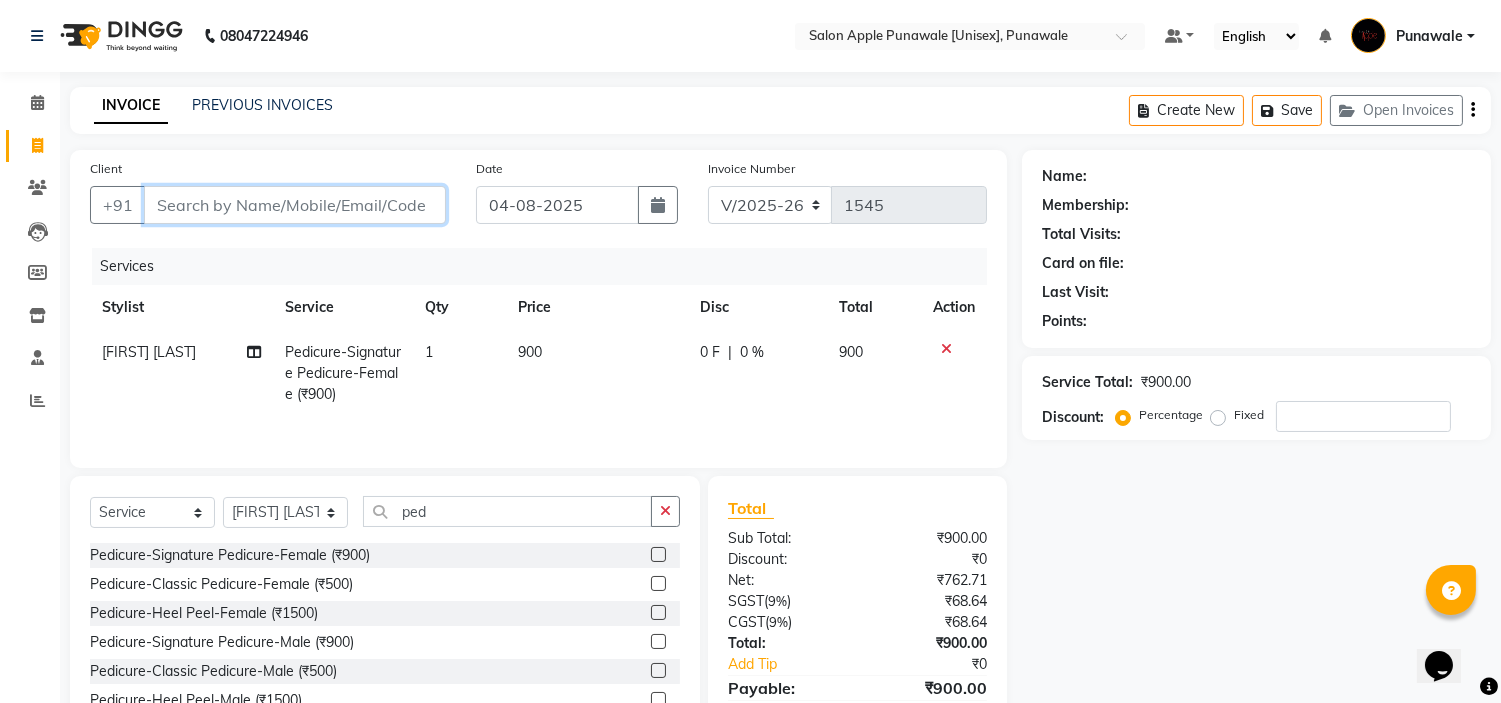 click on "Client" at bounding box center (295, 205) 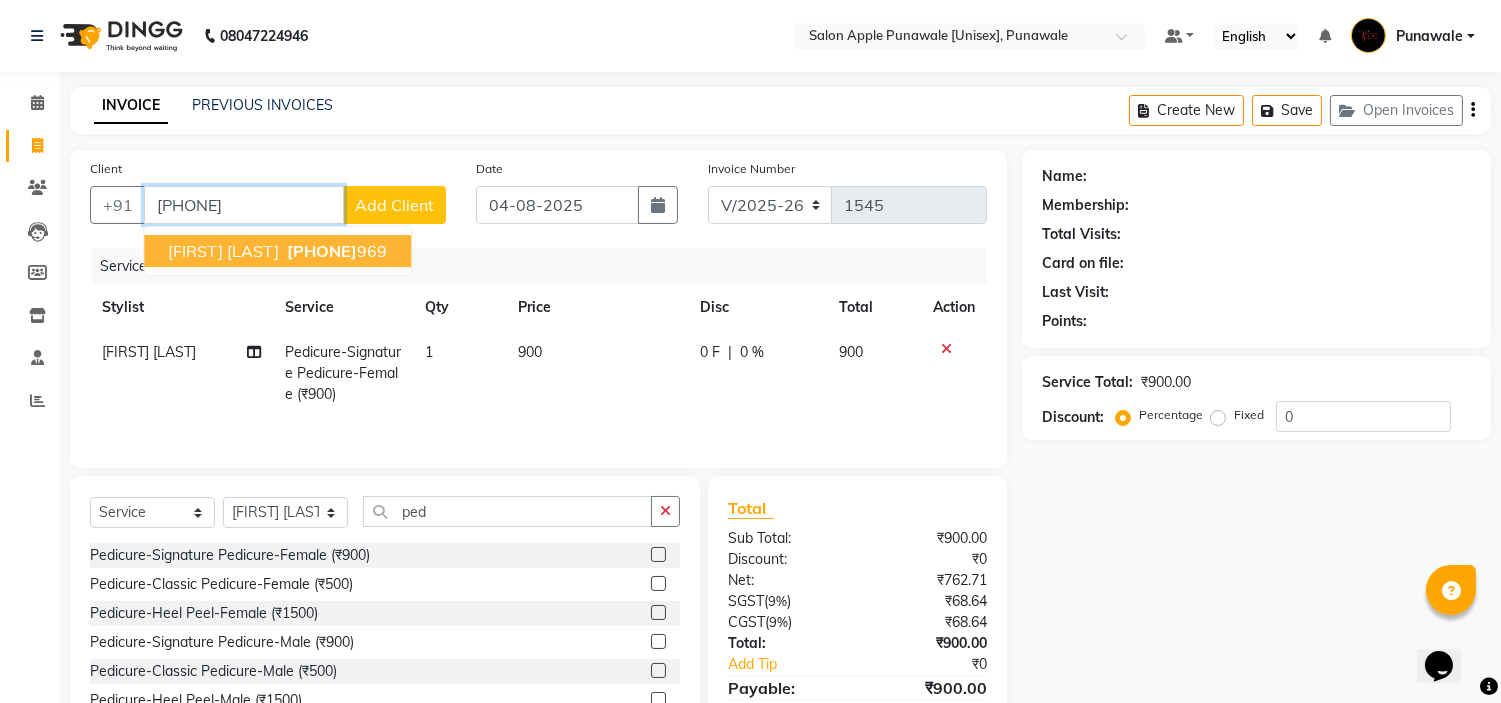 click on "[PHONE]" at bounding box center (335, 251) 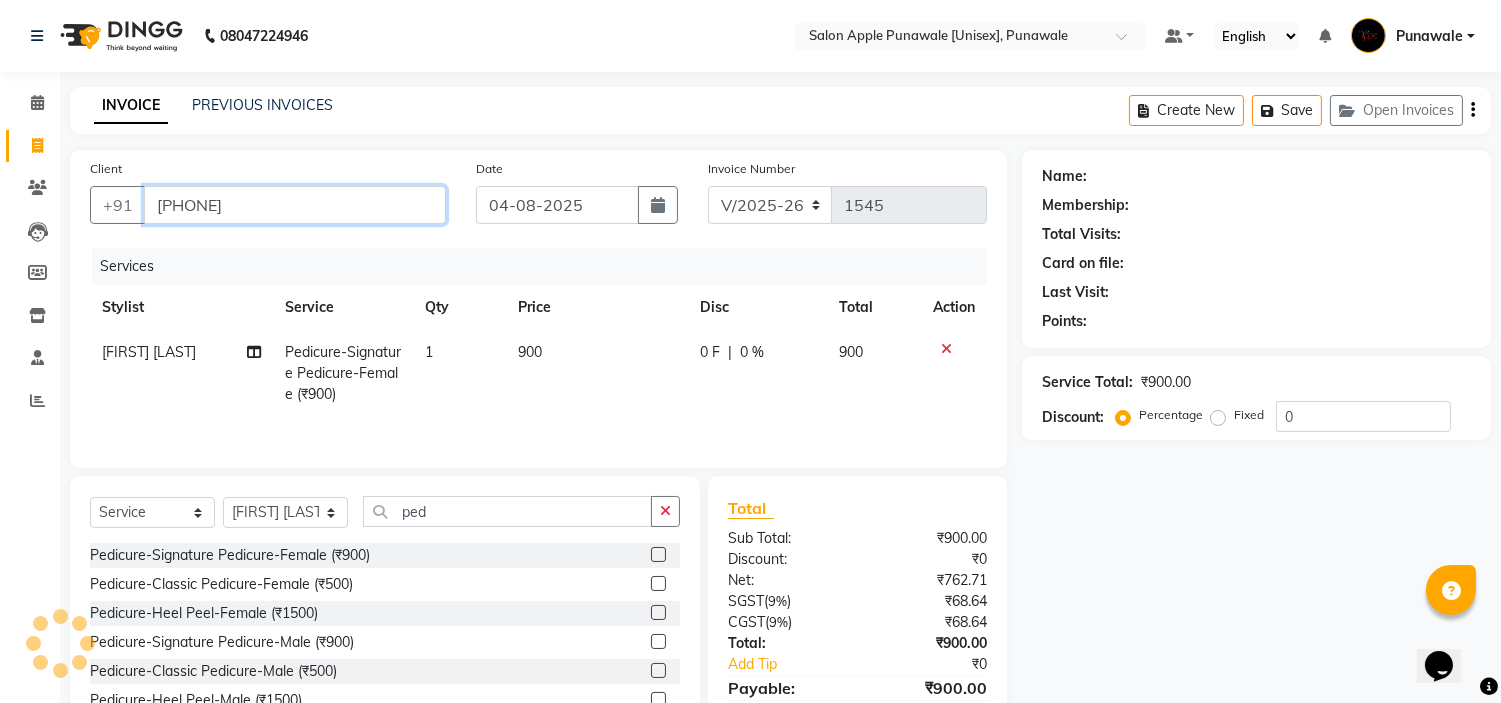type on "[PHONE]" 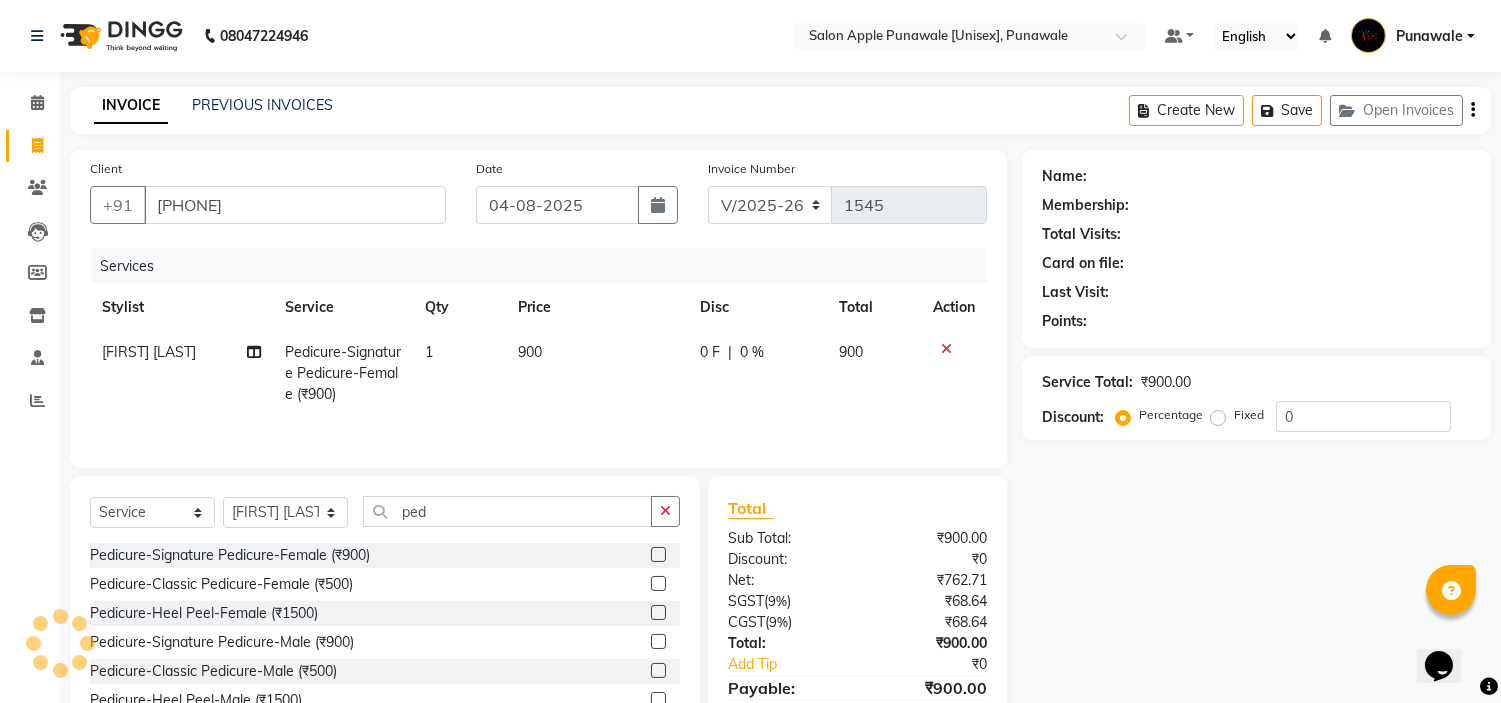 type on "10" 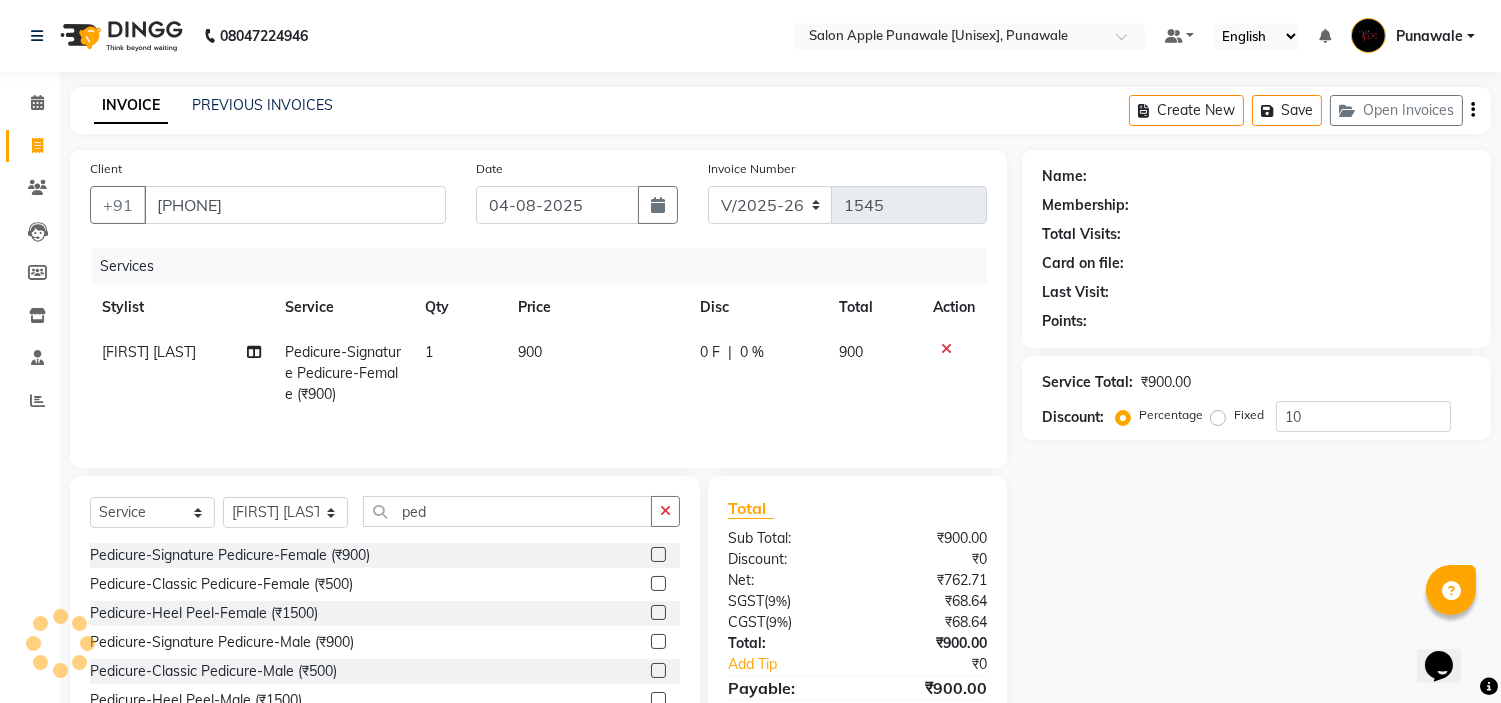 select on "1: Object" 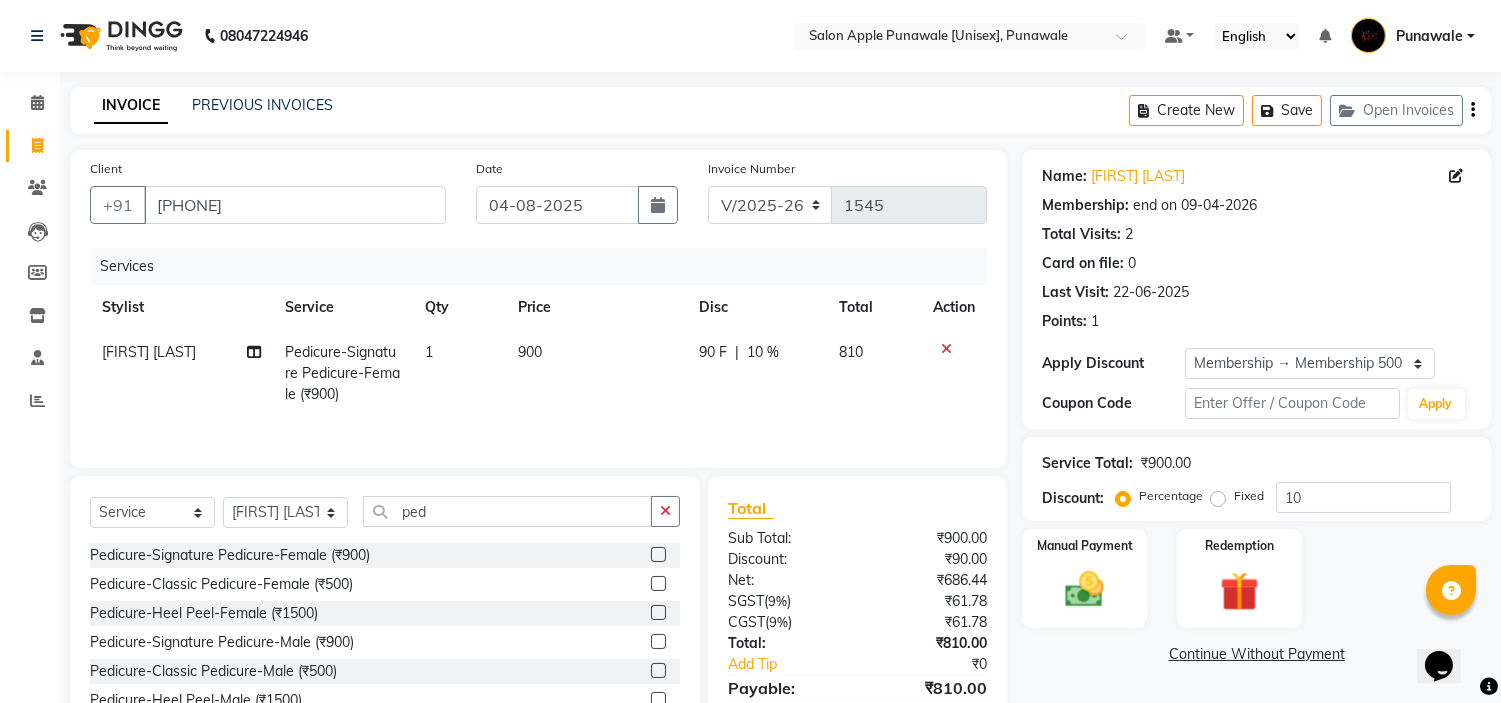 scroll, scrollTop: 98, scrollLeft: 0, axis: vertical 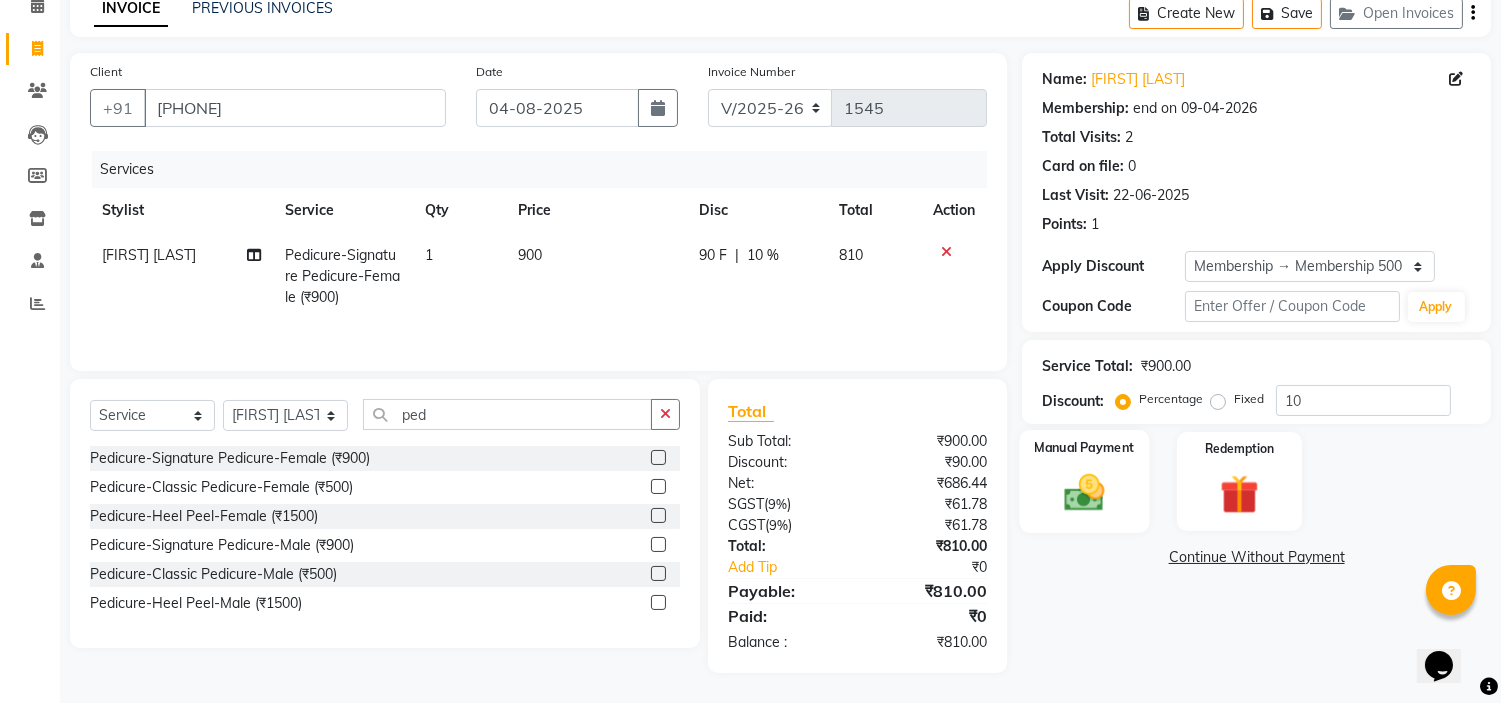 click on "Manual Payment" 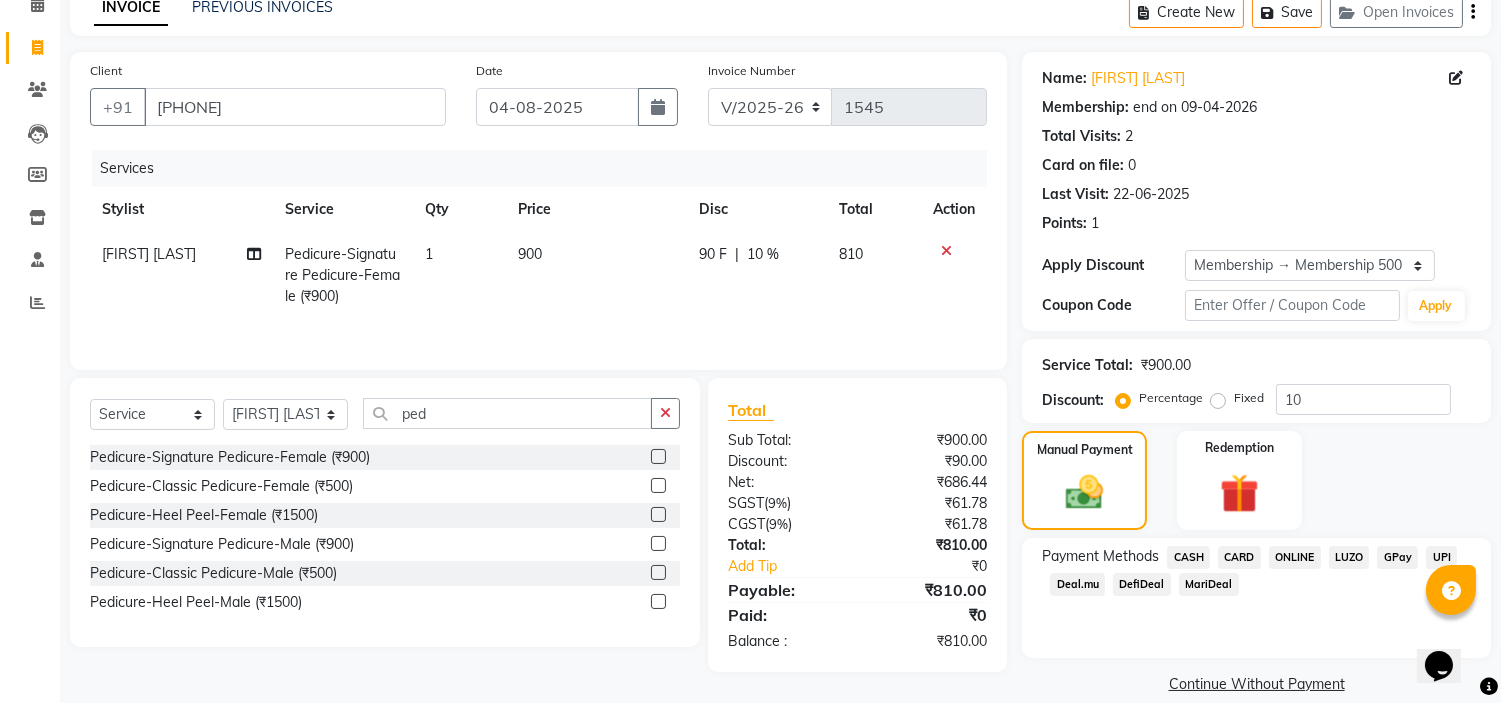 click on "ONLINE" 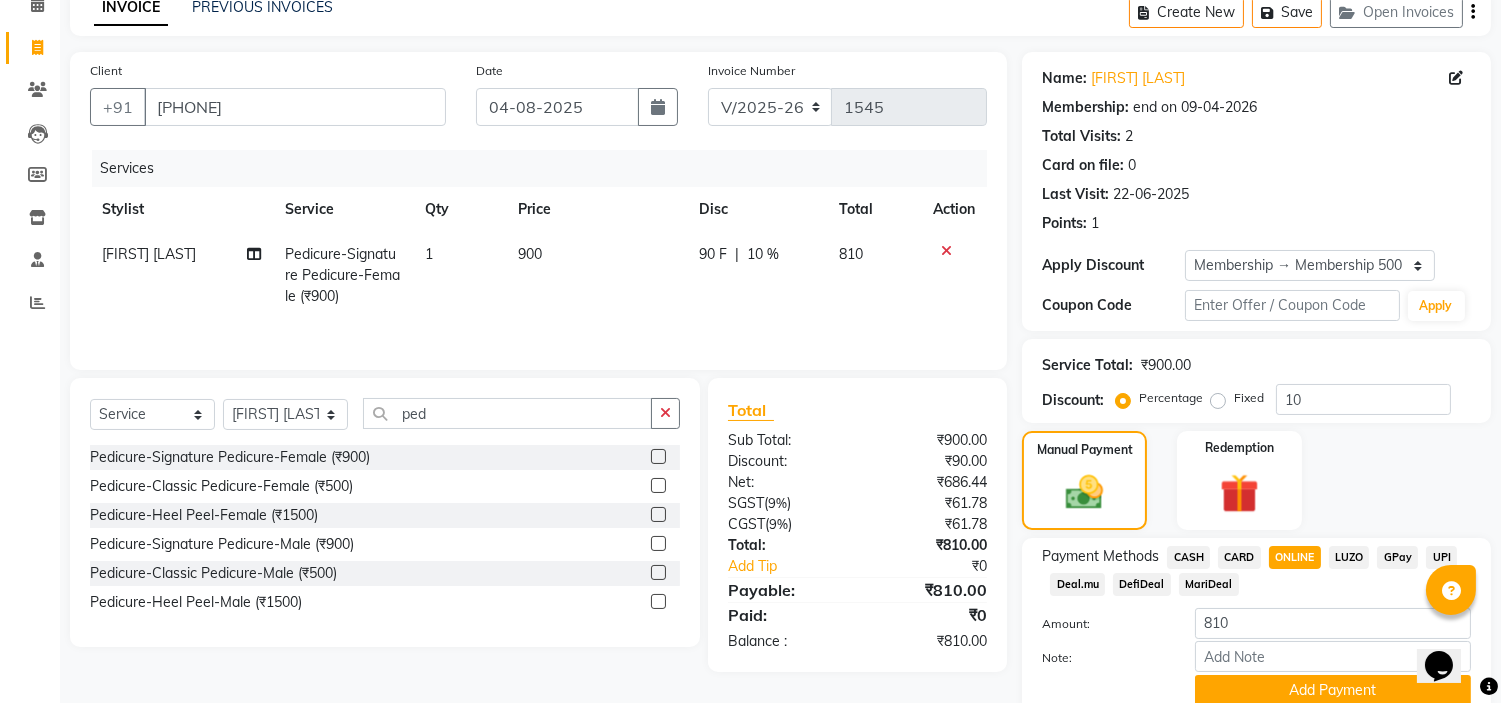 scroll, scrollTop: 180, scrollLeft: 0, axis: vertical 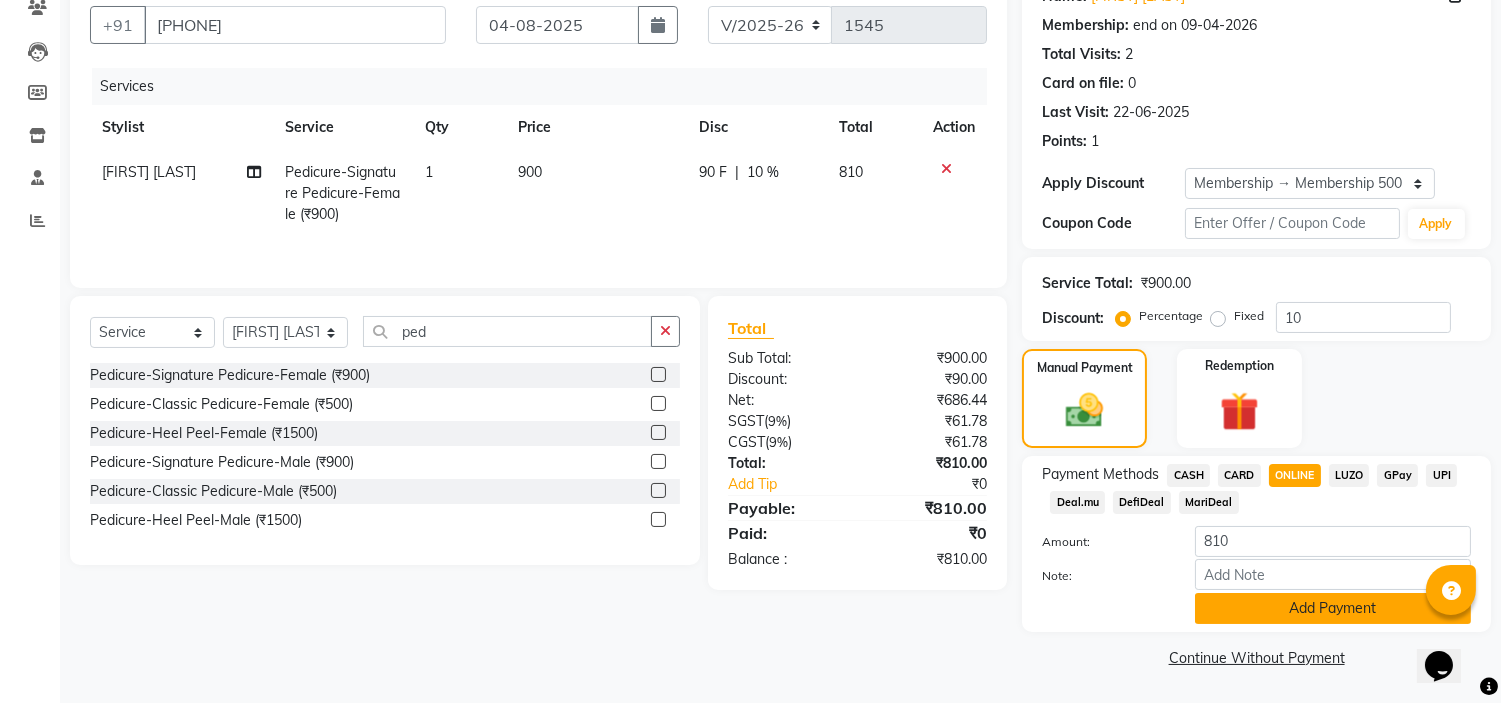 click on "Add Payment" 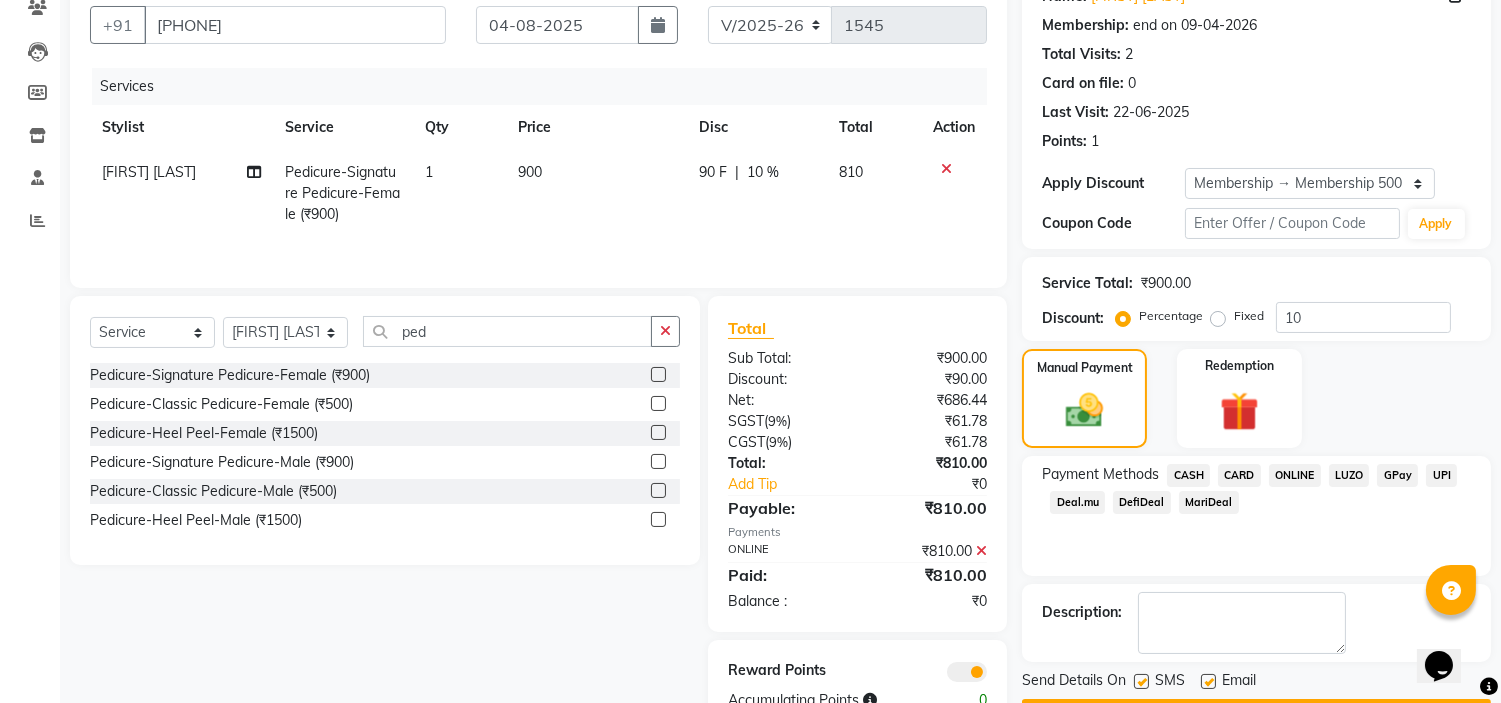 scroll, scrollTop: 240, scrollLeft: 0, axis: vertical 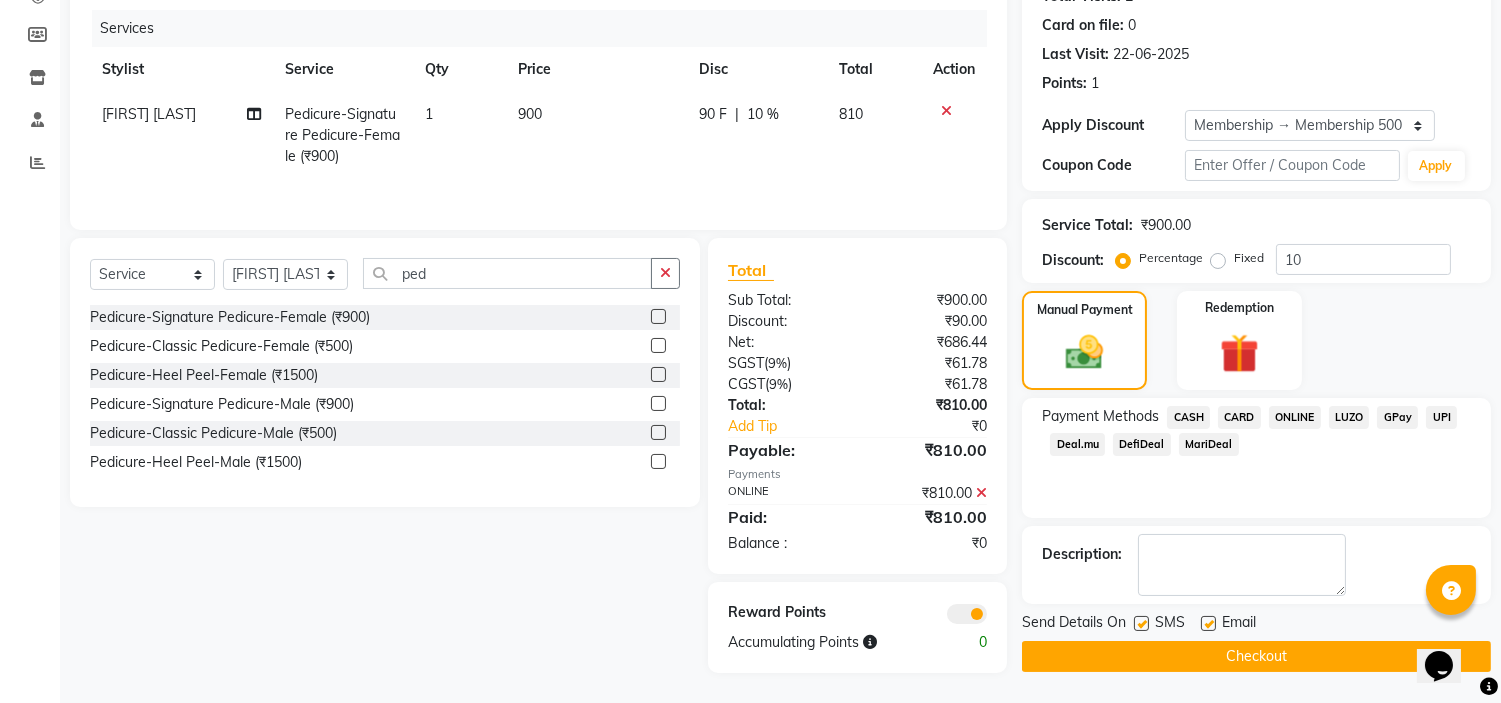 click on "Checkout" 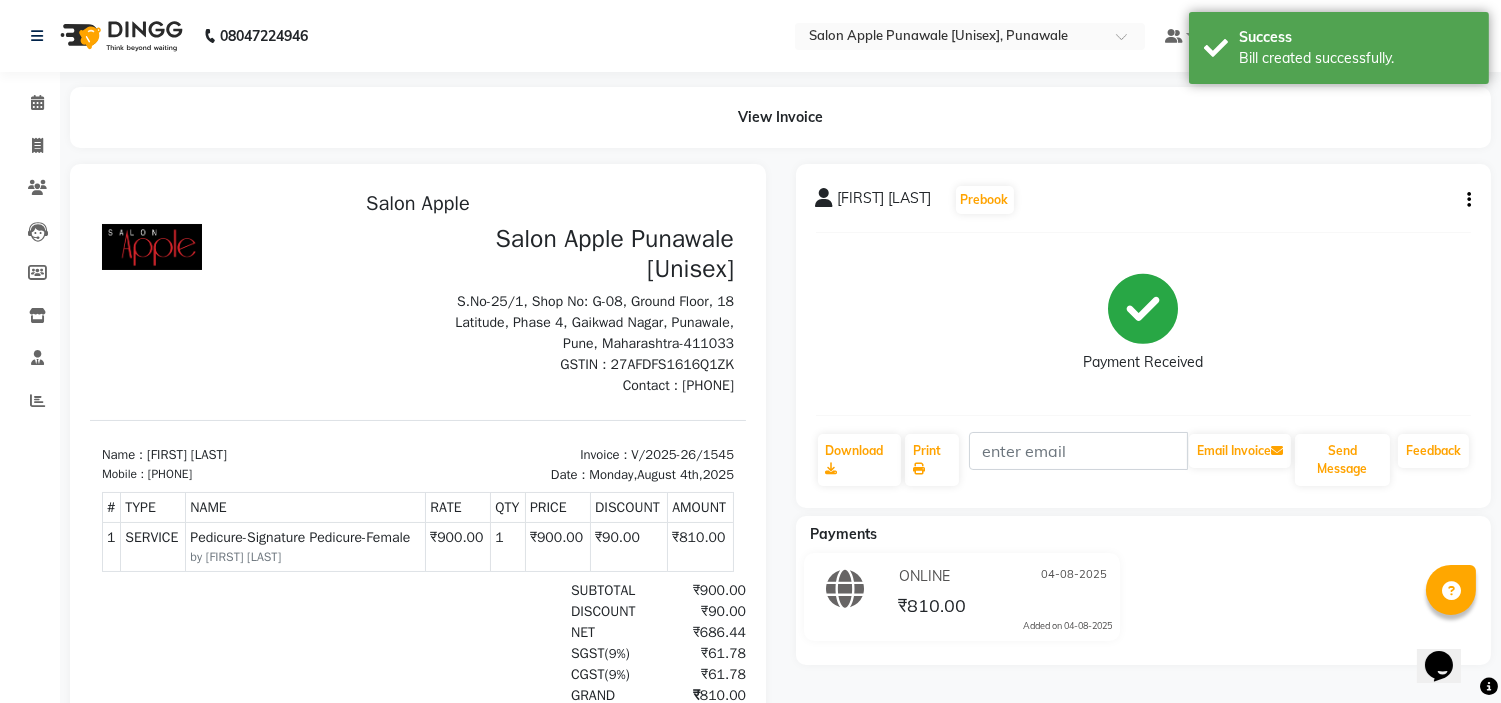 scroll, scrollTop: 0, scrollLeft: 0, axis: both 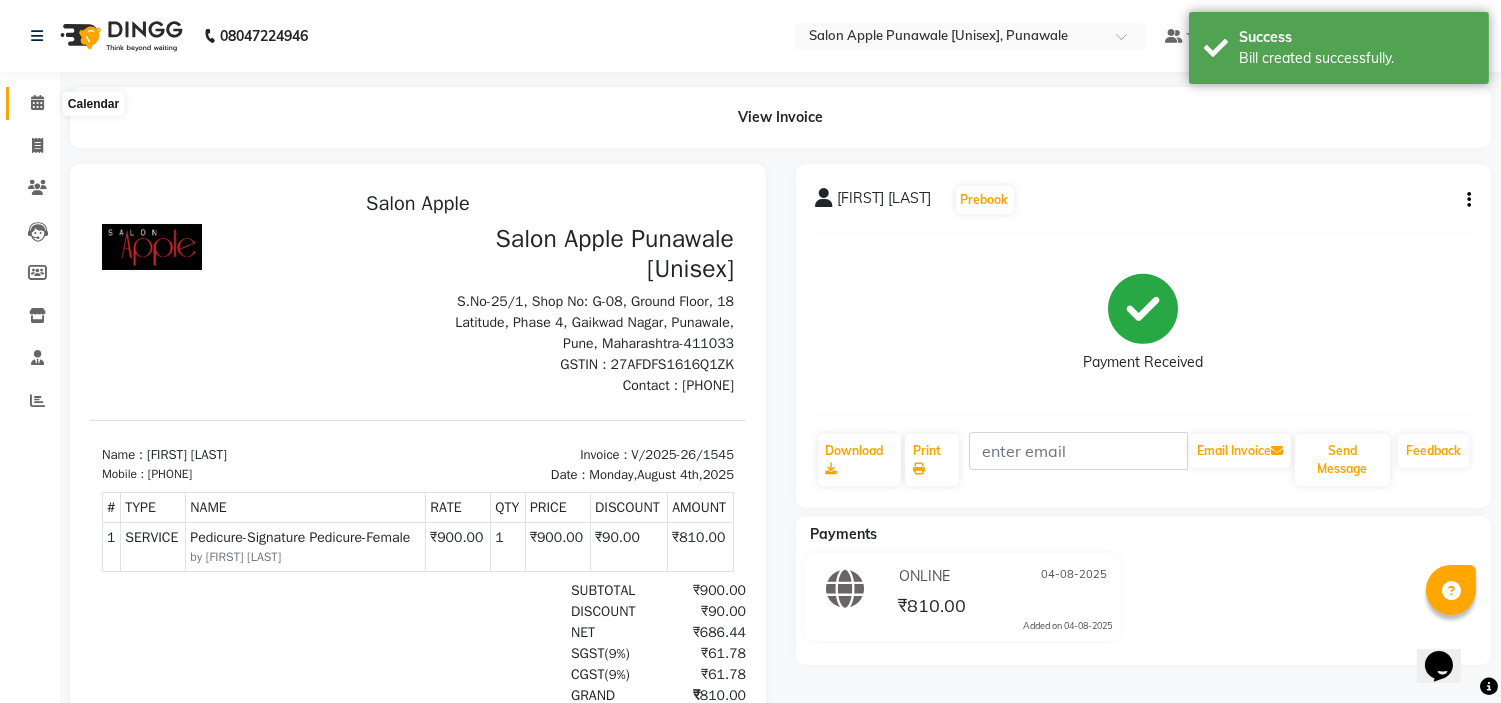 click 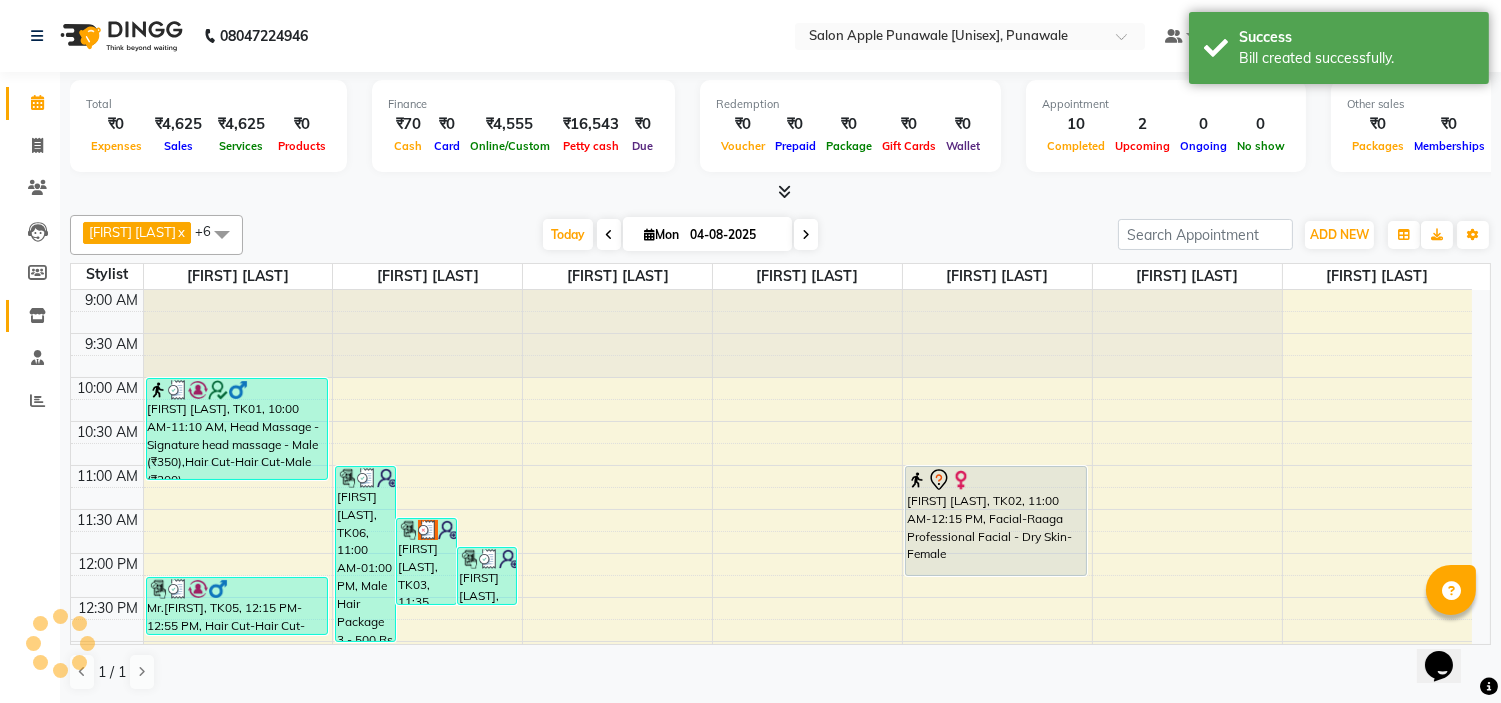 scroll, scrollTop: 0, scrollLeft: 0, axis: both 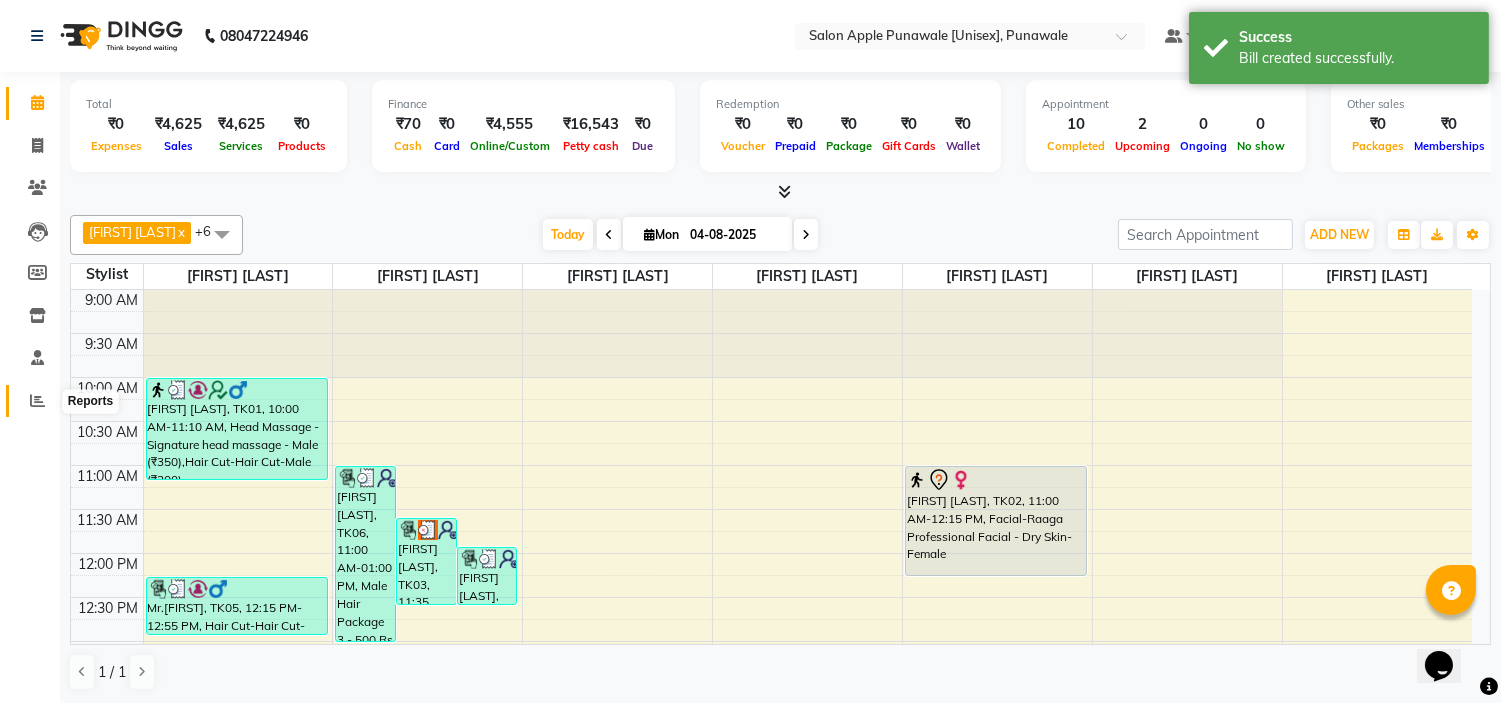 click 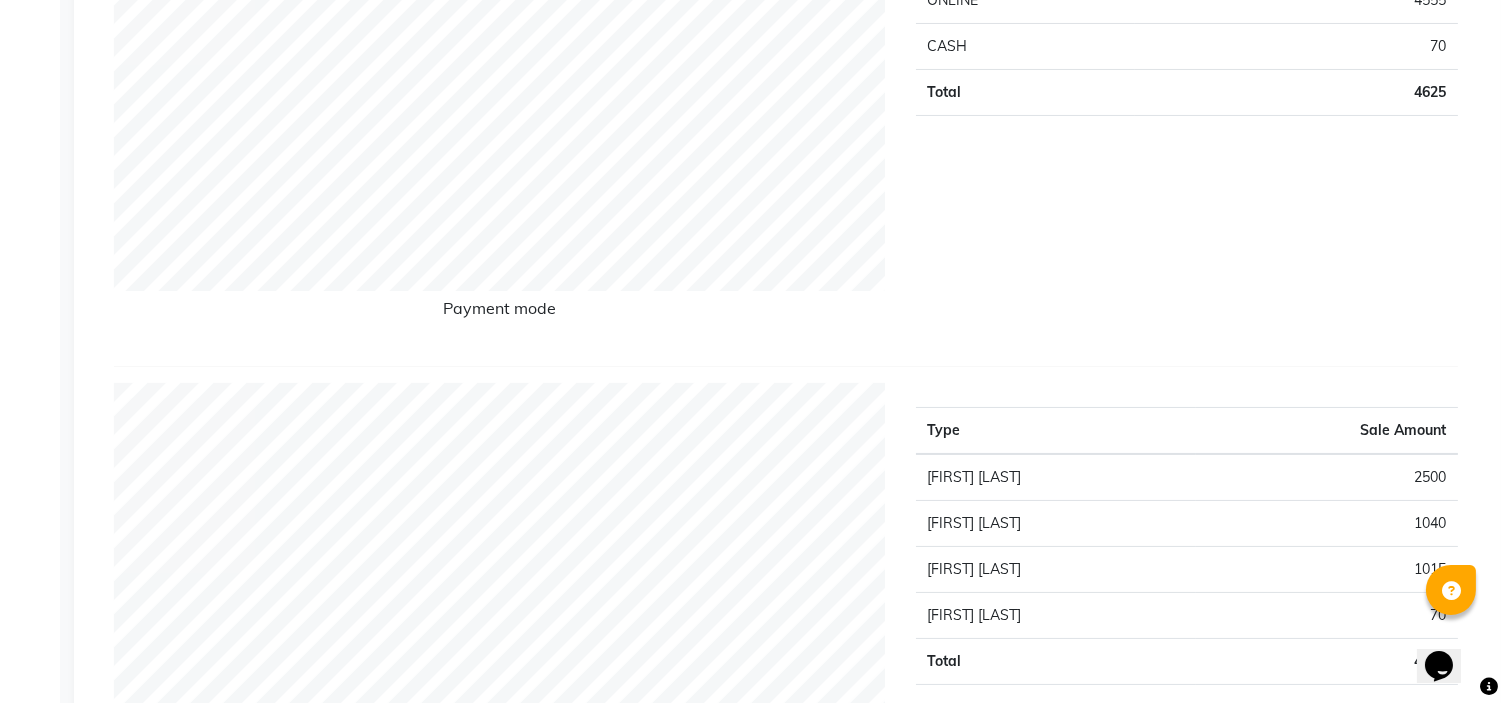 scroll, scrollTop: 0, scrollLeft: 0, axis: both 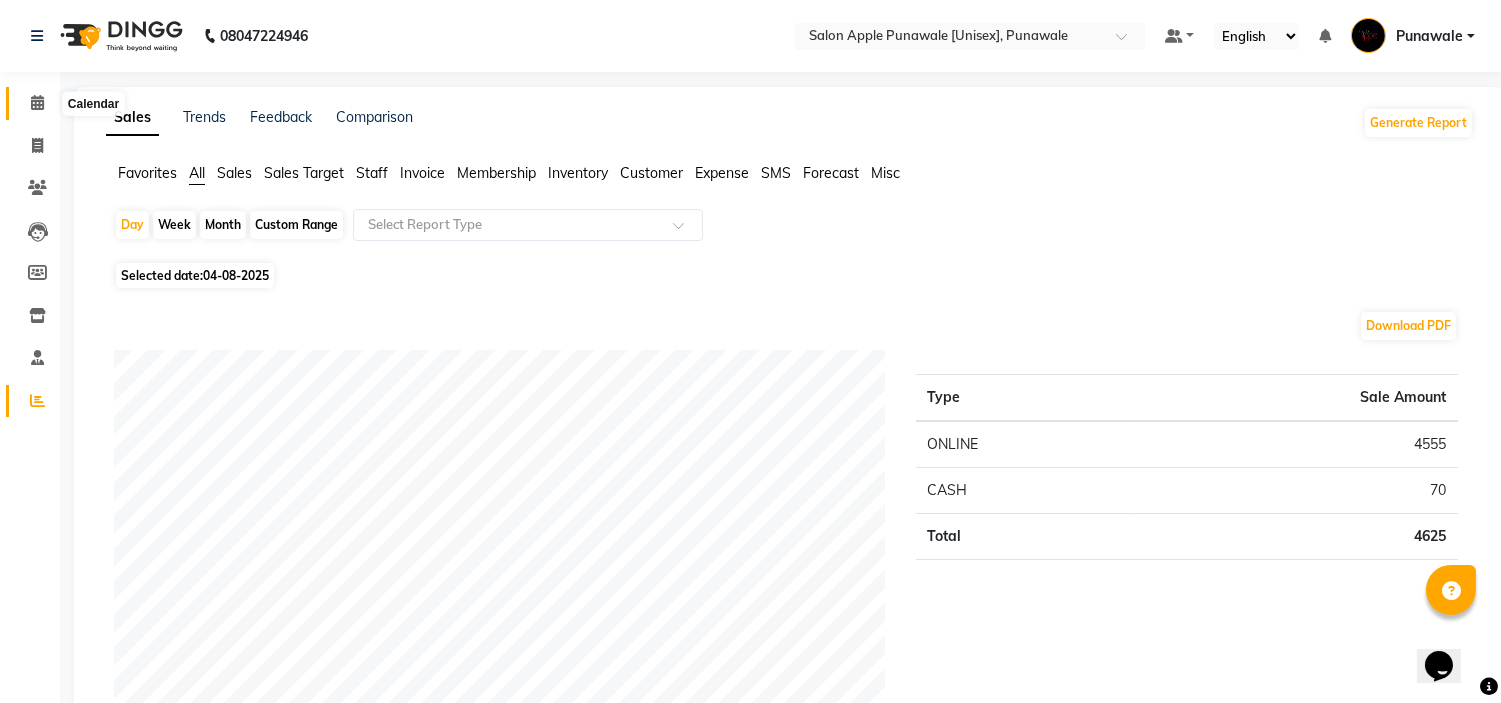 click 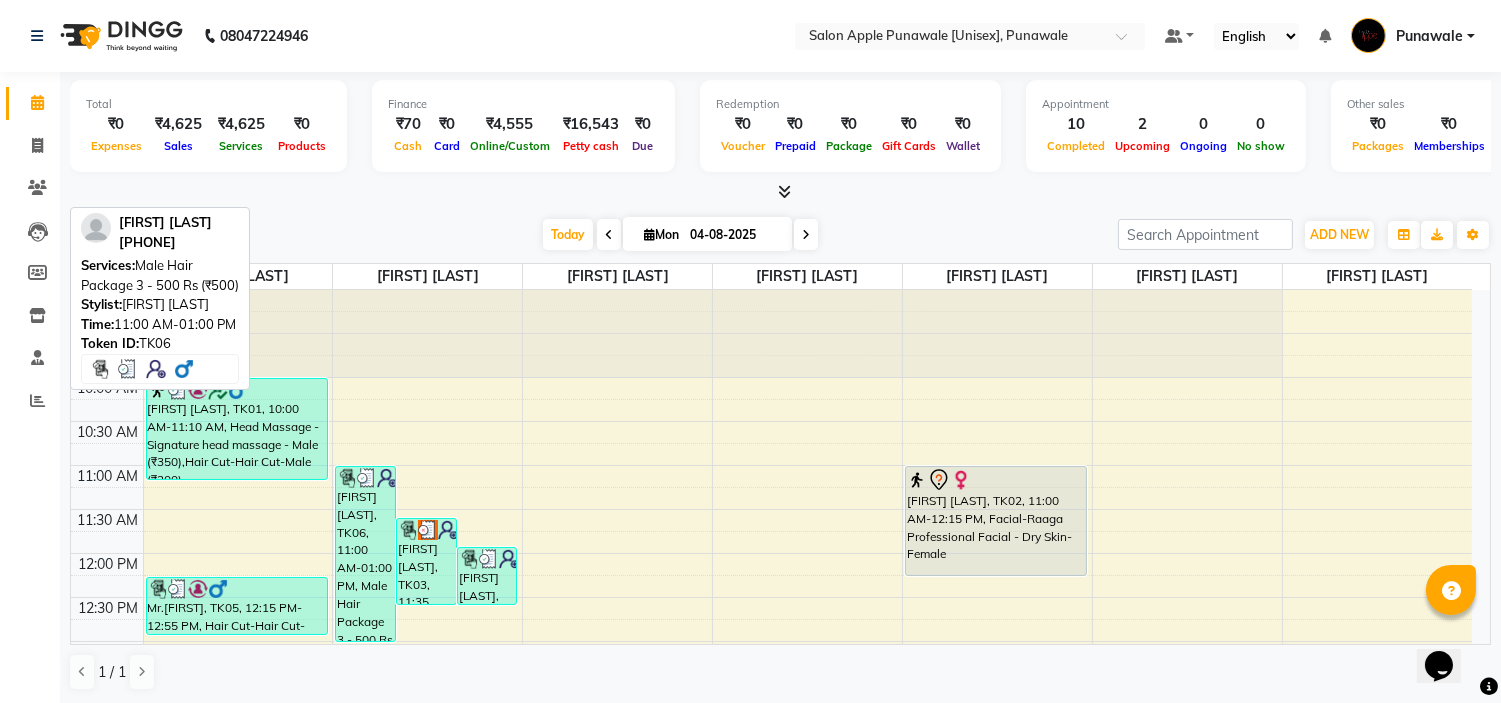scroll, scrollTop: 1, scrollLeft: 0, axis: vertical 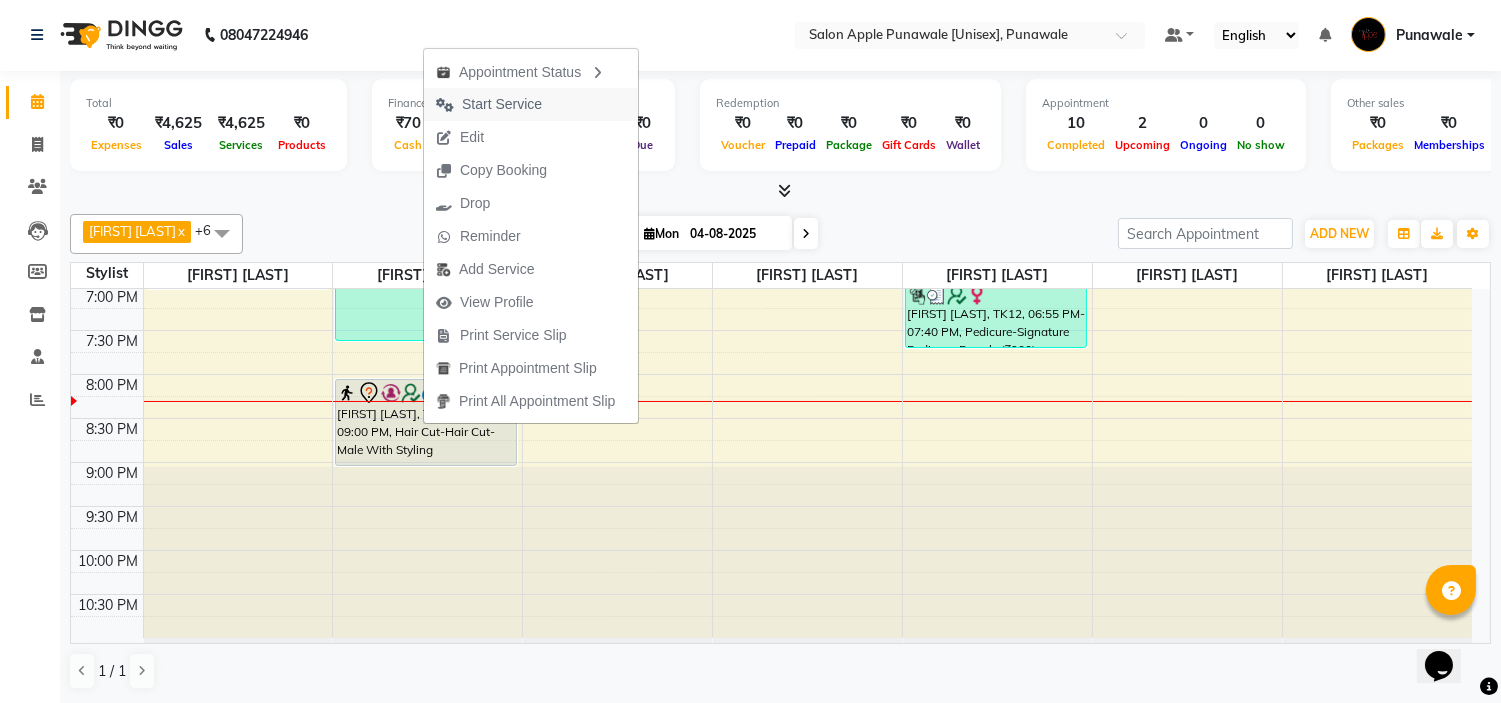 click on "Start Service" at bounding box center (502, 104) 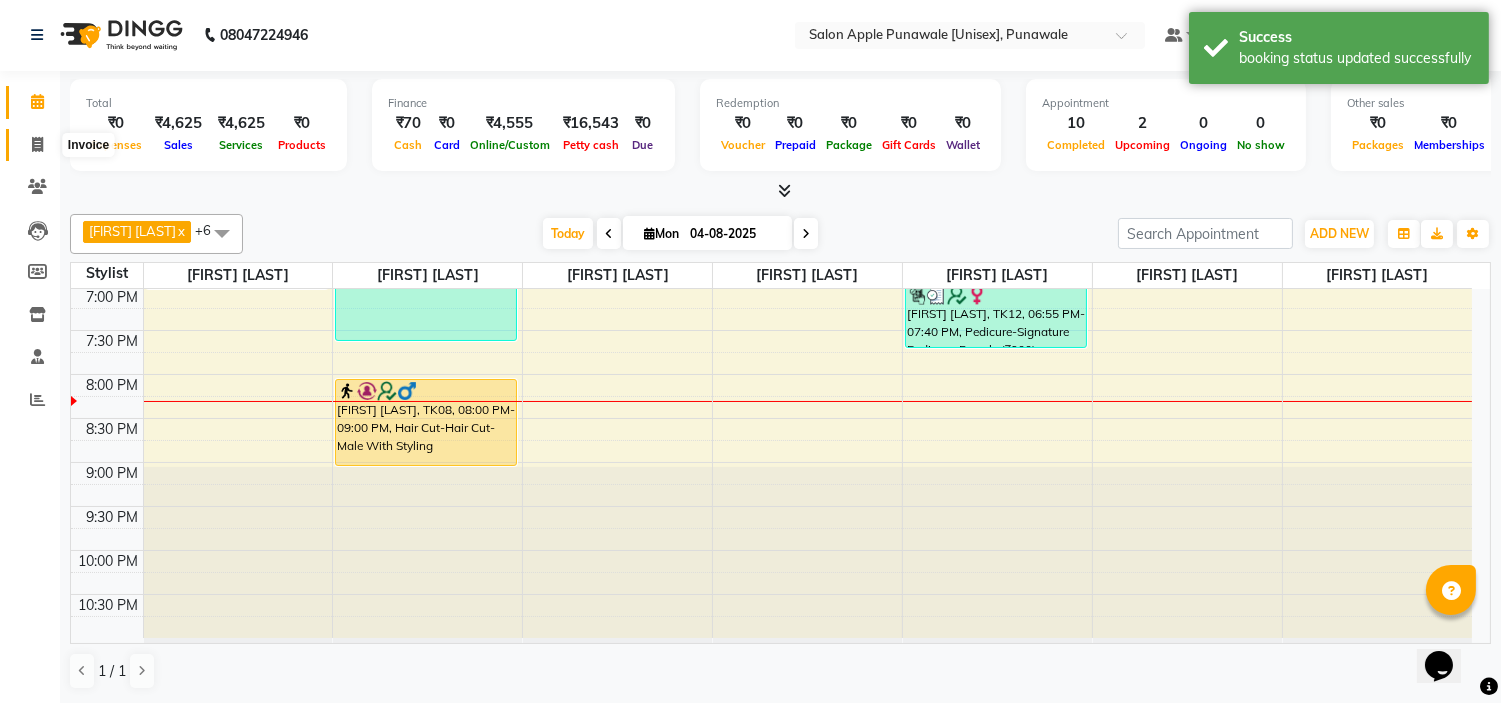 click 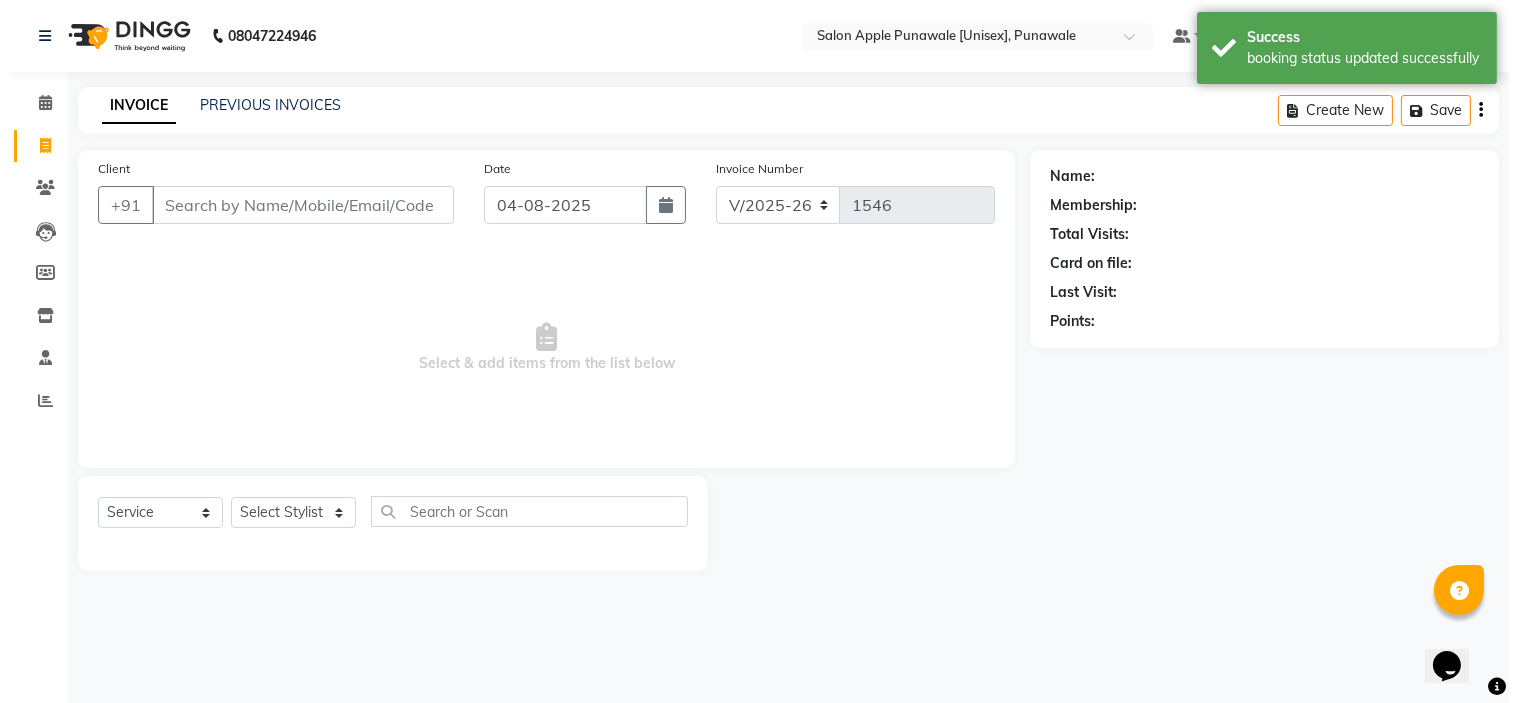scroll, scrollTop: 0, scrollLeft: 0, axis: both 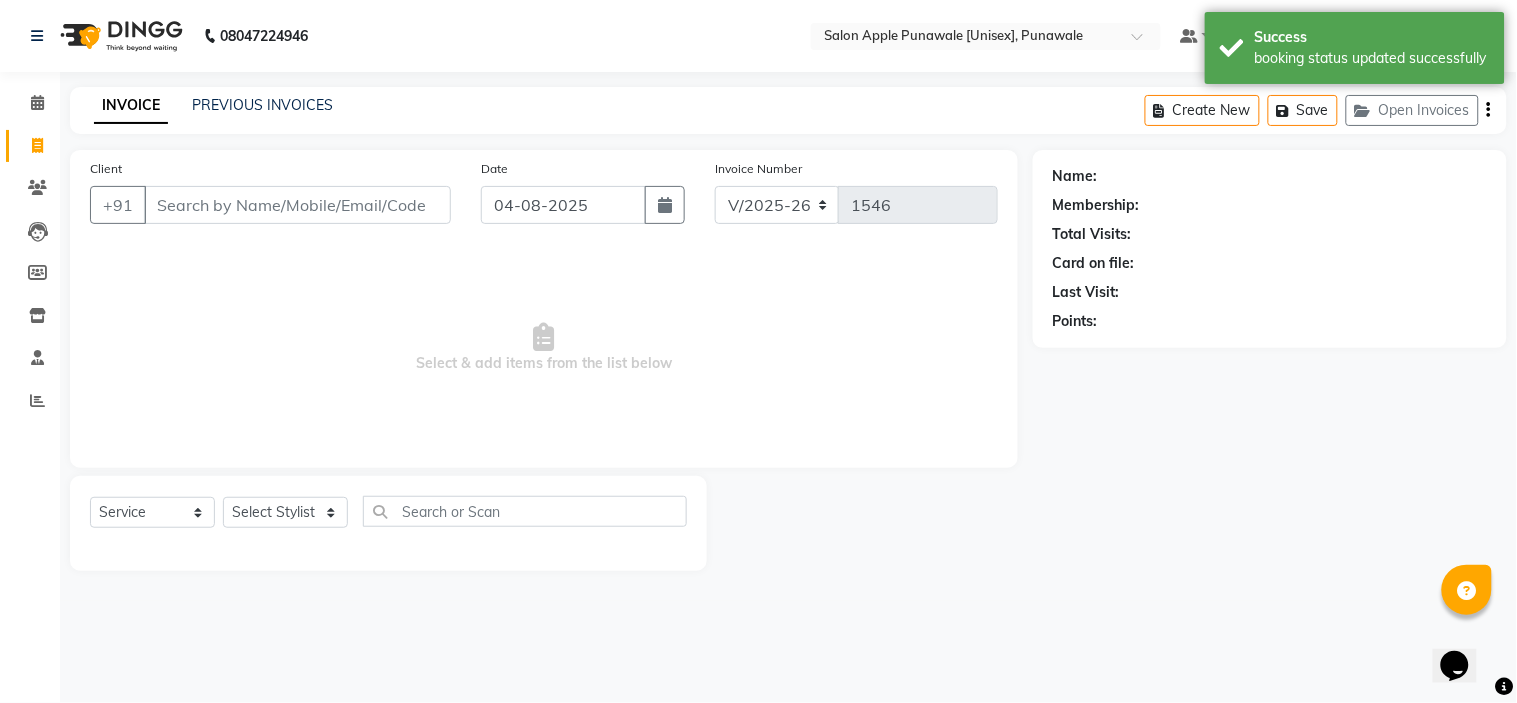 click on "Client" at bounding box center [297, 205] 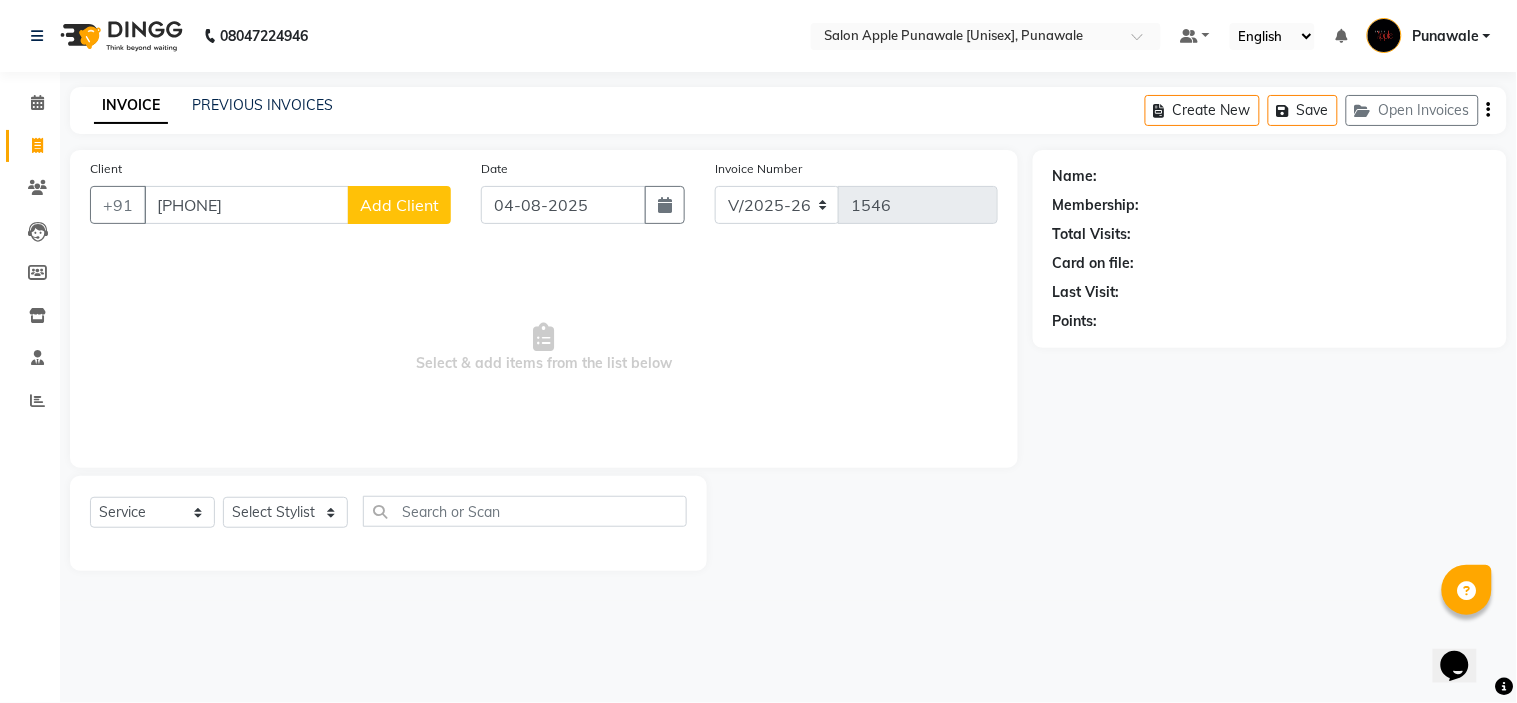 type on "[PHONE]" 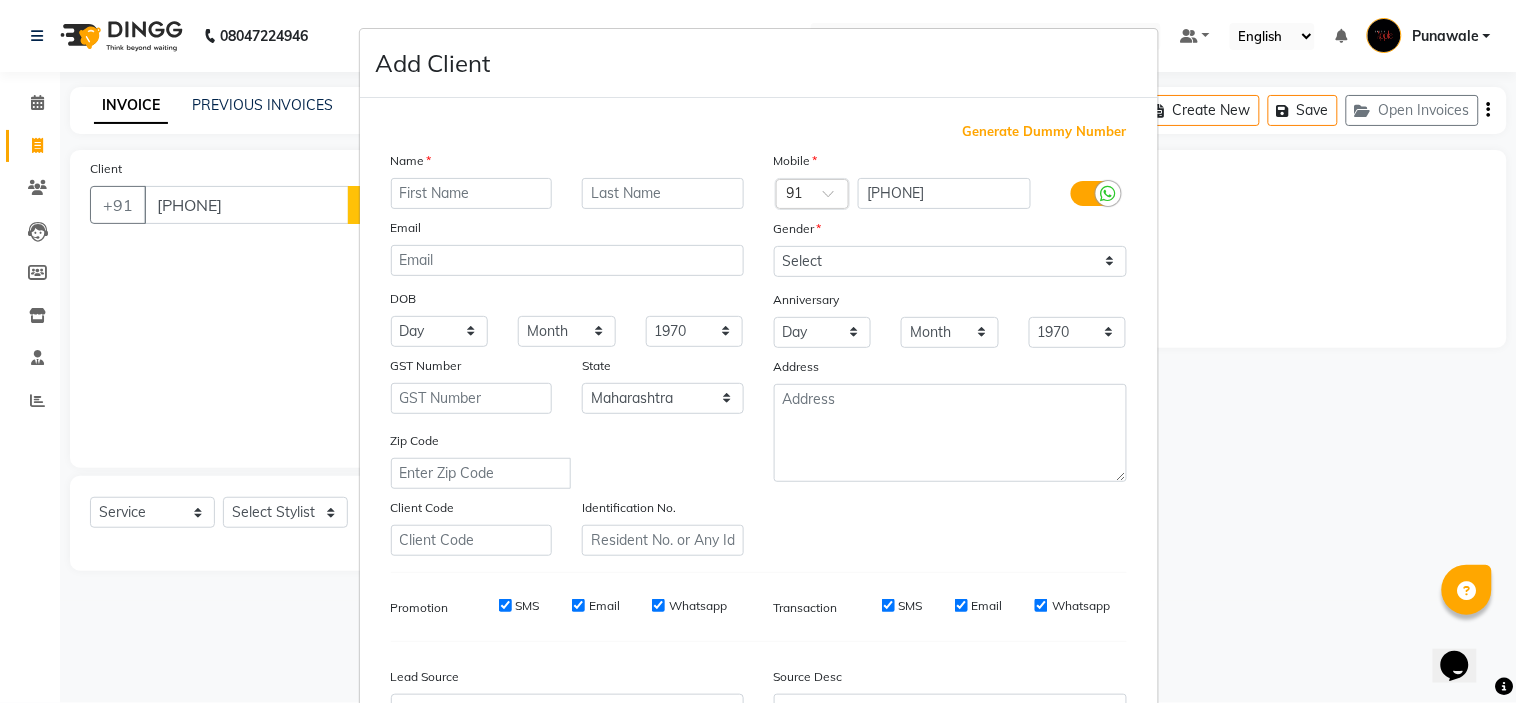 click at bounding box center [472, 193] 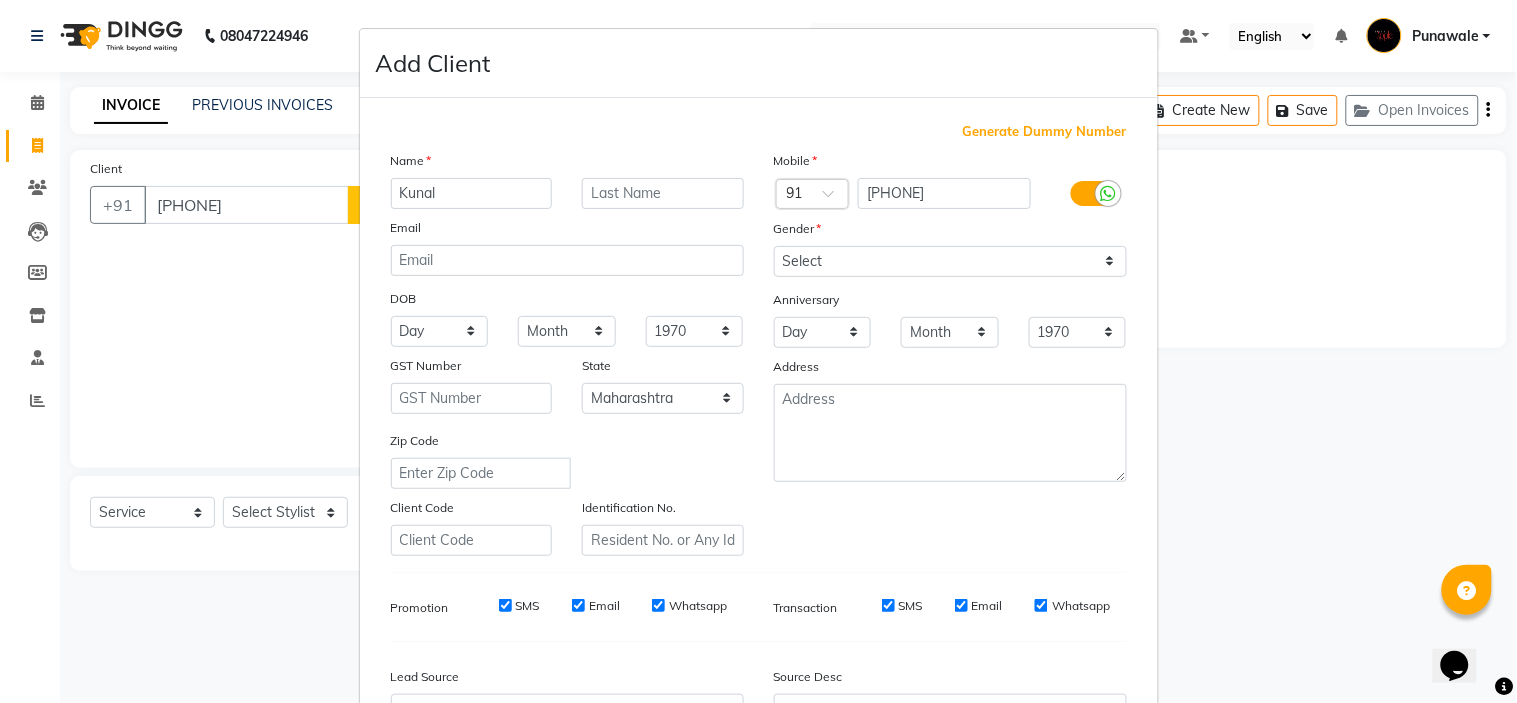 type on "Kunal" 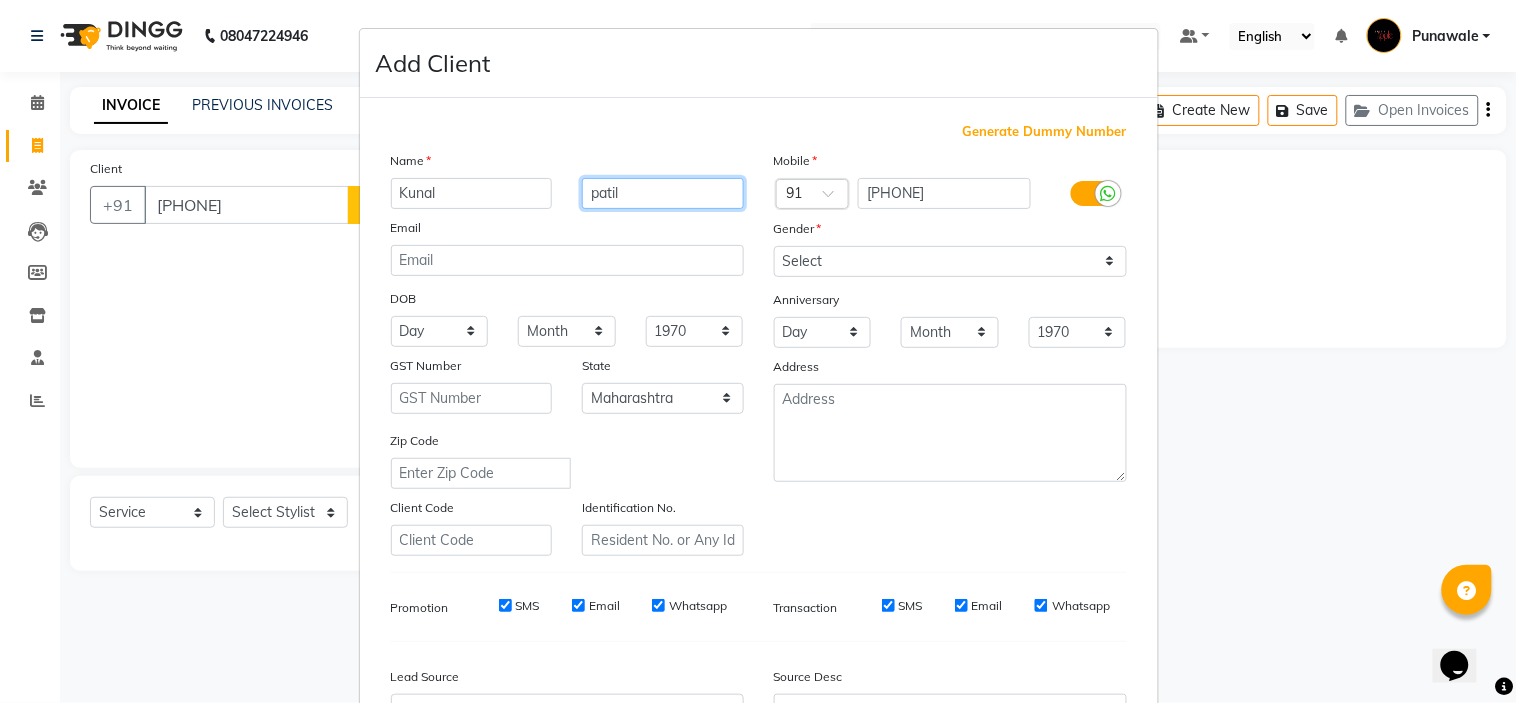 type on "patil" 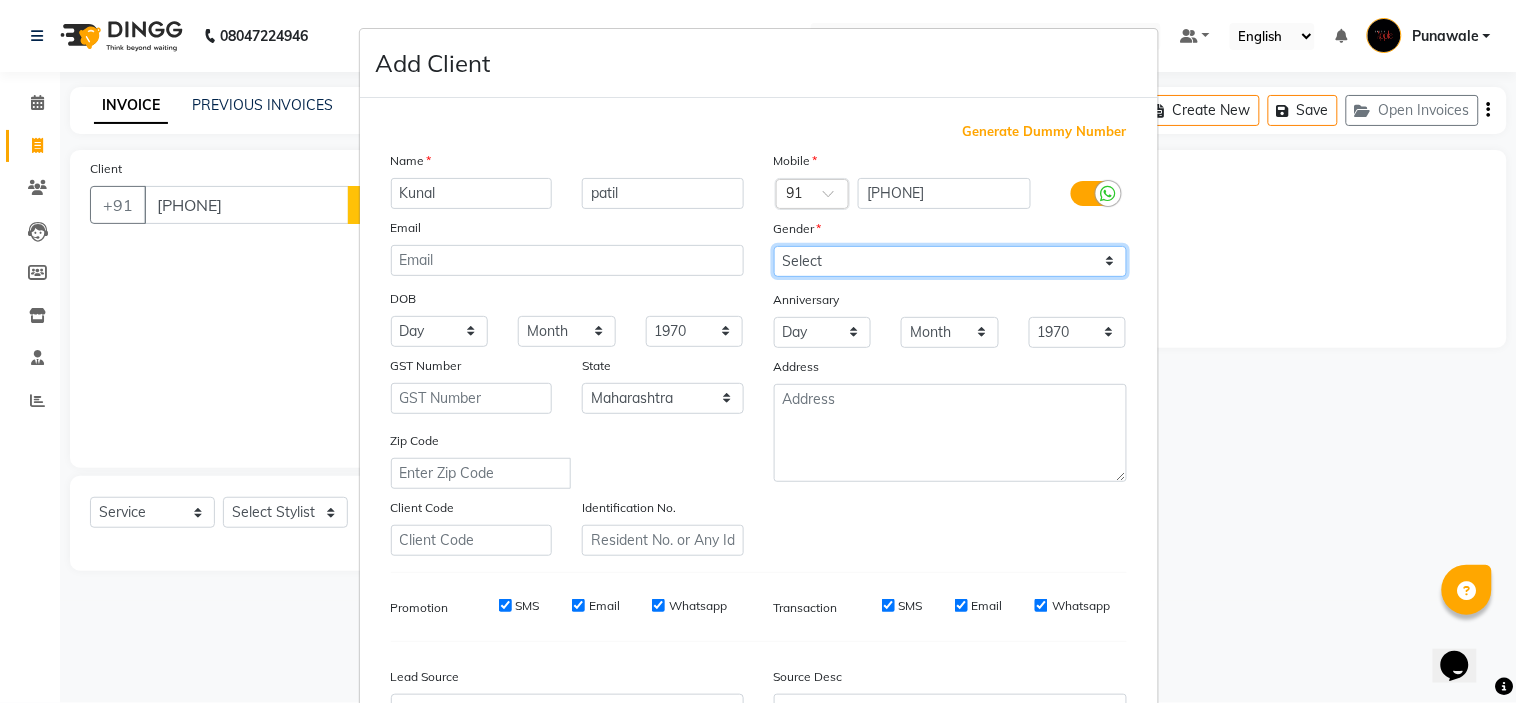 click on "Select Male Female Other Prefer Not To Say" at bounding box center (950, 261) 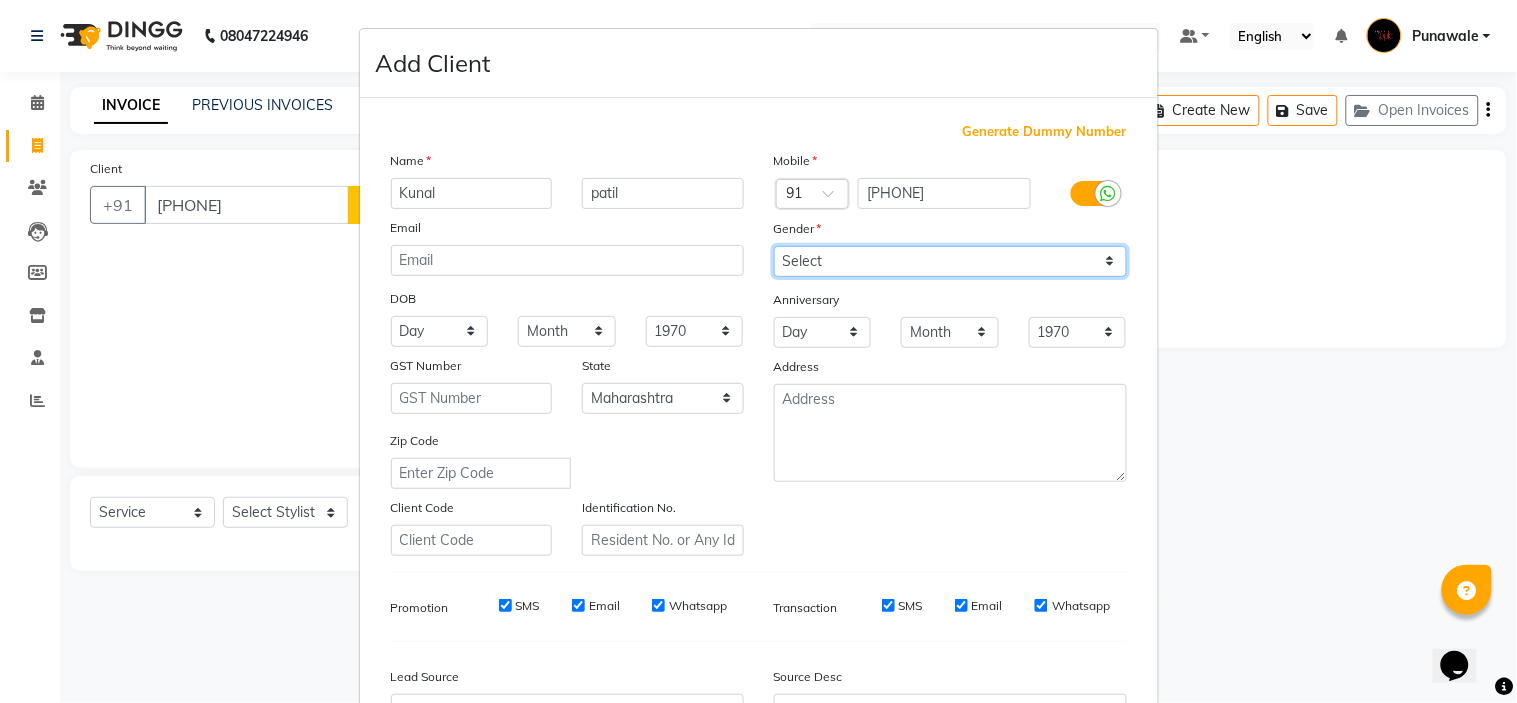 select on "male" 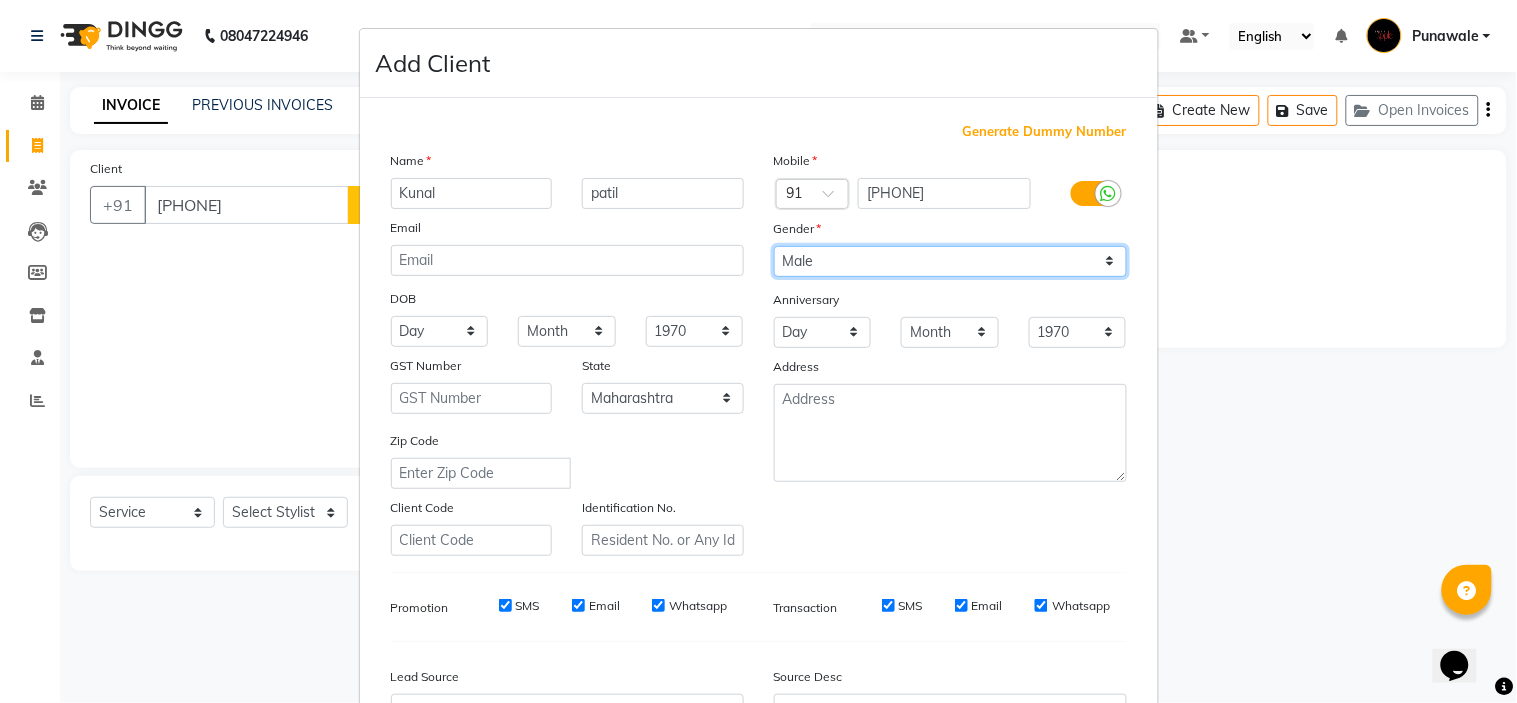 click on "Select Male Female Other Prefer Not To Say" at bounding box center (950, 261) 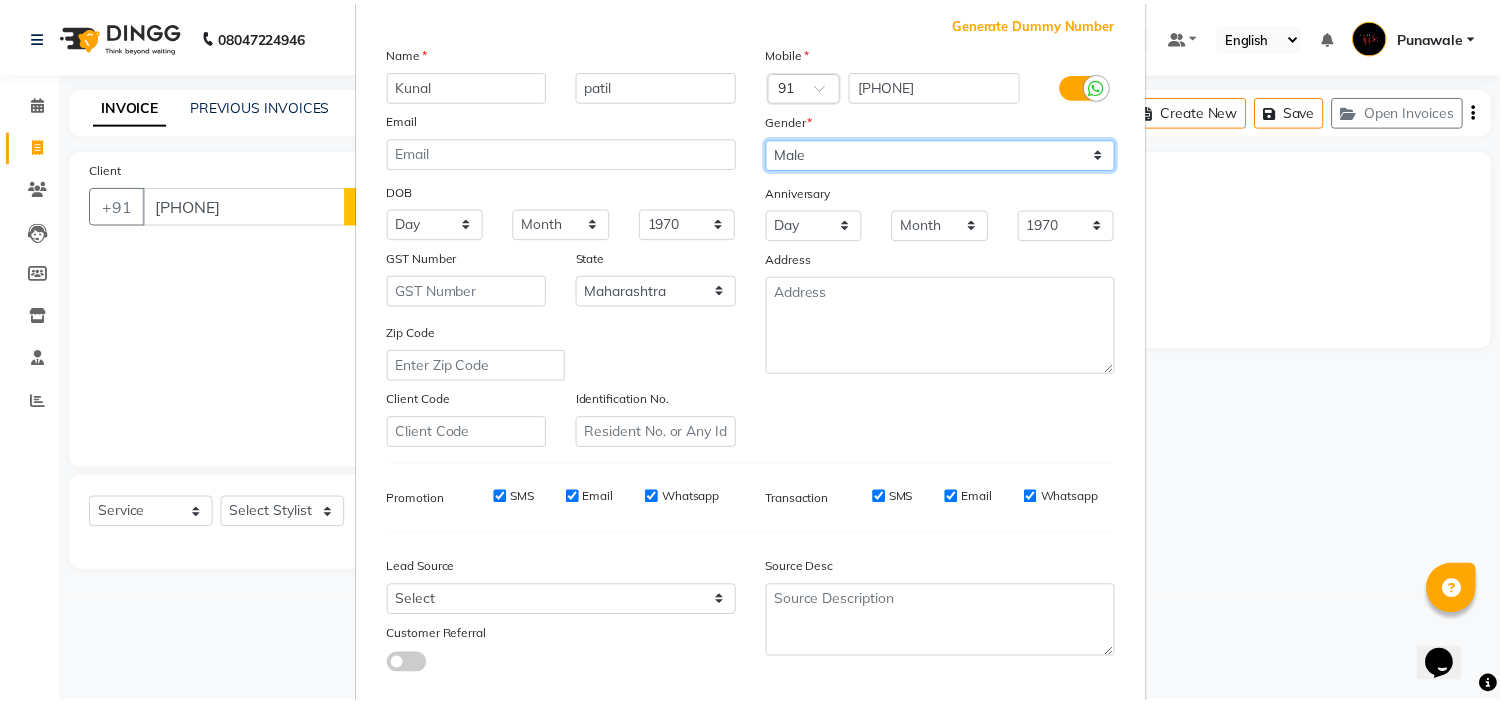 scroll, scrollTop: 221, scrollLeft: 0, axis: vertical 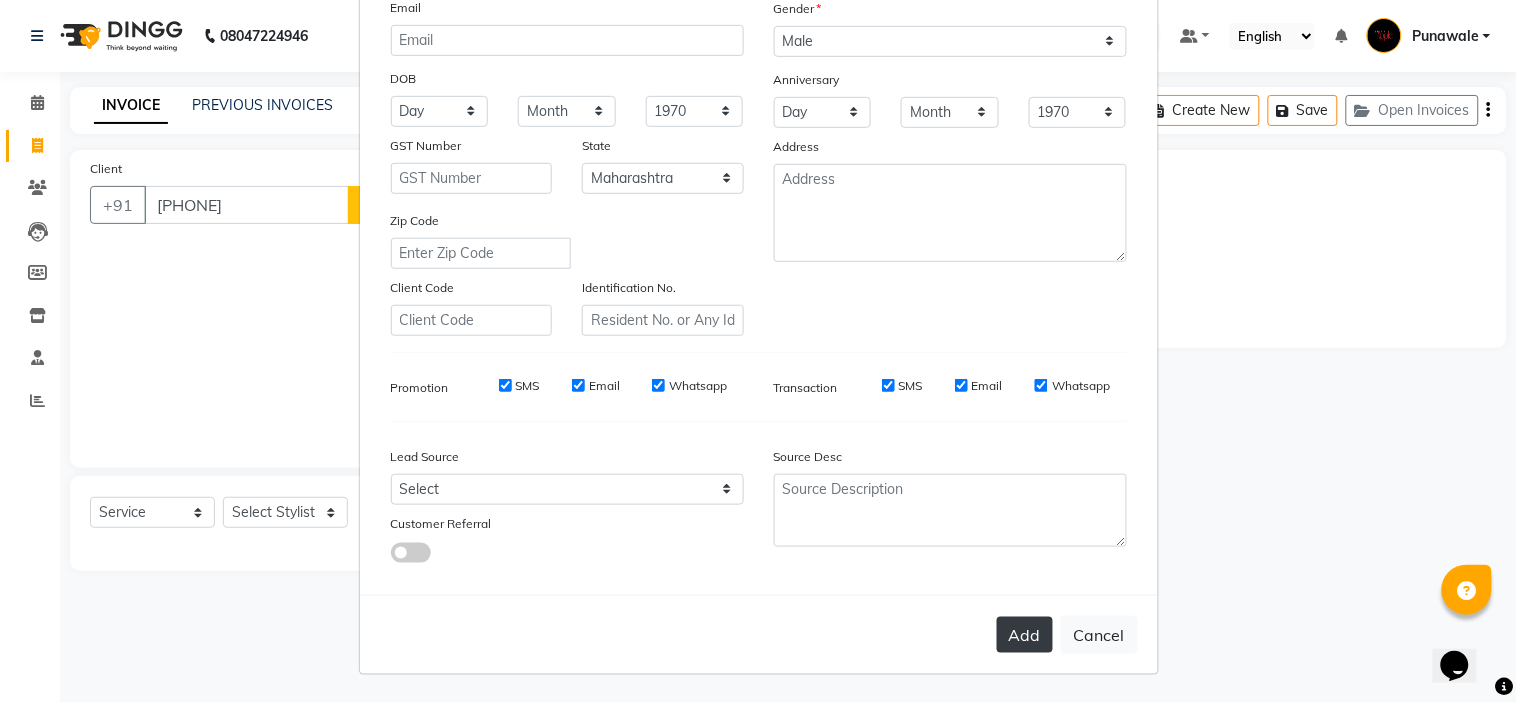 click on "Add" at bounding box center (1025, 635) 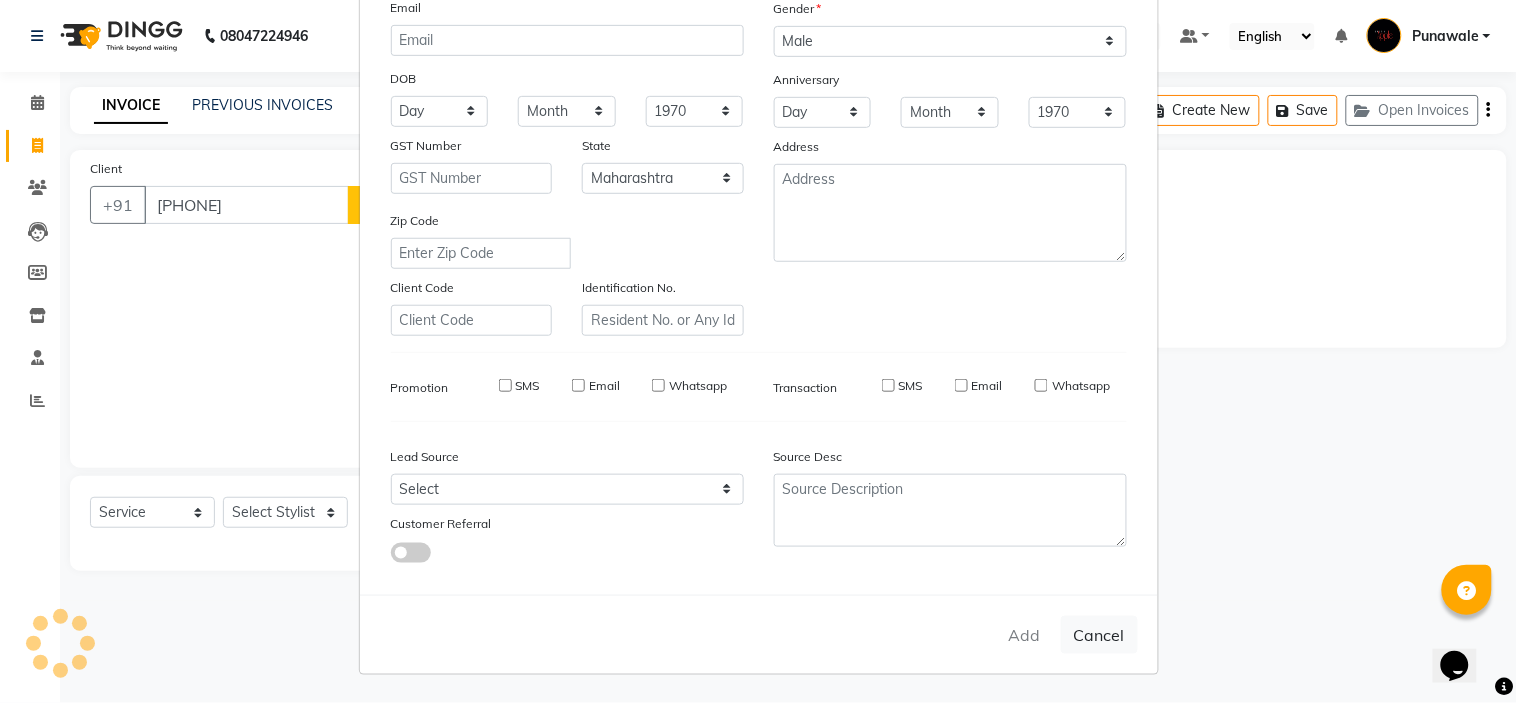 type 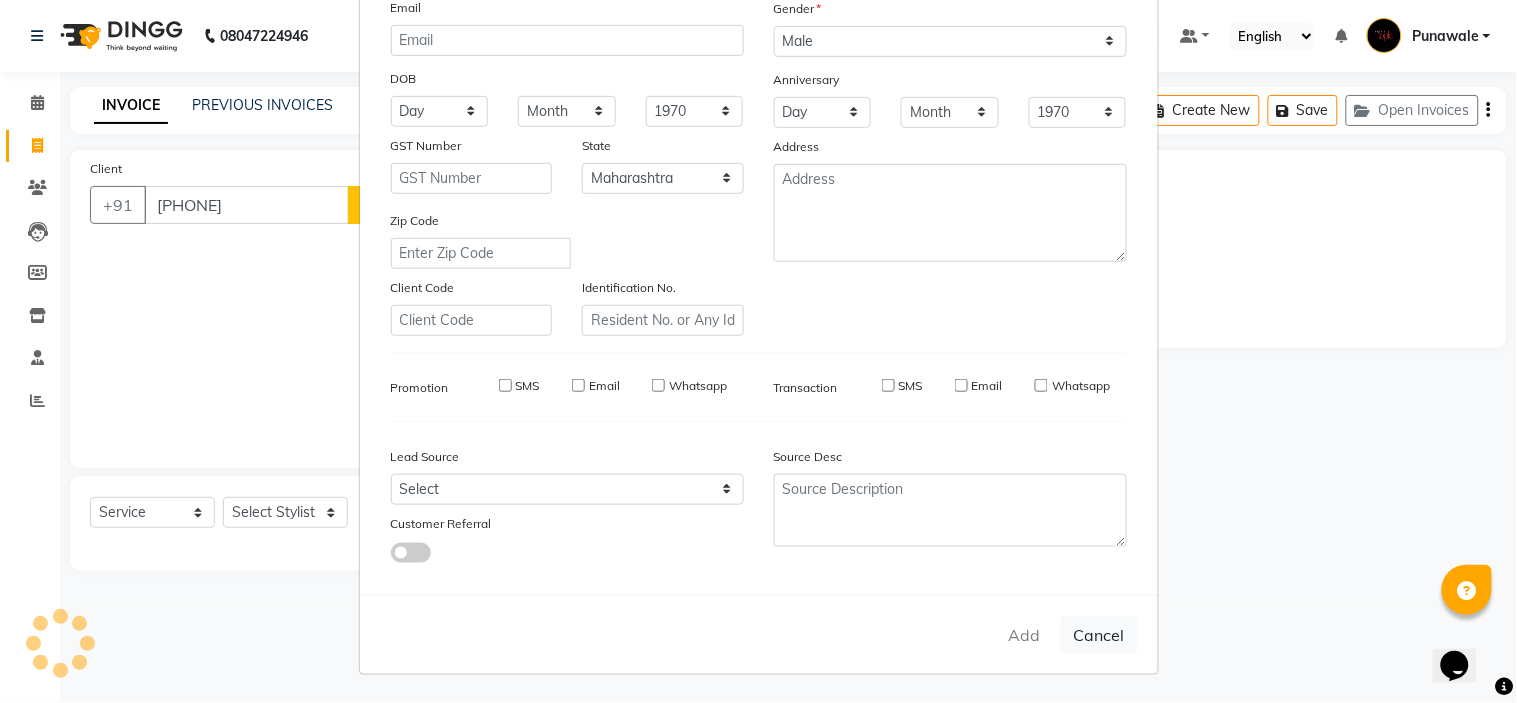 select 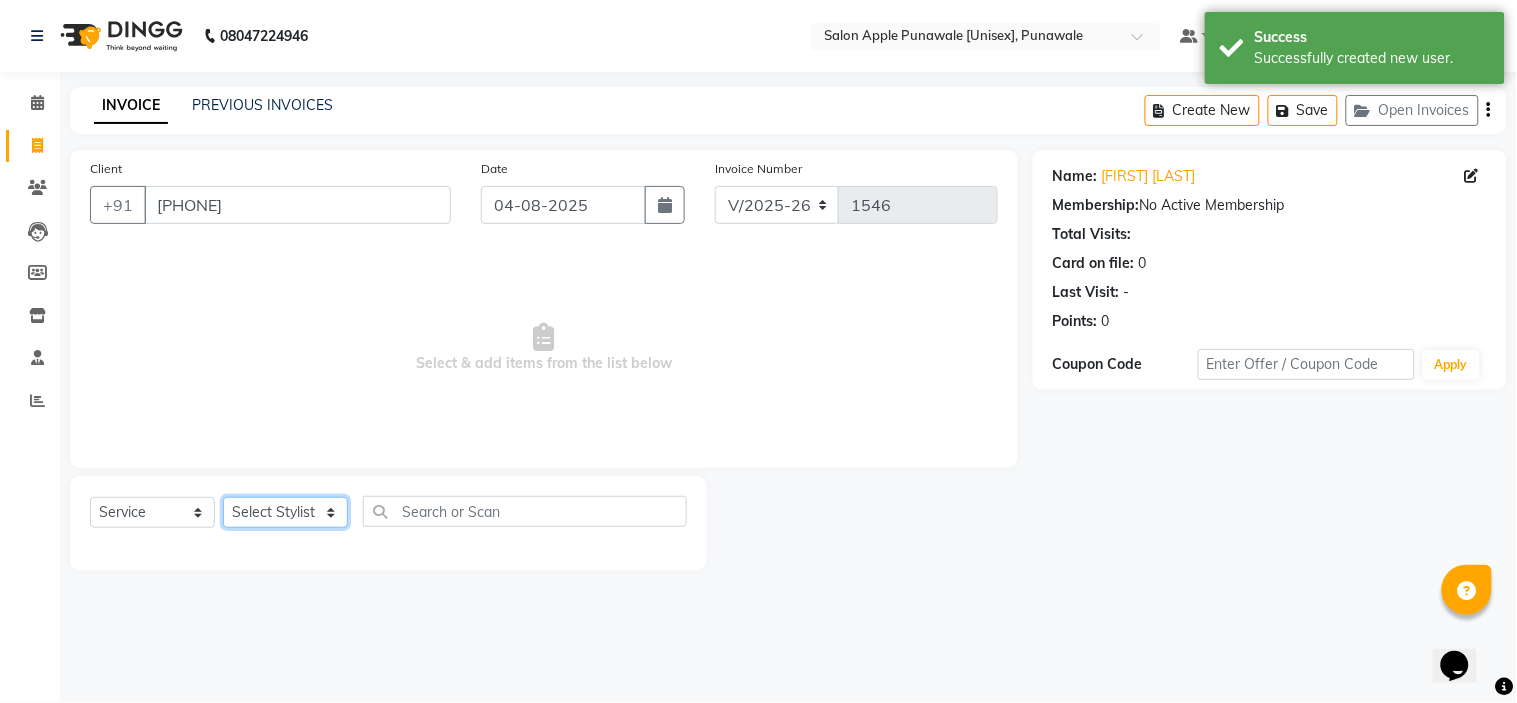 click on "Select Stylist Avi Sonawane Kamlesh Nikam Kaveri Nikam Pallavi Waghamare Shruti Khapake Sneha Jadhav Sohail Shaikh  Vivek Hire" 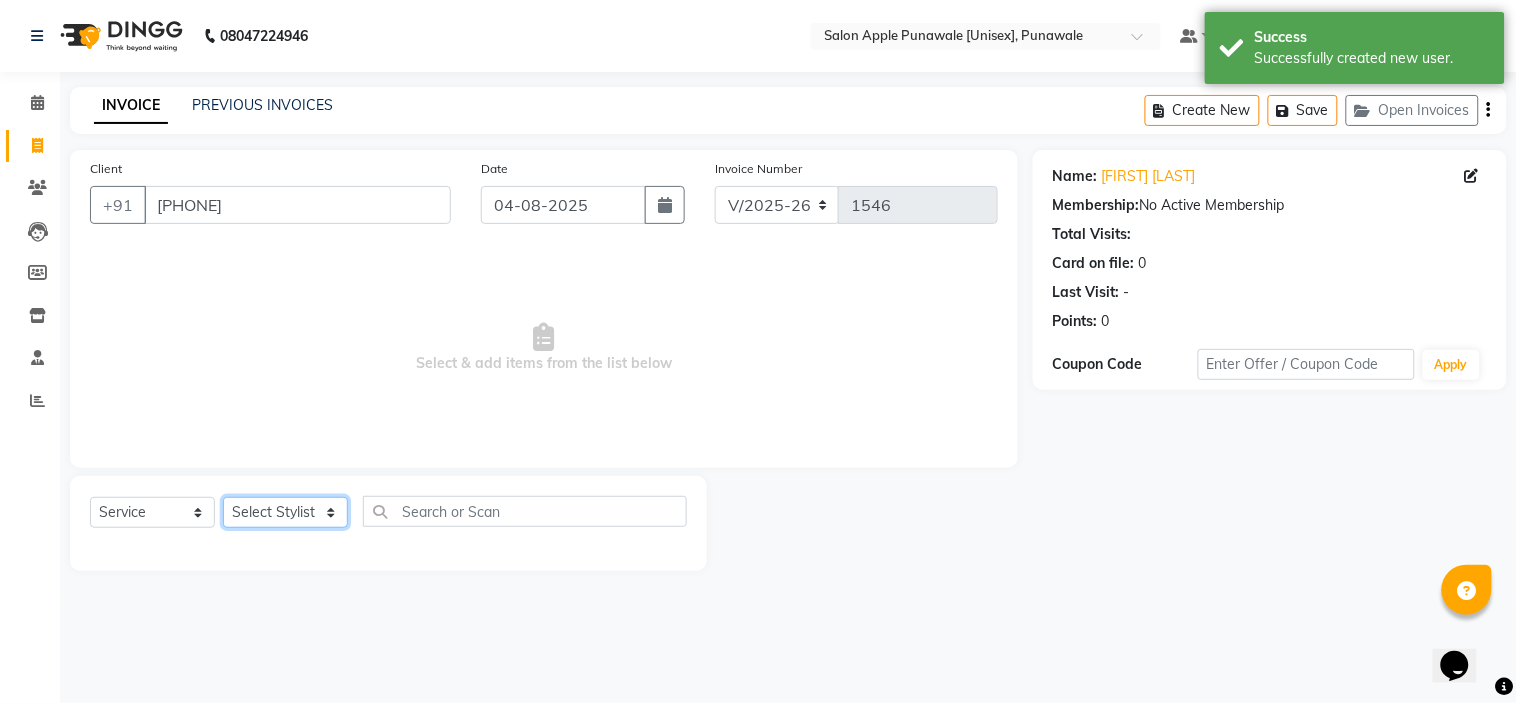 select on "54408" 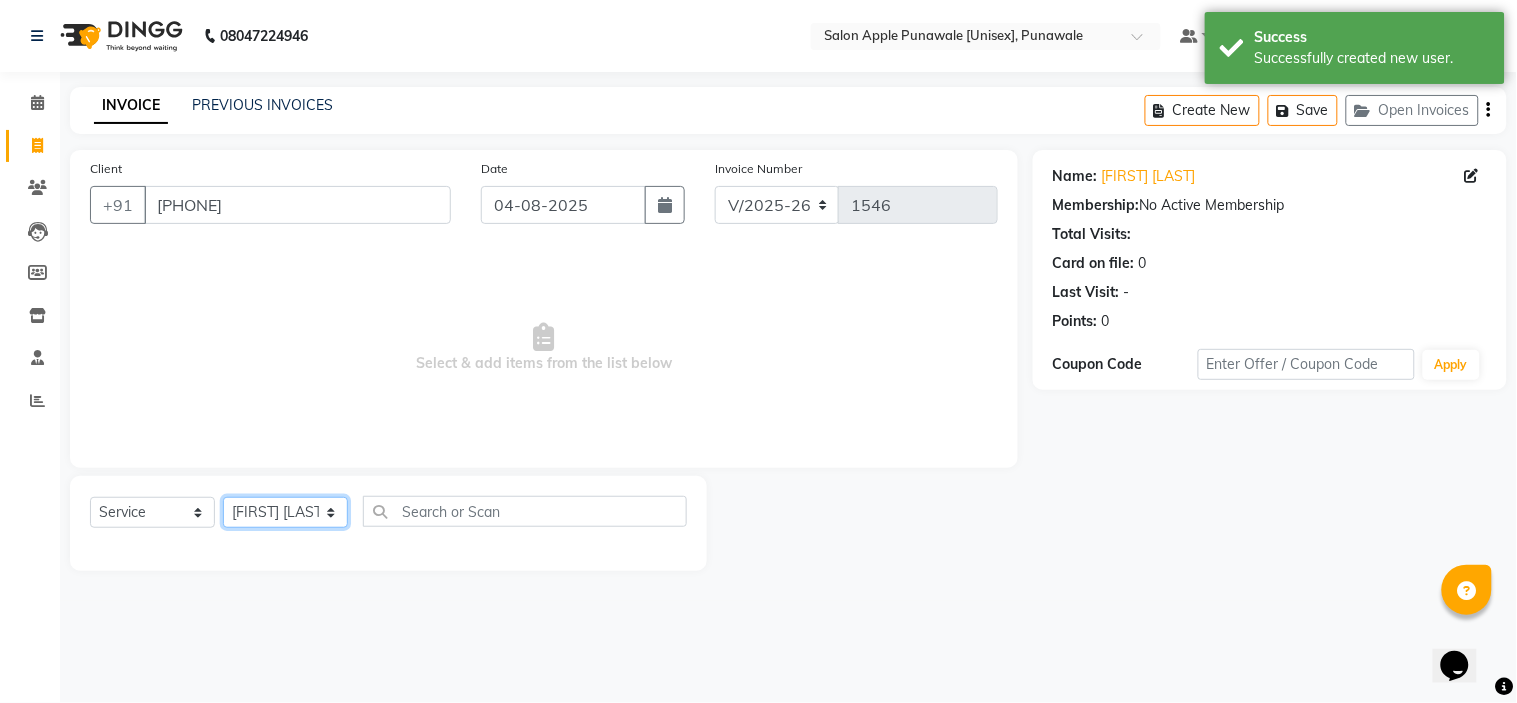 click on "Select Stylist Avi Sonawane Kamlesh Nikam Kaveri Nikam Pallavi Waghamare Shruti Khapake Sneha Jadhav Sohail Shaikh  Vivek Hire" 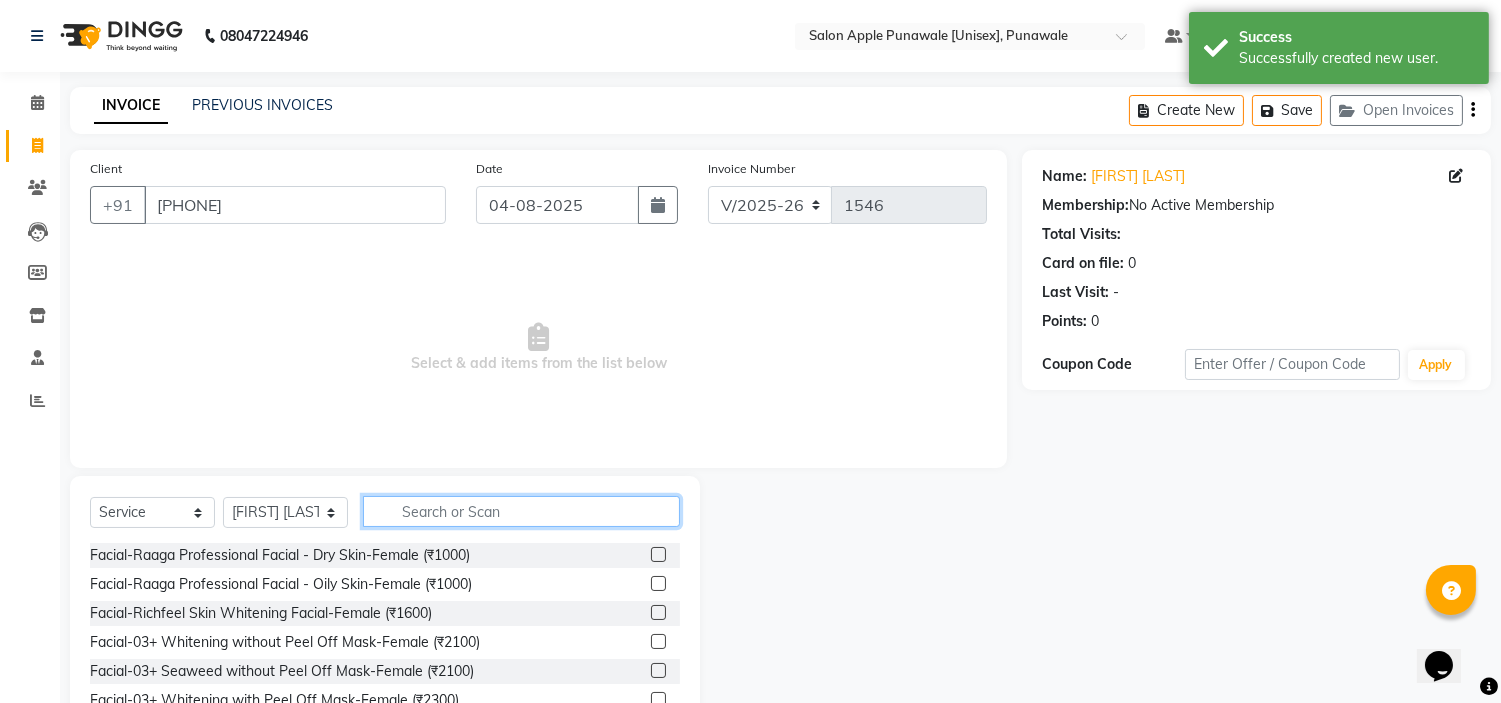 click 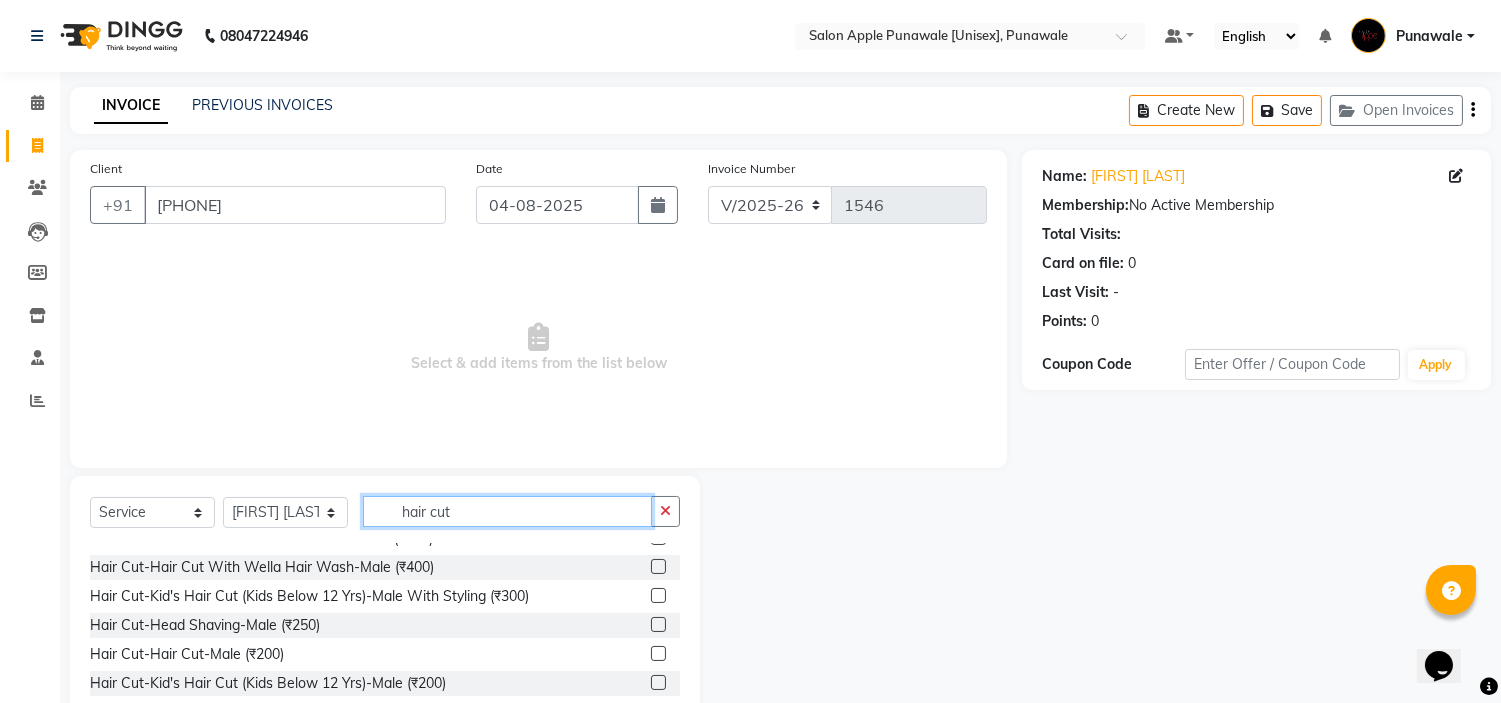 scroll, scrollTop: 222, scrollLeft: 0, axis: vertical 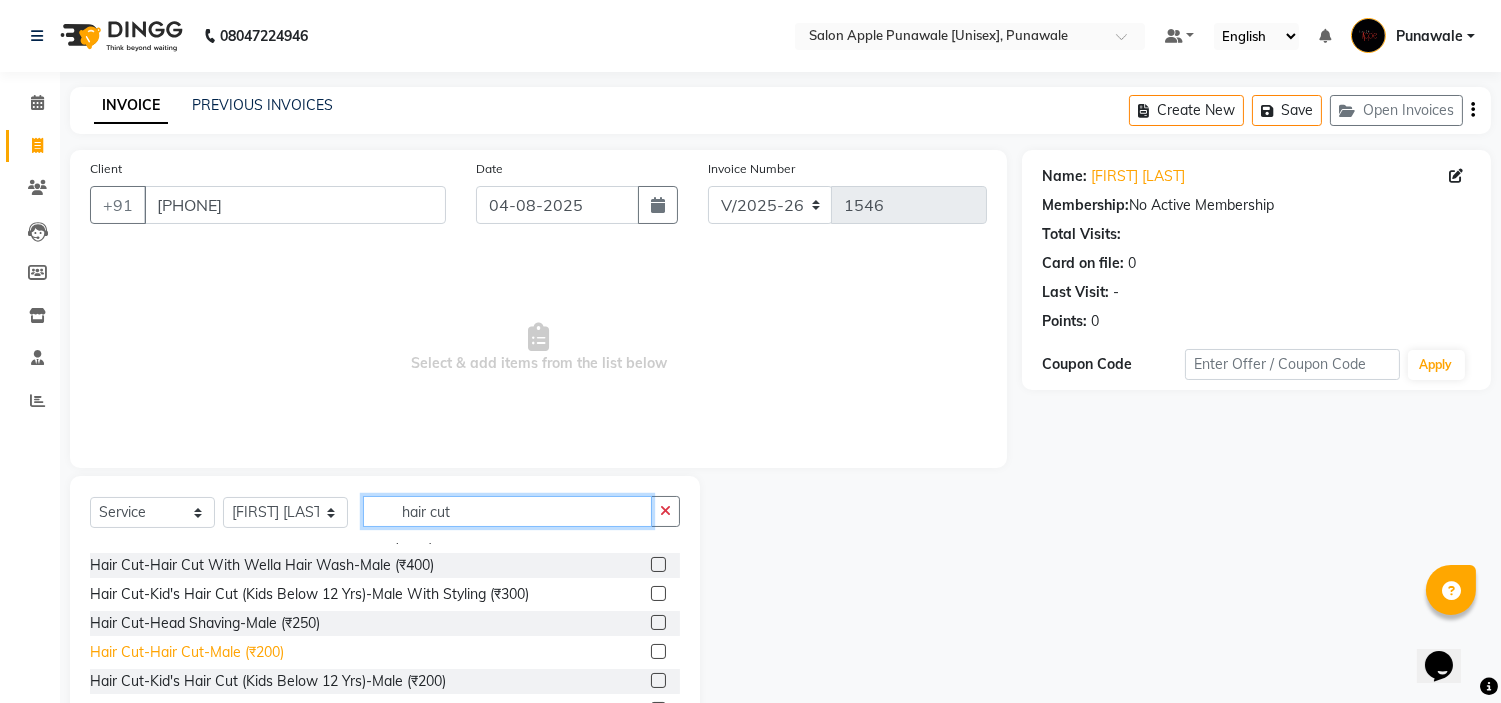 type on "hair cut" 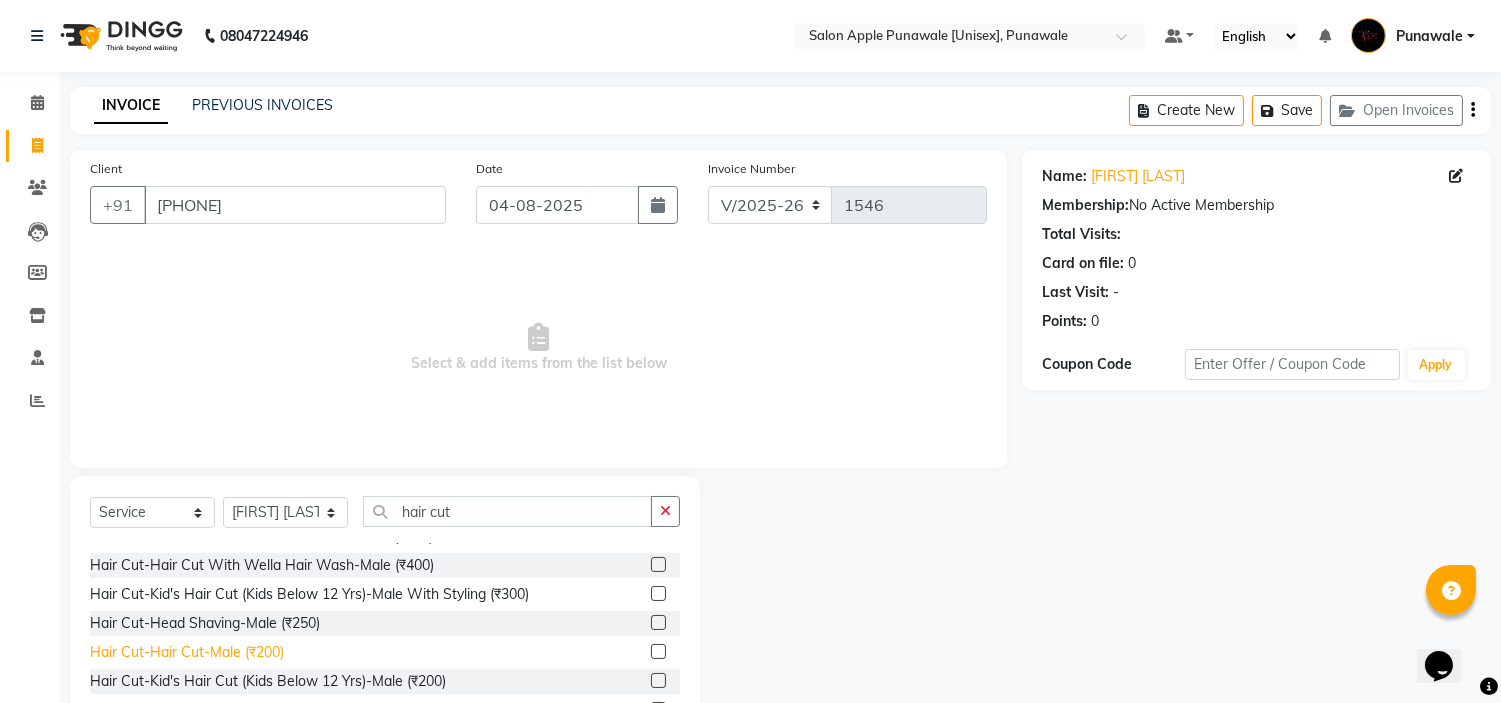 click on "Hair Cut-Hair Cut-Male  (₹200)" 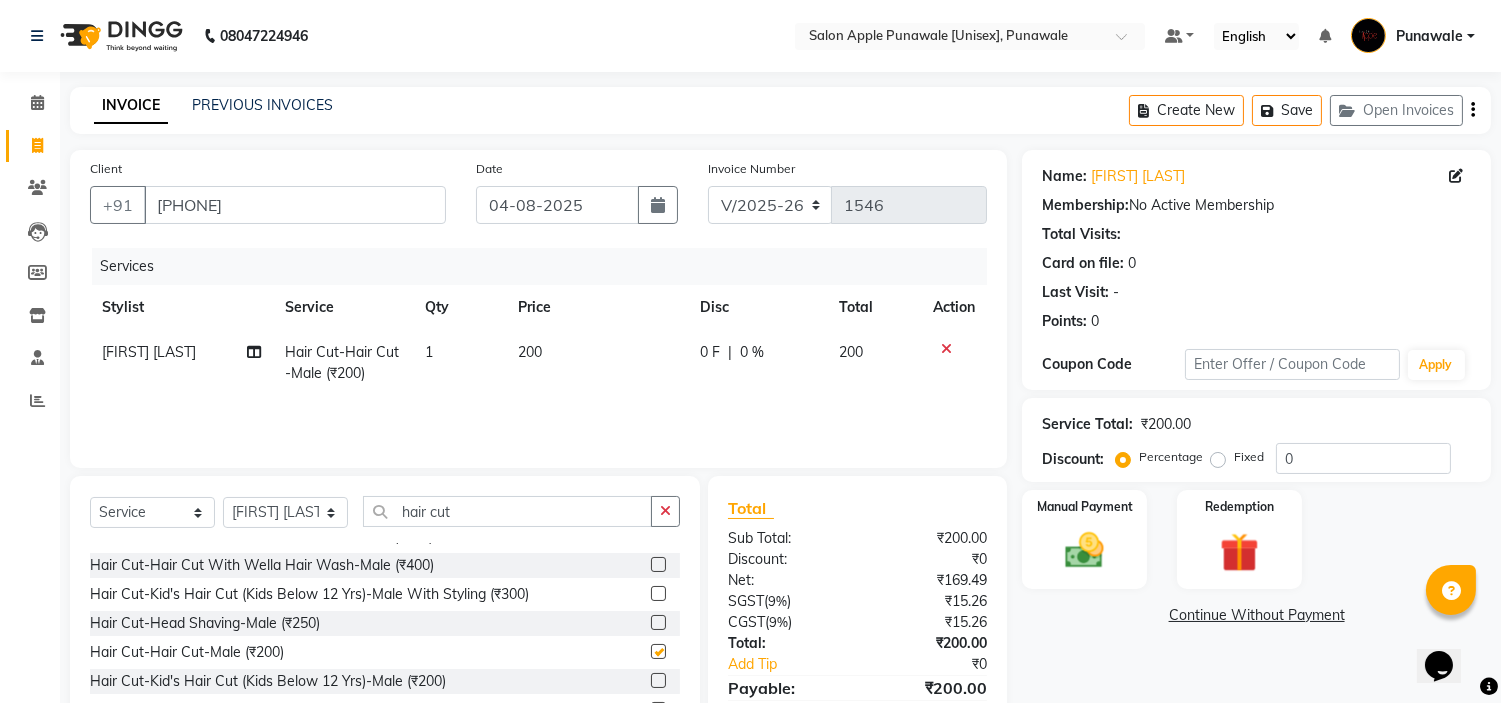 checkbox on "false" 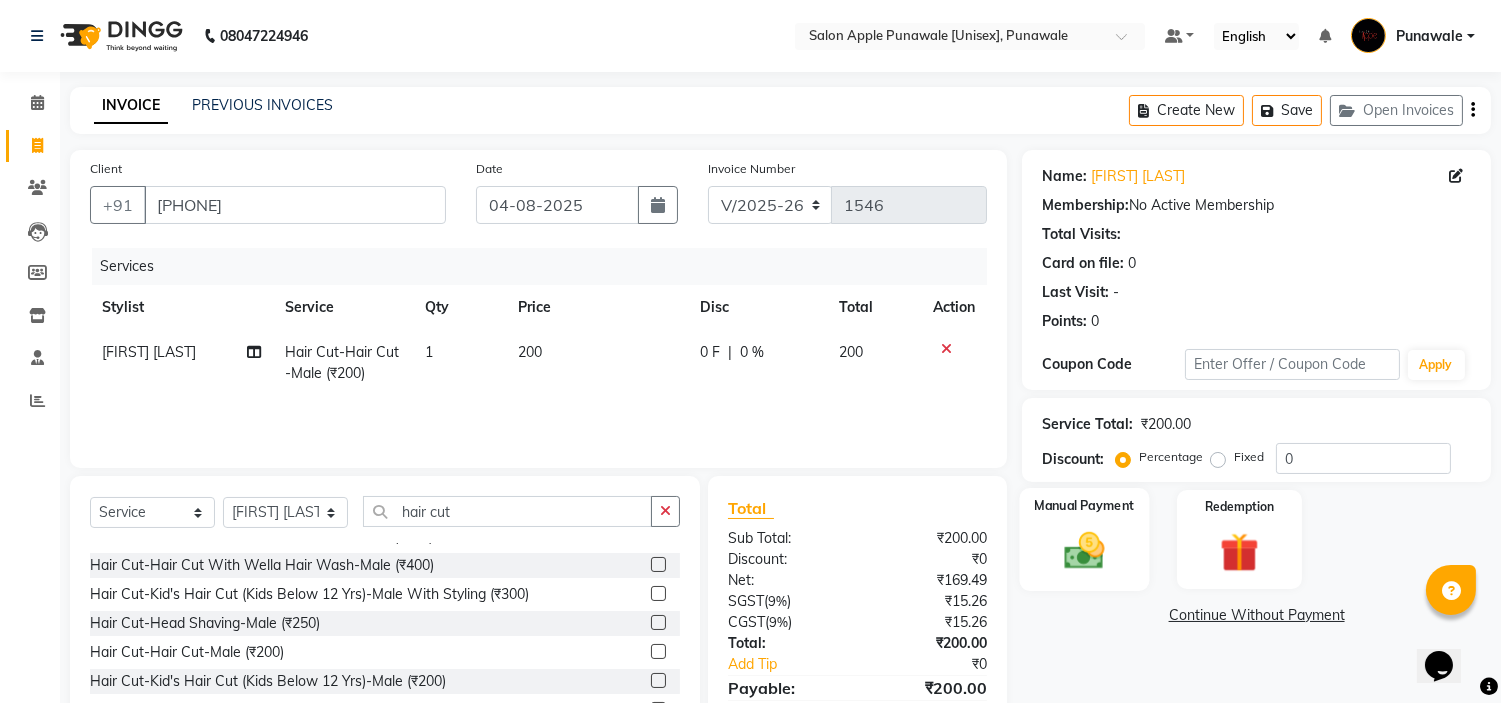 click 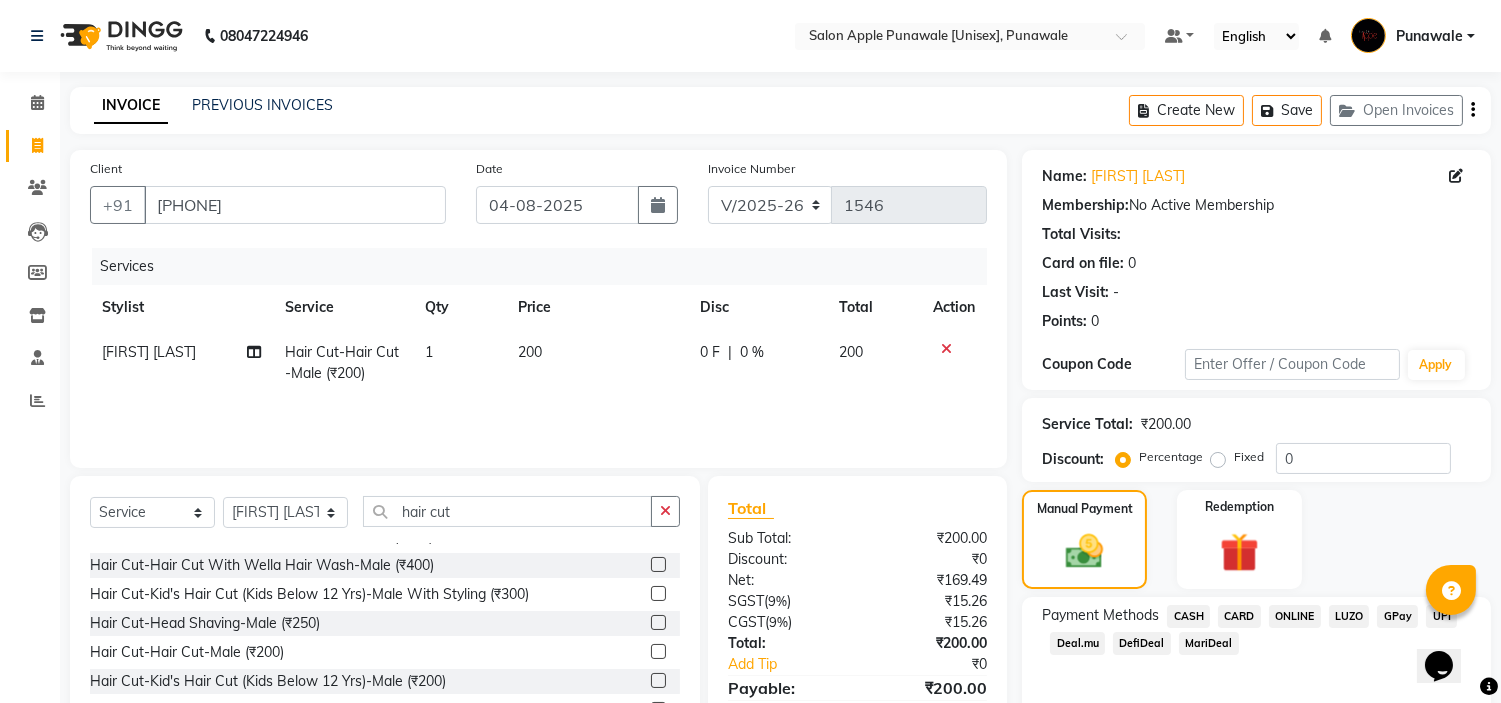 scroll, scrollTop: 97, scrollLeft: 0, axis: vertical 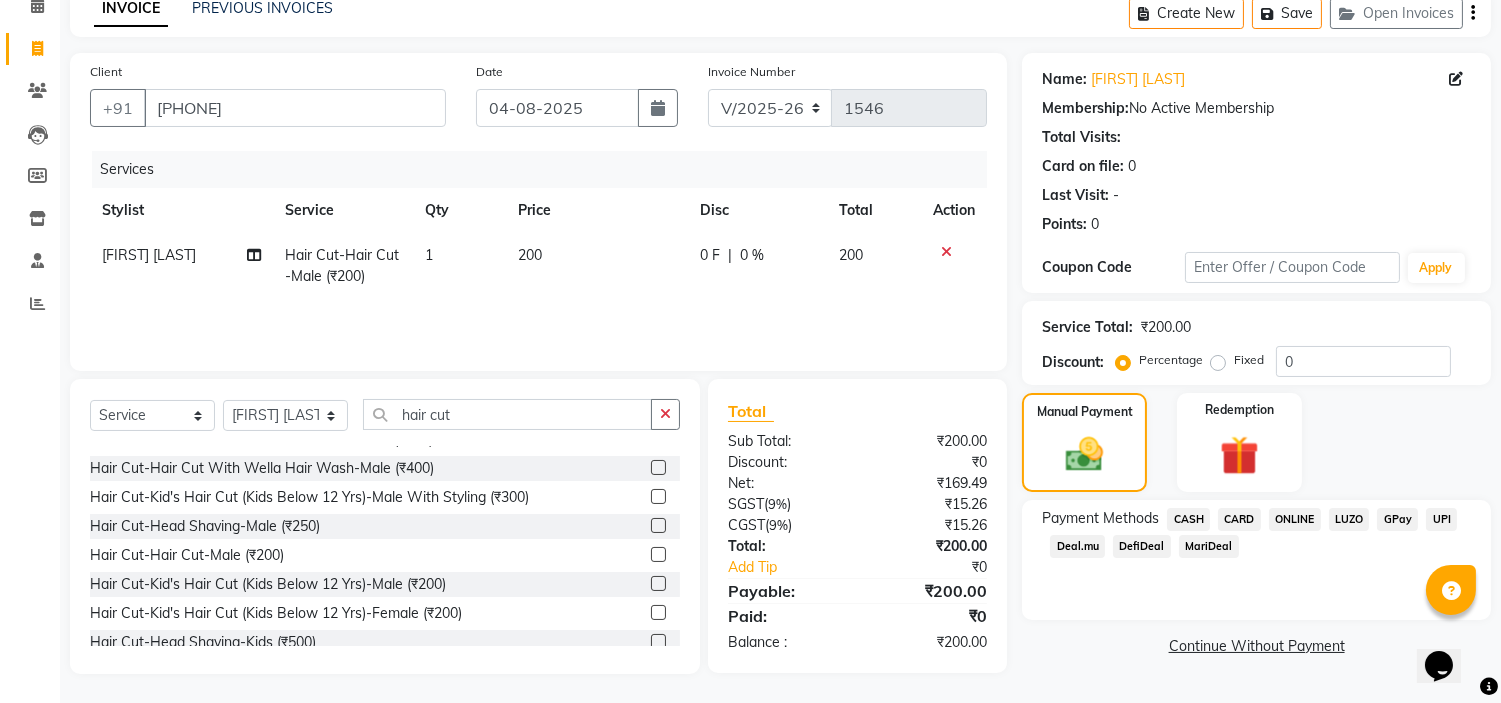 click on "ONLINE" 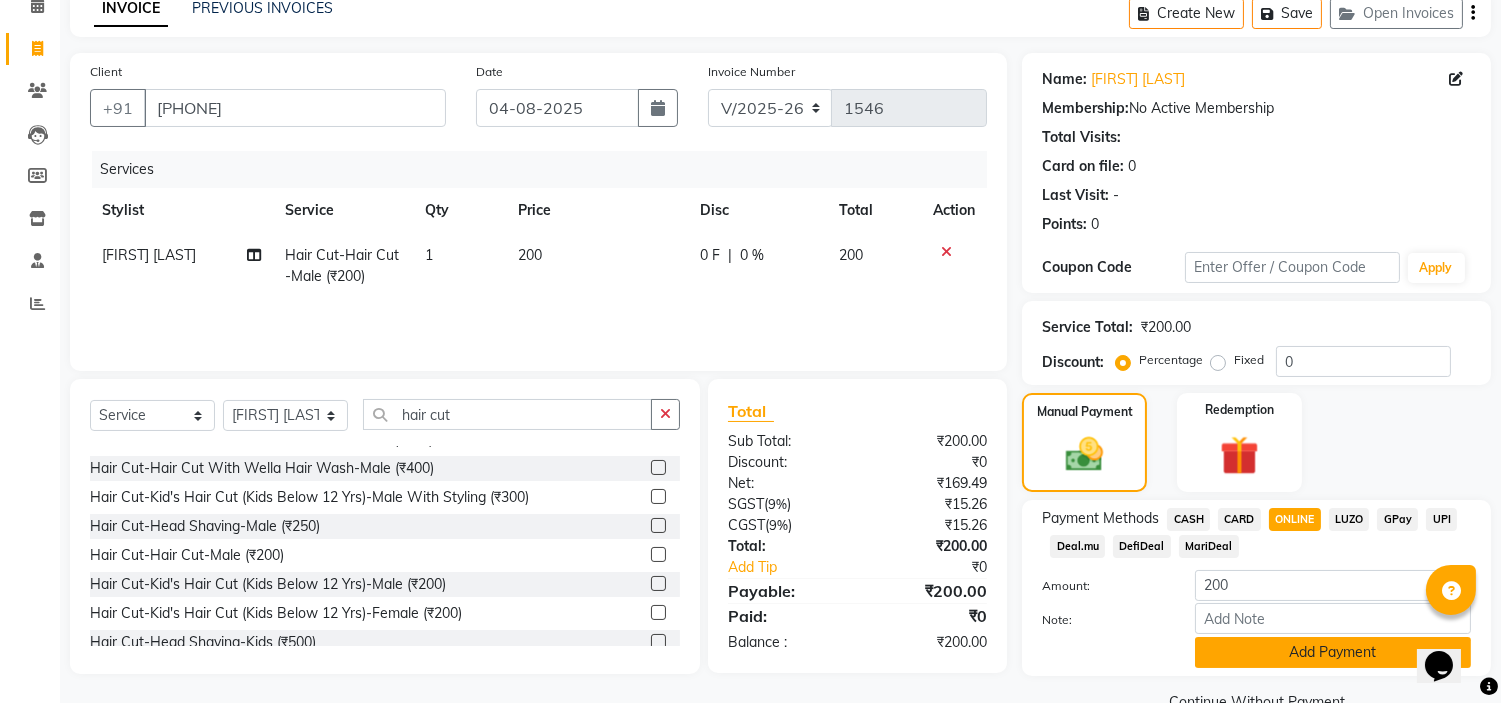 scroll, scrollTop: 141, scrollLeft: 0, axis: vertical 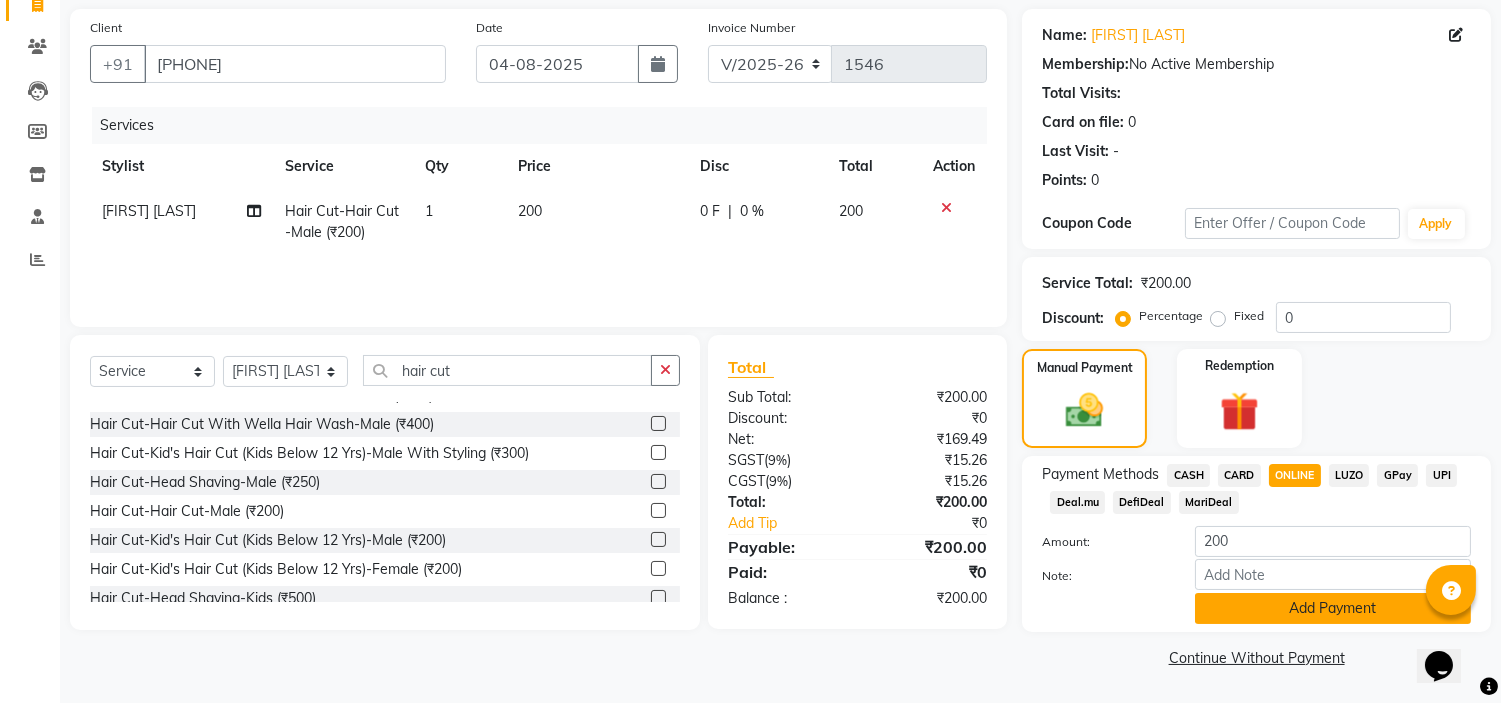 click on "Add Payment" 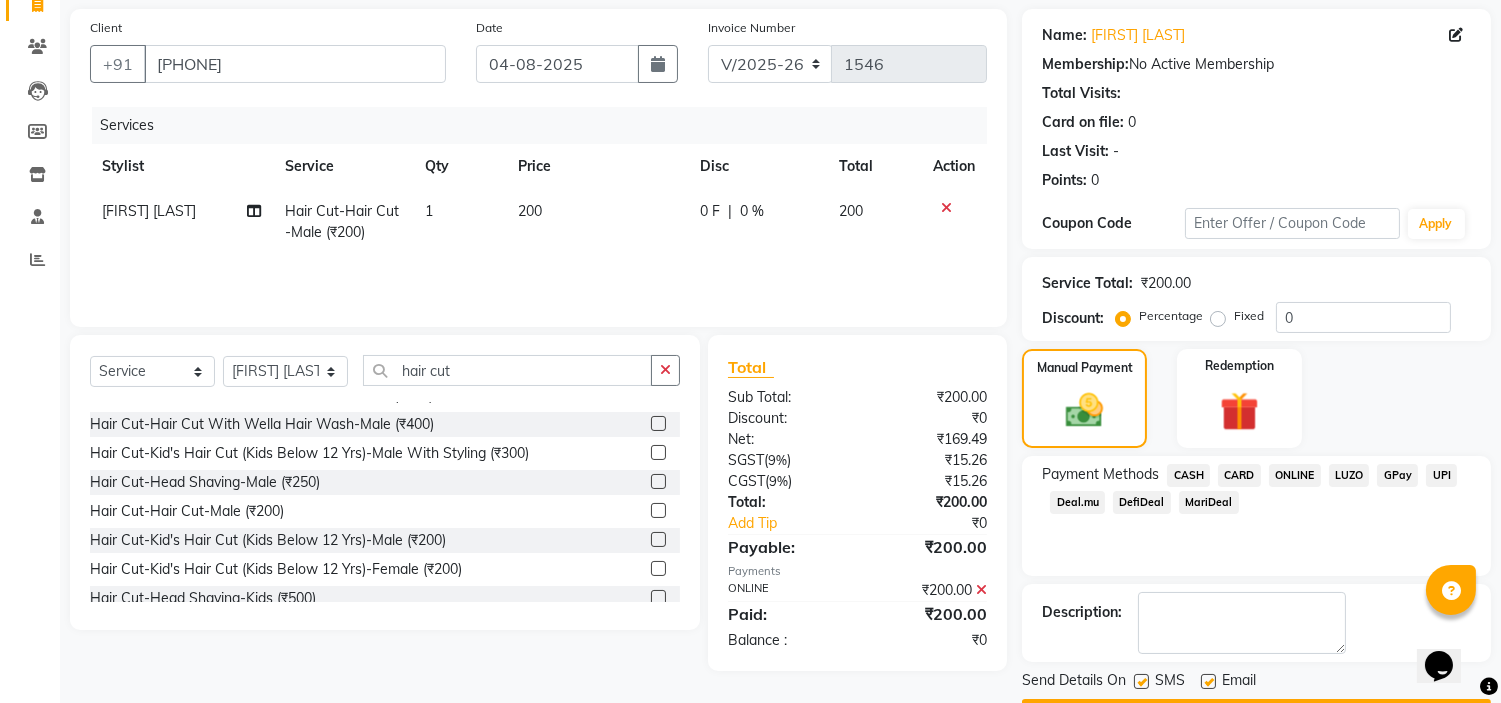 scroll, scrollTop: 196, scrollLeft: 0, axis: vertical 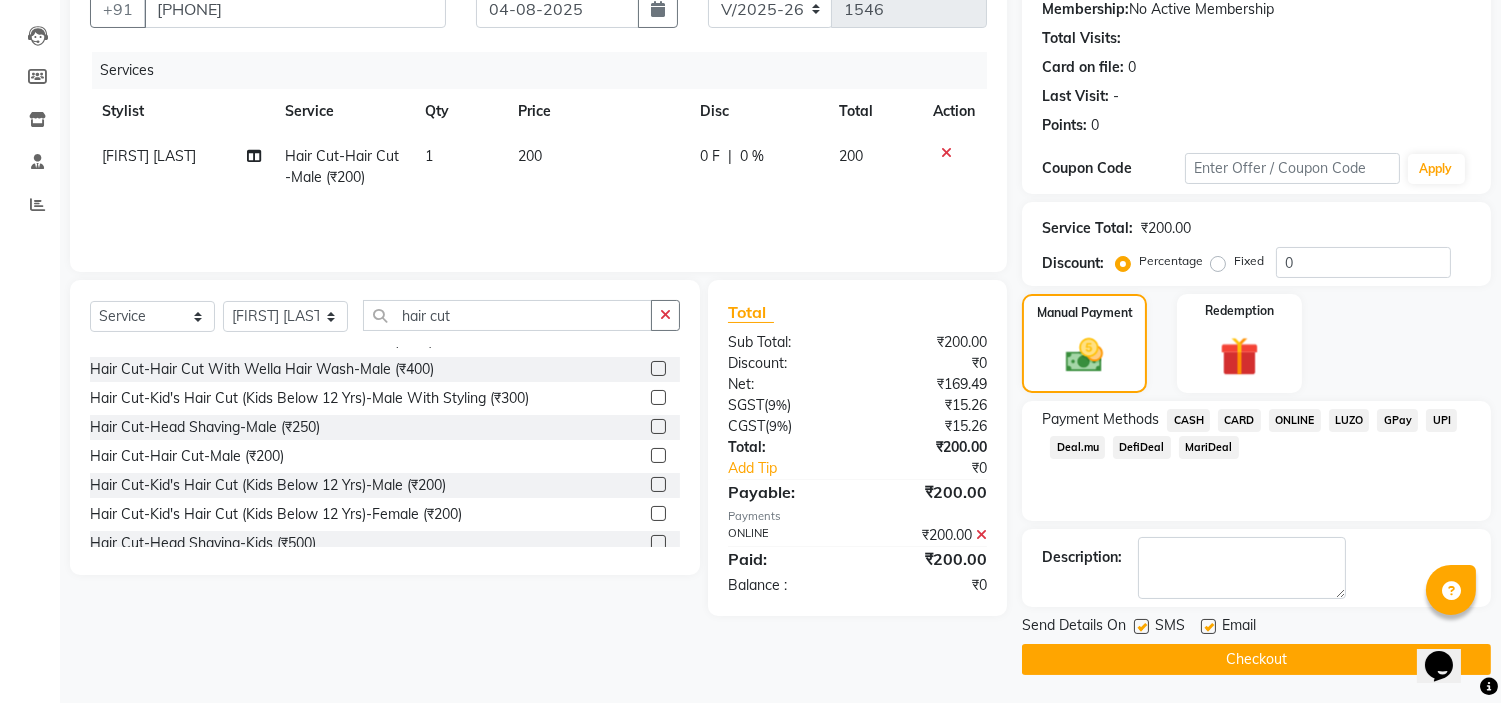click on "Checkout" 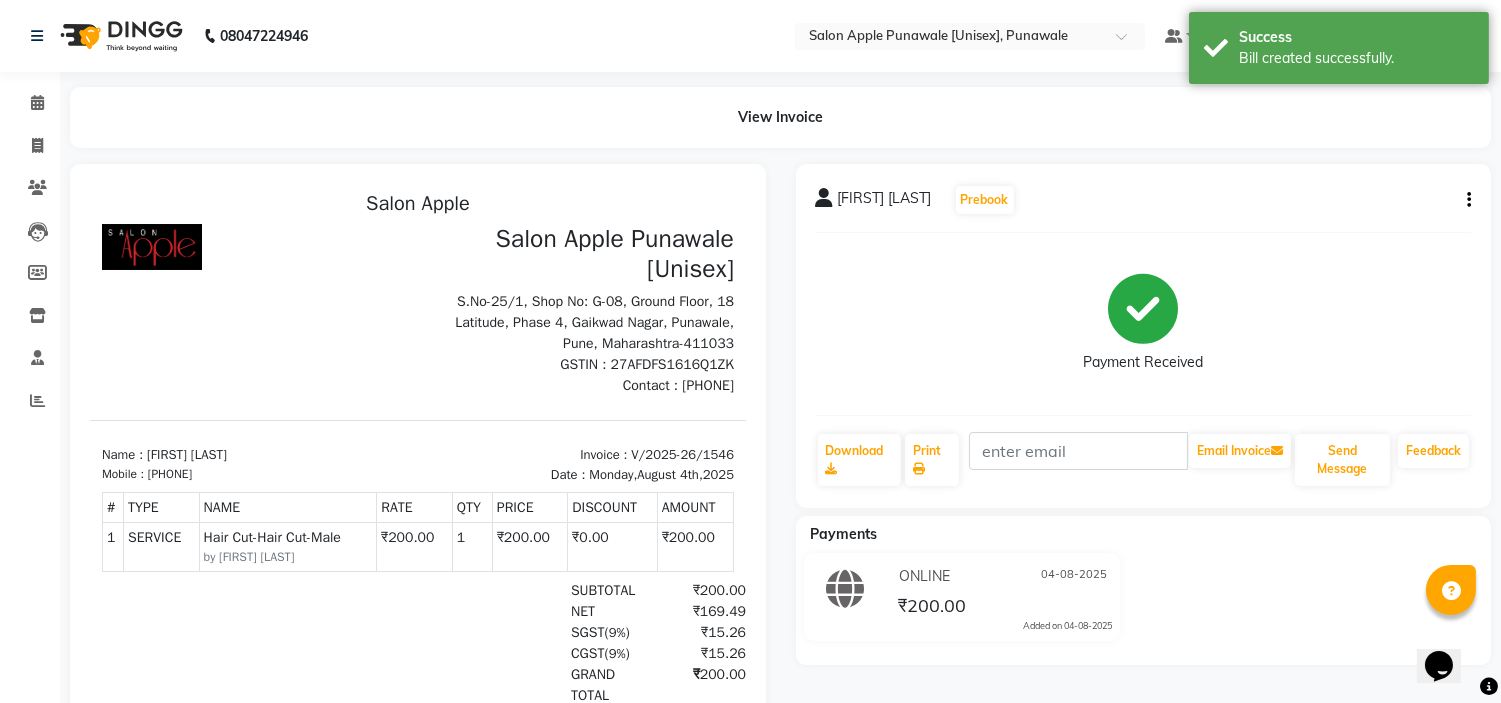 scroll, scrollTop: 0, scrollLeft: 0, axis: both 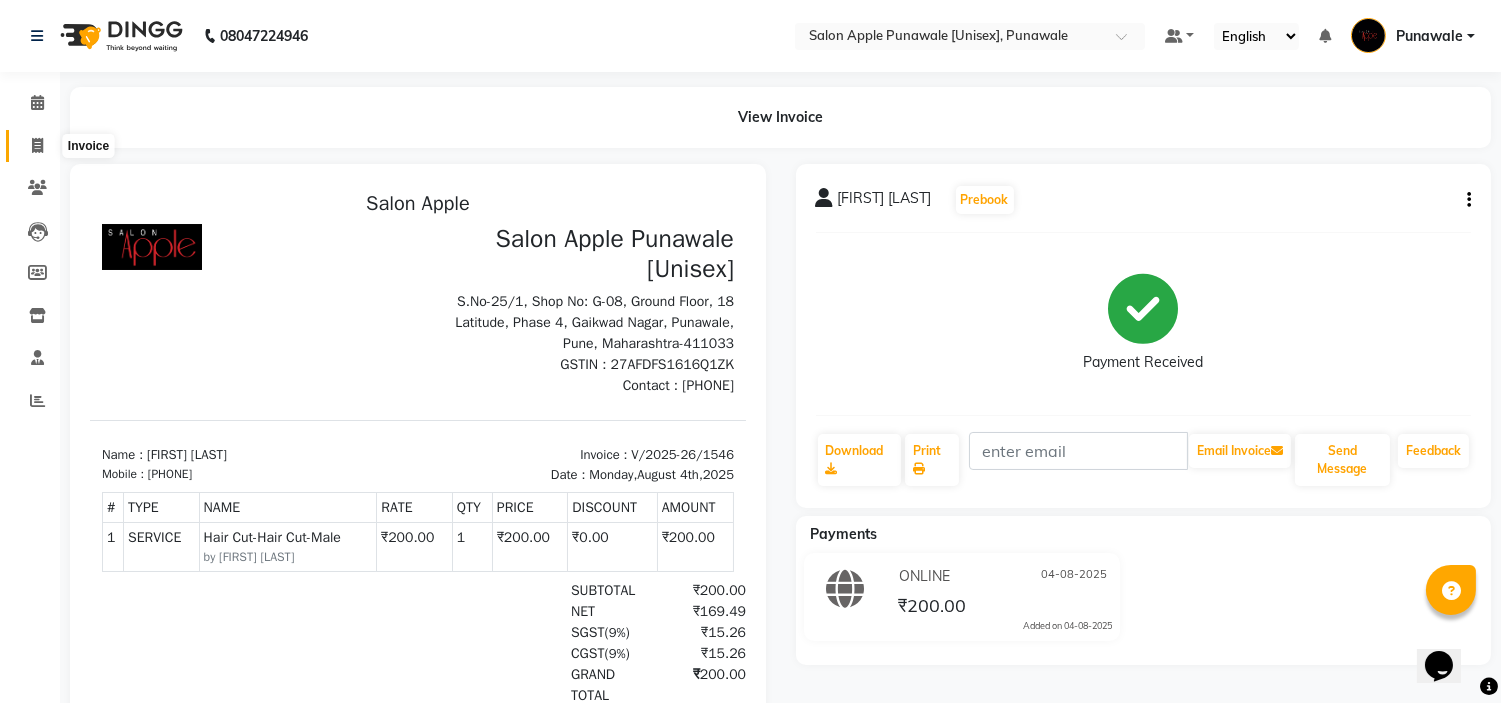 click 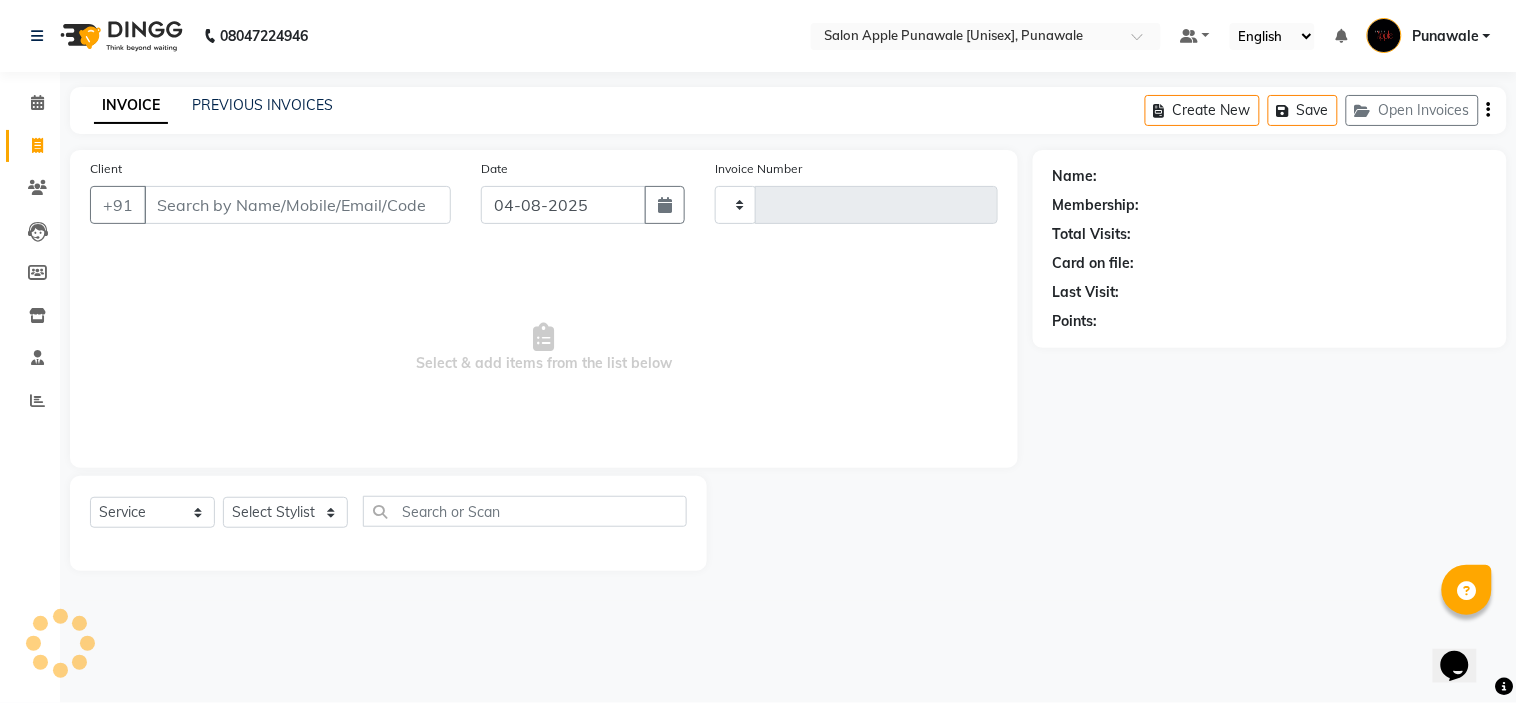 click on "Client" at bounding box center [297, 205] 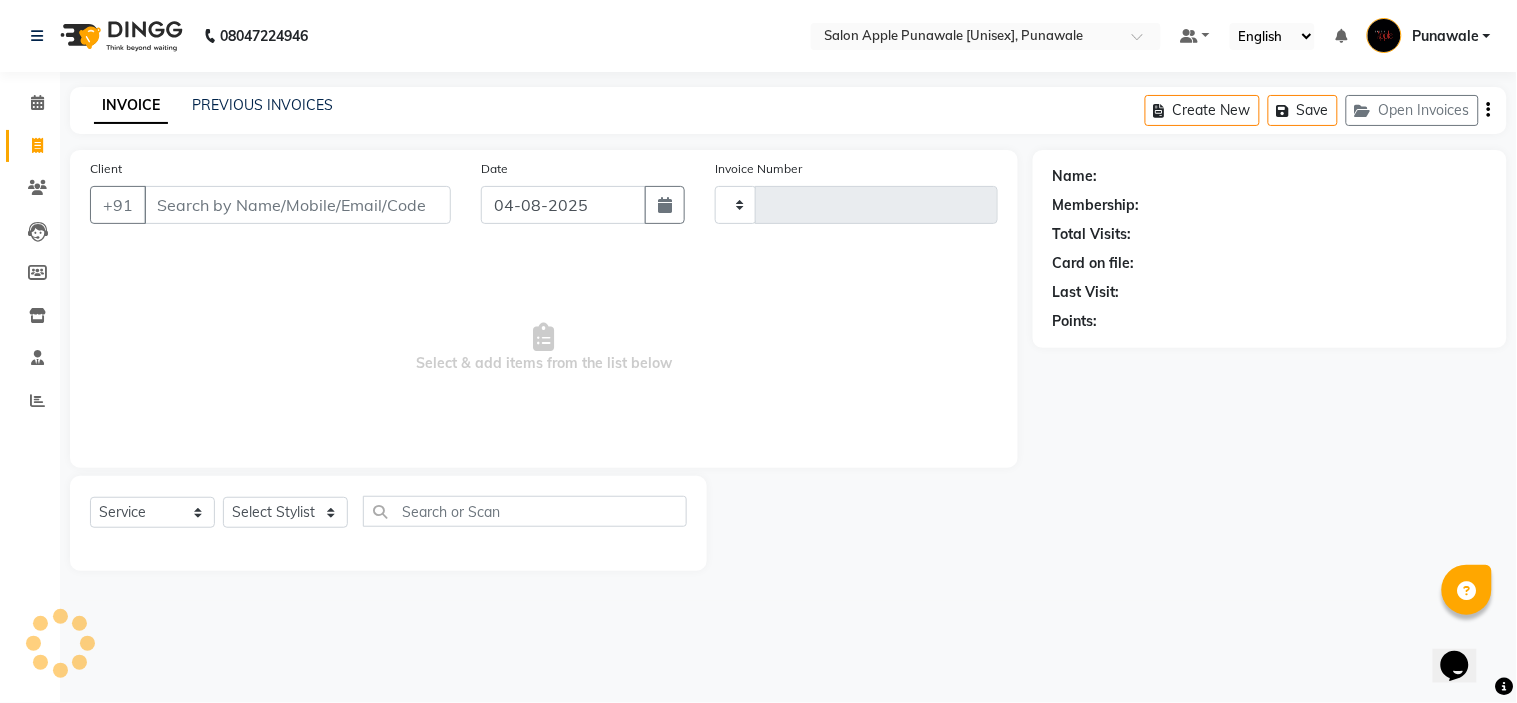 type on "1547" 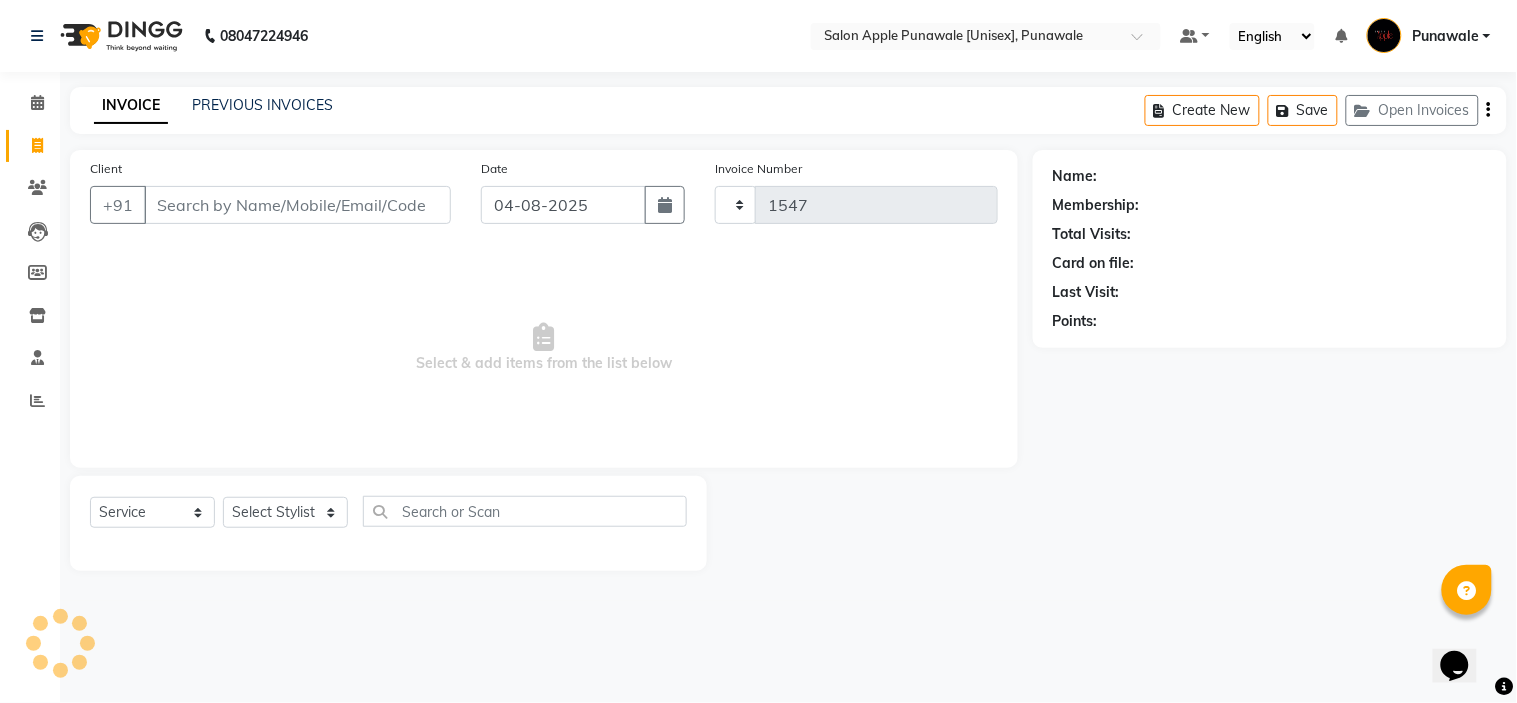 select on "5421" 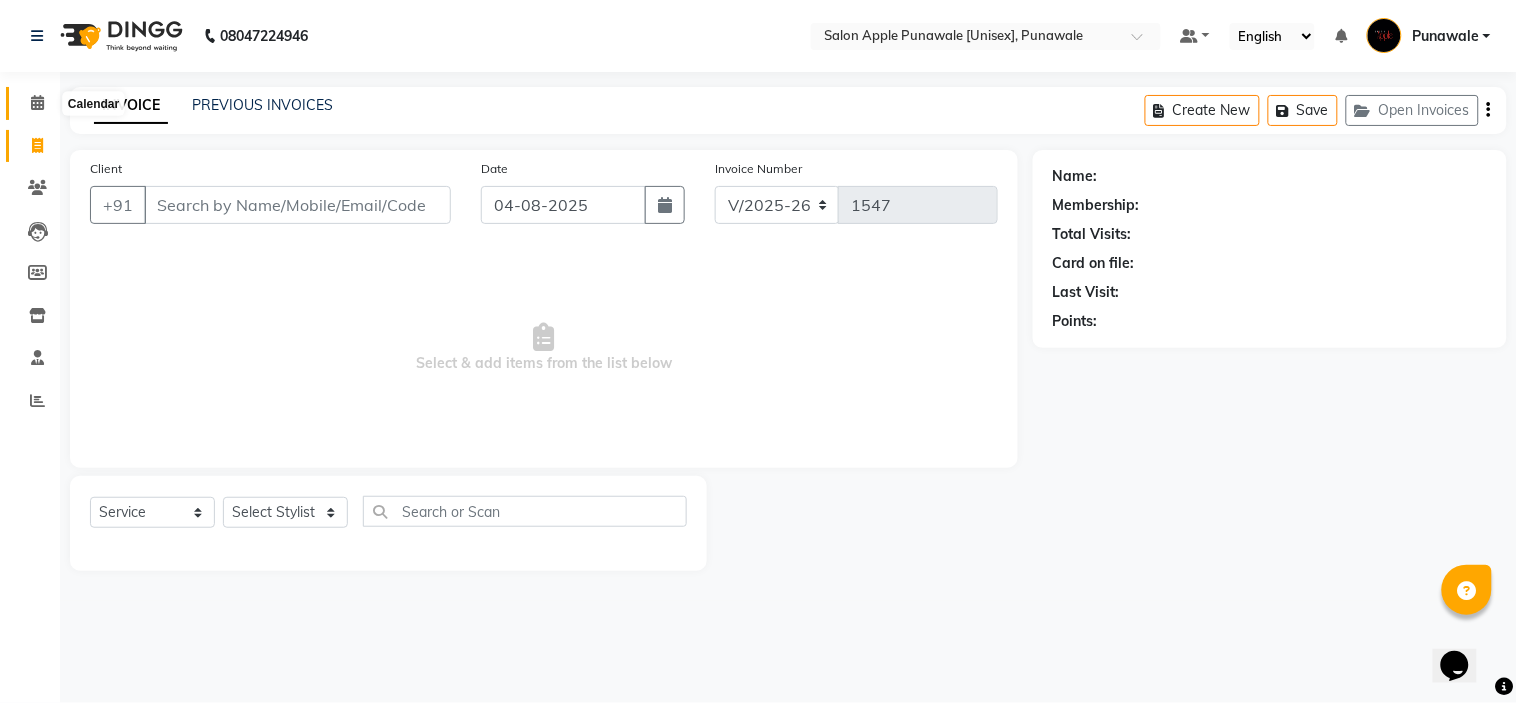 click 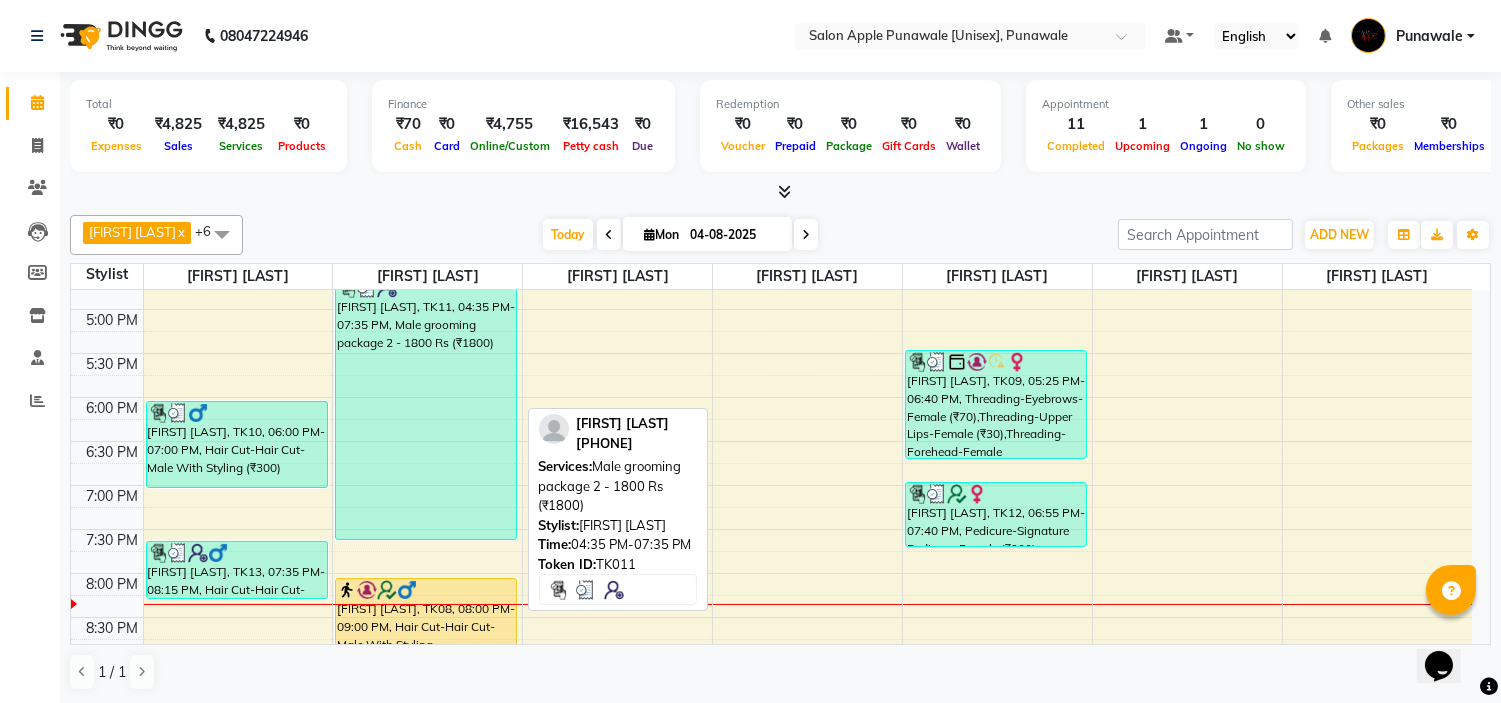 scroll, scrollTop: 882, scrollLeft: 0, axis: vertical 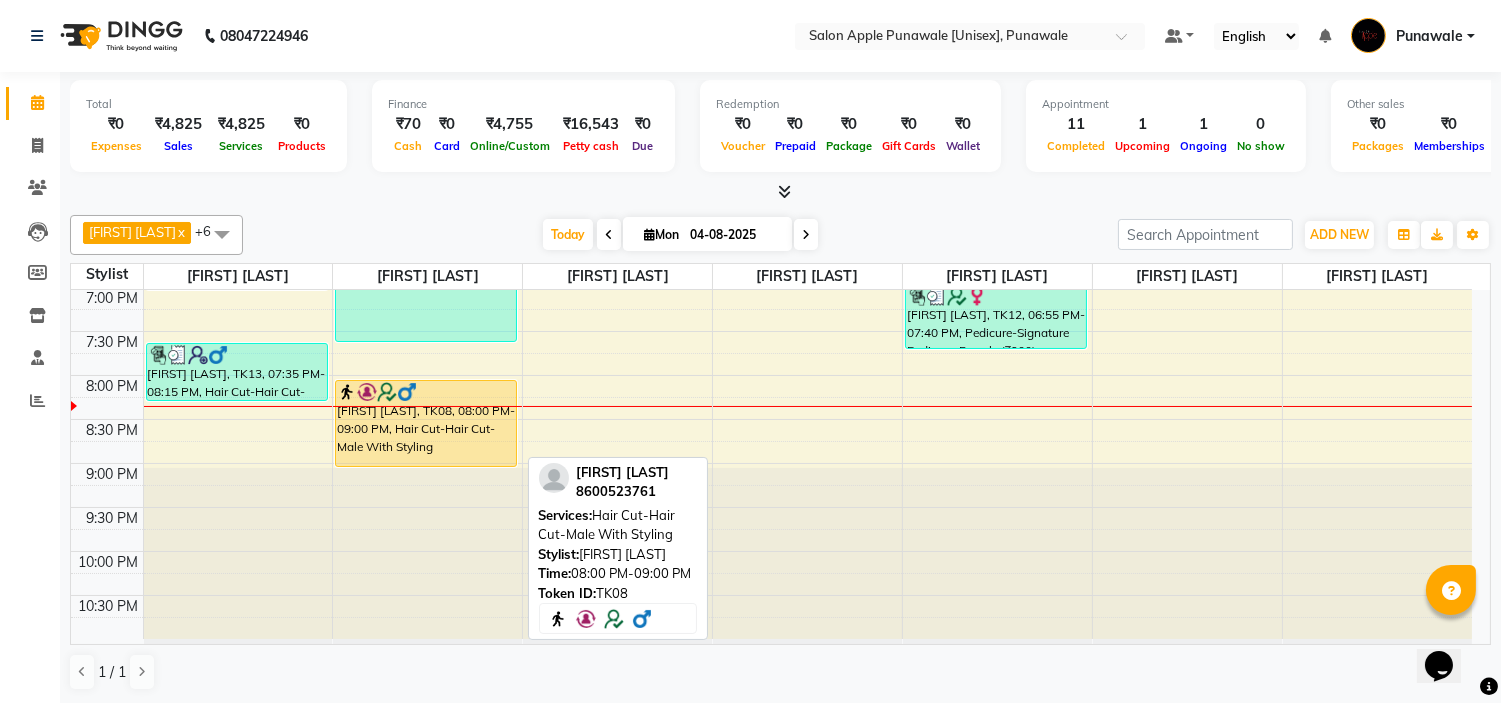 click on "[FIRST] [LAST], TK08, 08:00 PM-09:00 PM, Hair Cut-Hair Cut-Male With Styling" at bounding box center [426, 423] 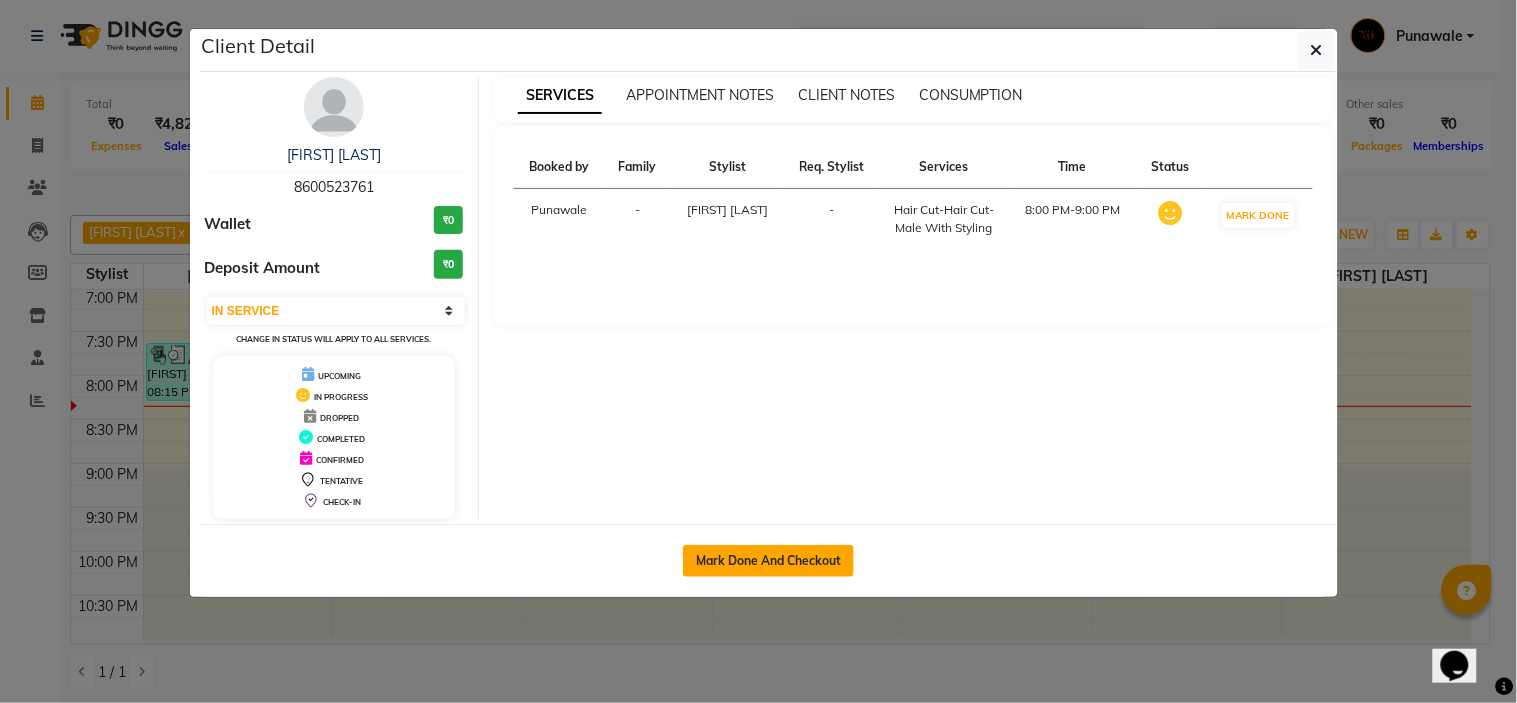 click on "Mark Done And Checkout" 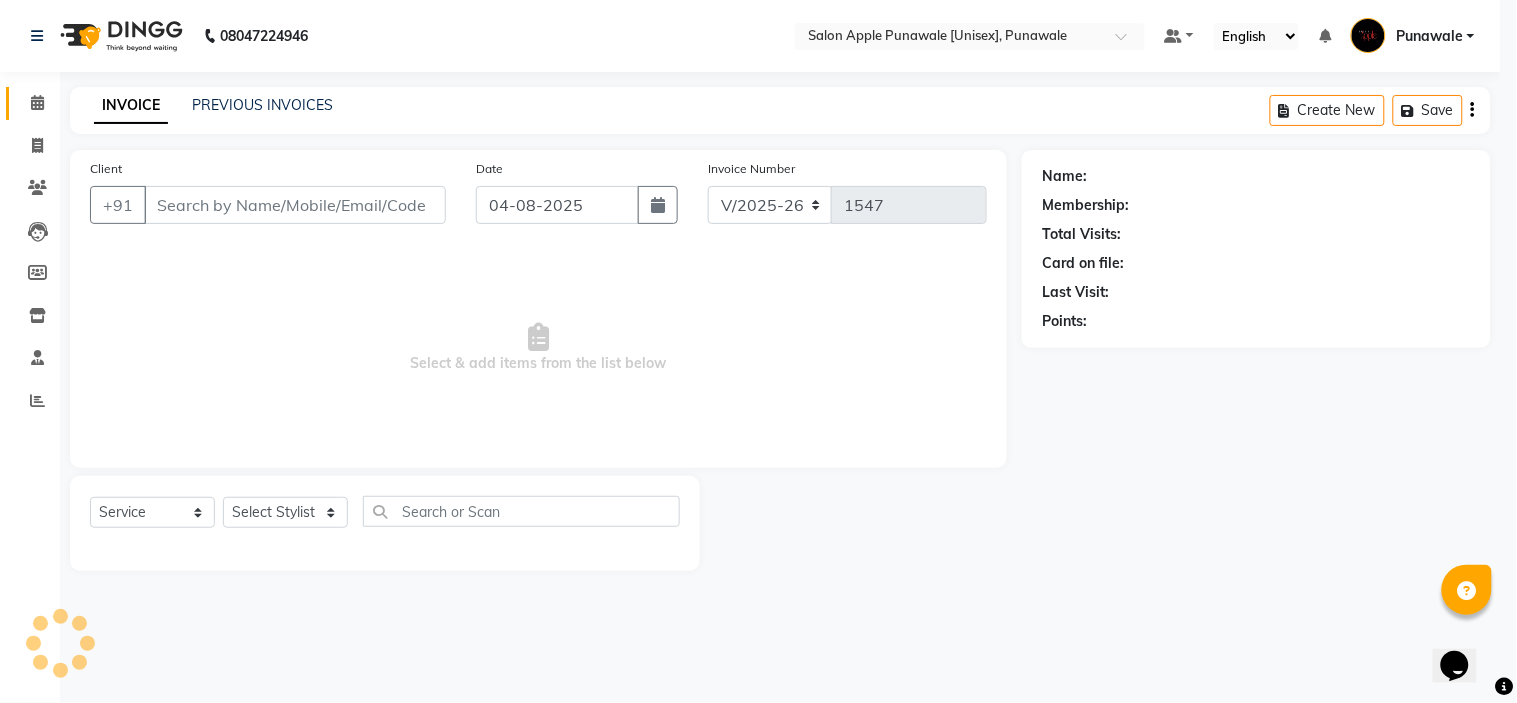 select on "3" 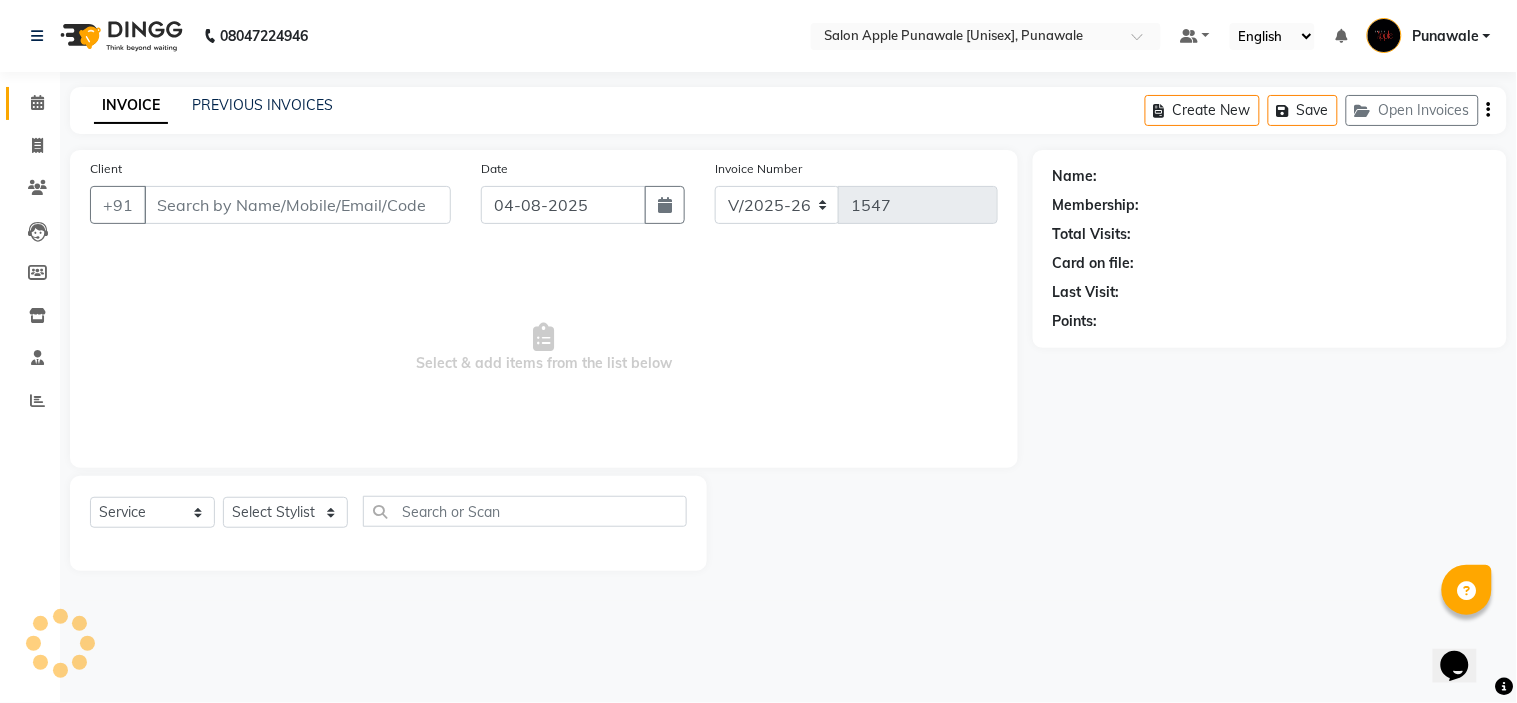 type on "8600523761" 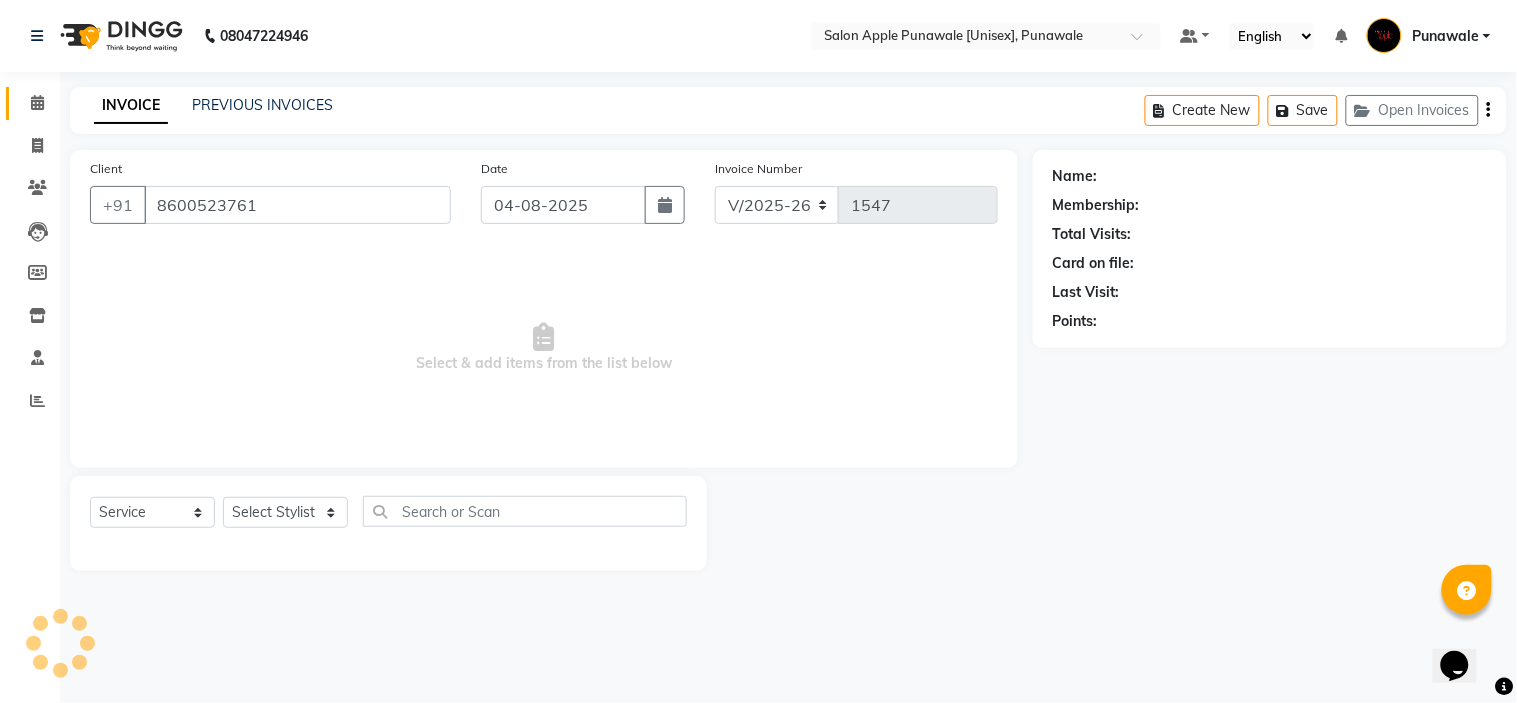 select on "80185" 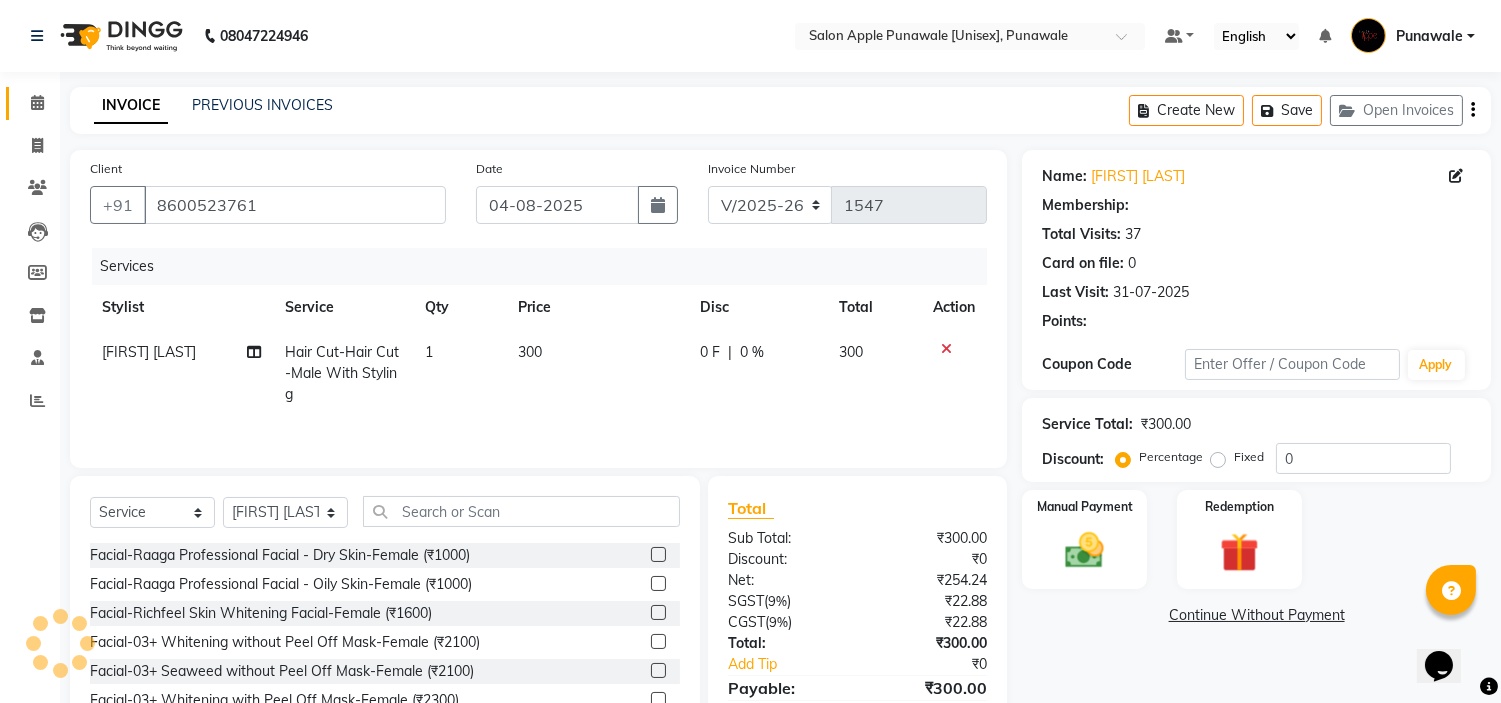 select on "1: Object" 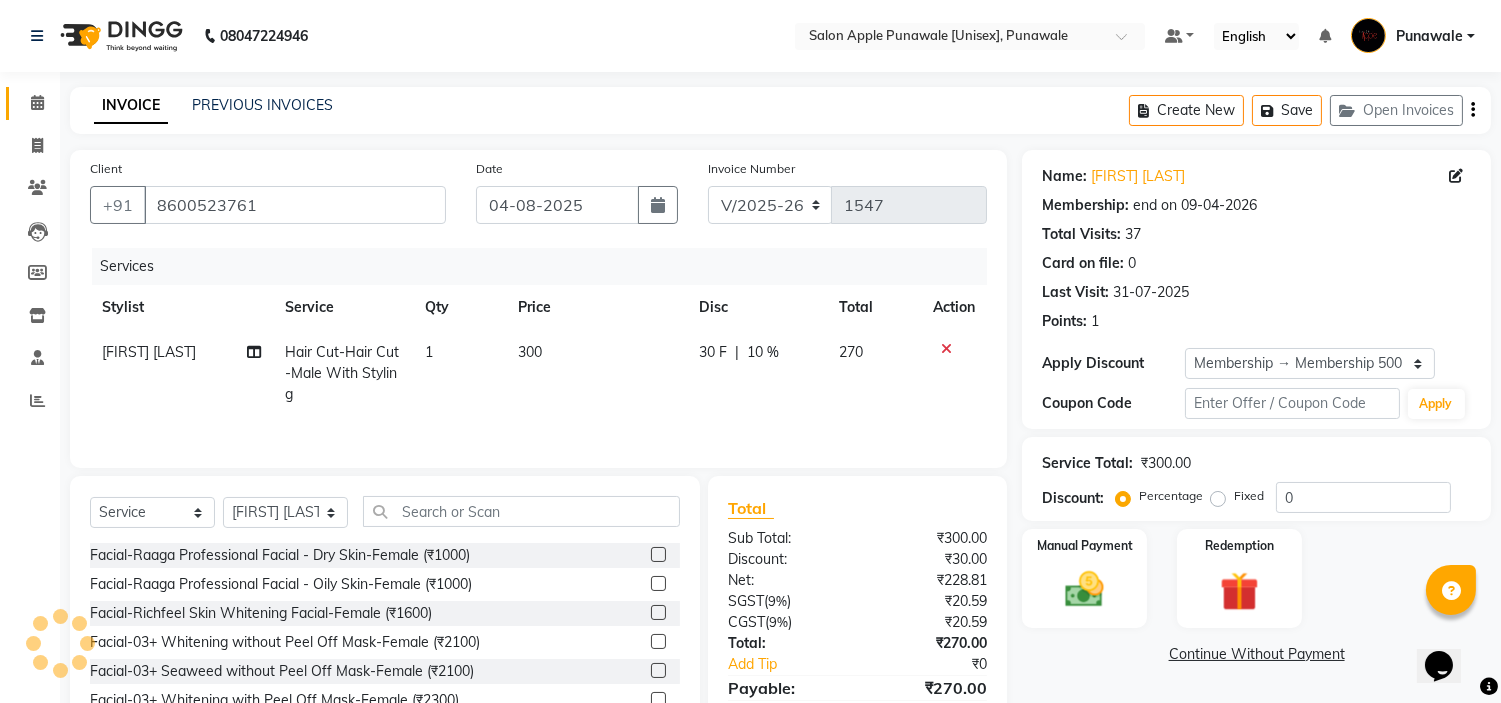 type on "10" 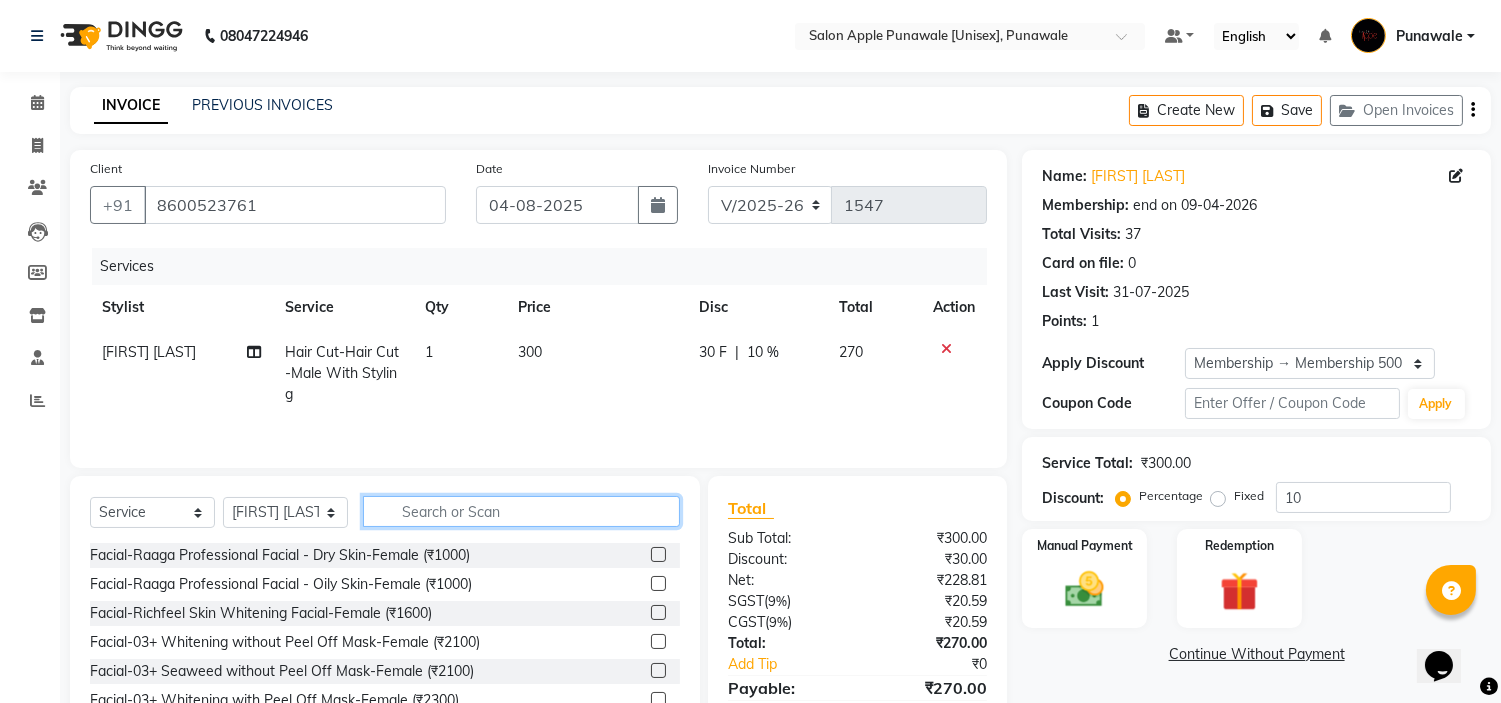 click 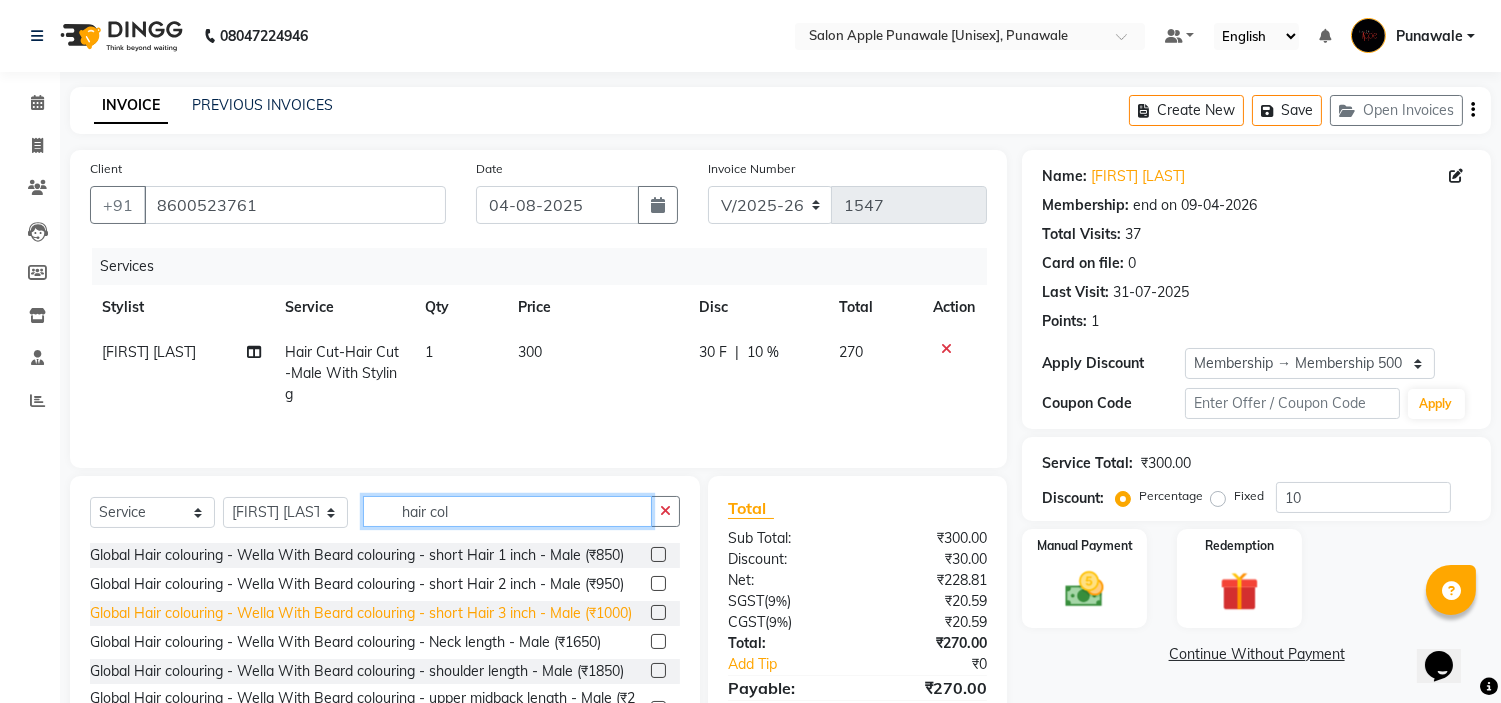 type on "hair col" 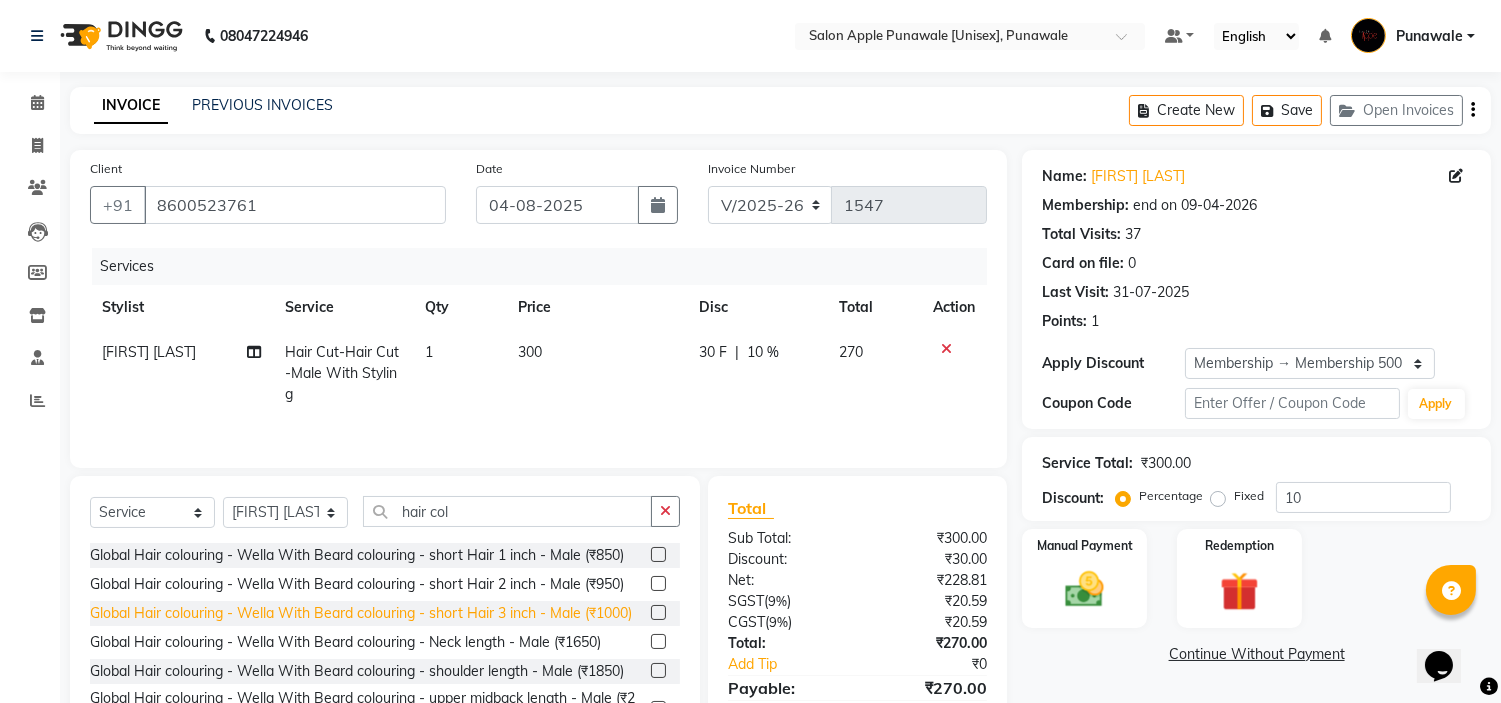 click on "Global Hair colouring - Wella With Beard colouring - short Hair  3 inch - Male (₹1000)" 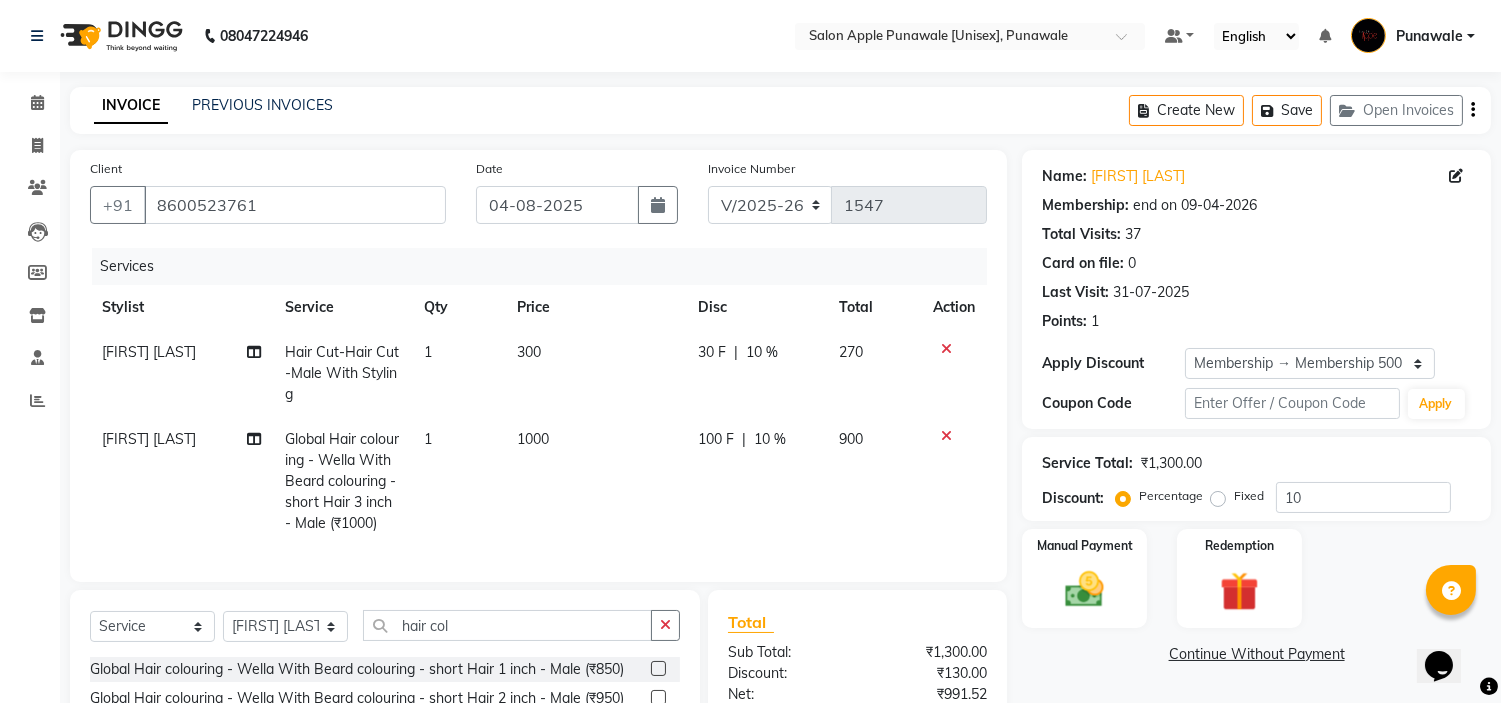 checkbox on "false" 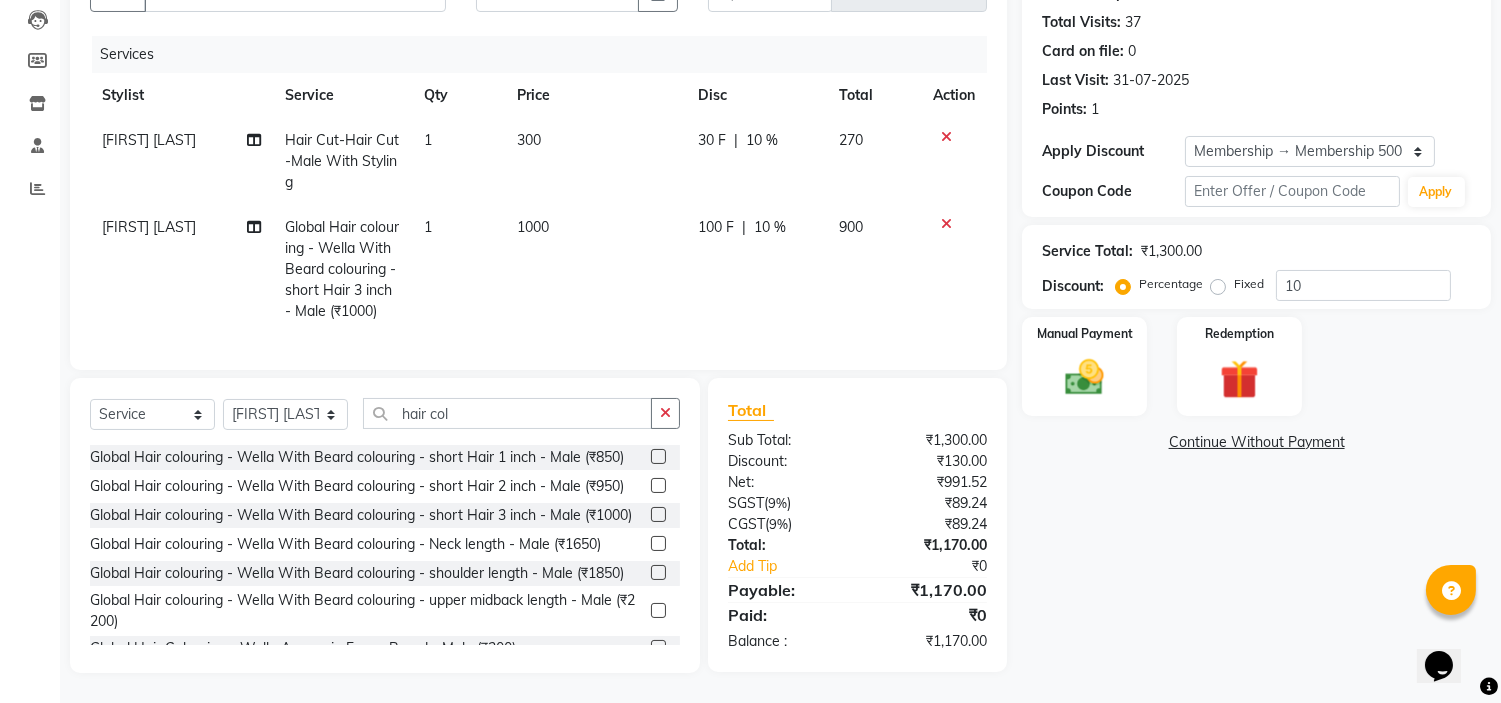 scroll, scrollTop: 0, scrollLeft: 0, axis: both 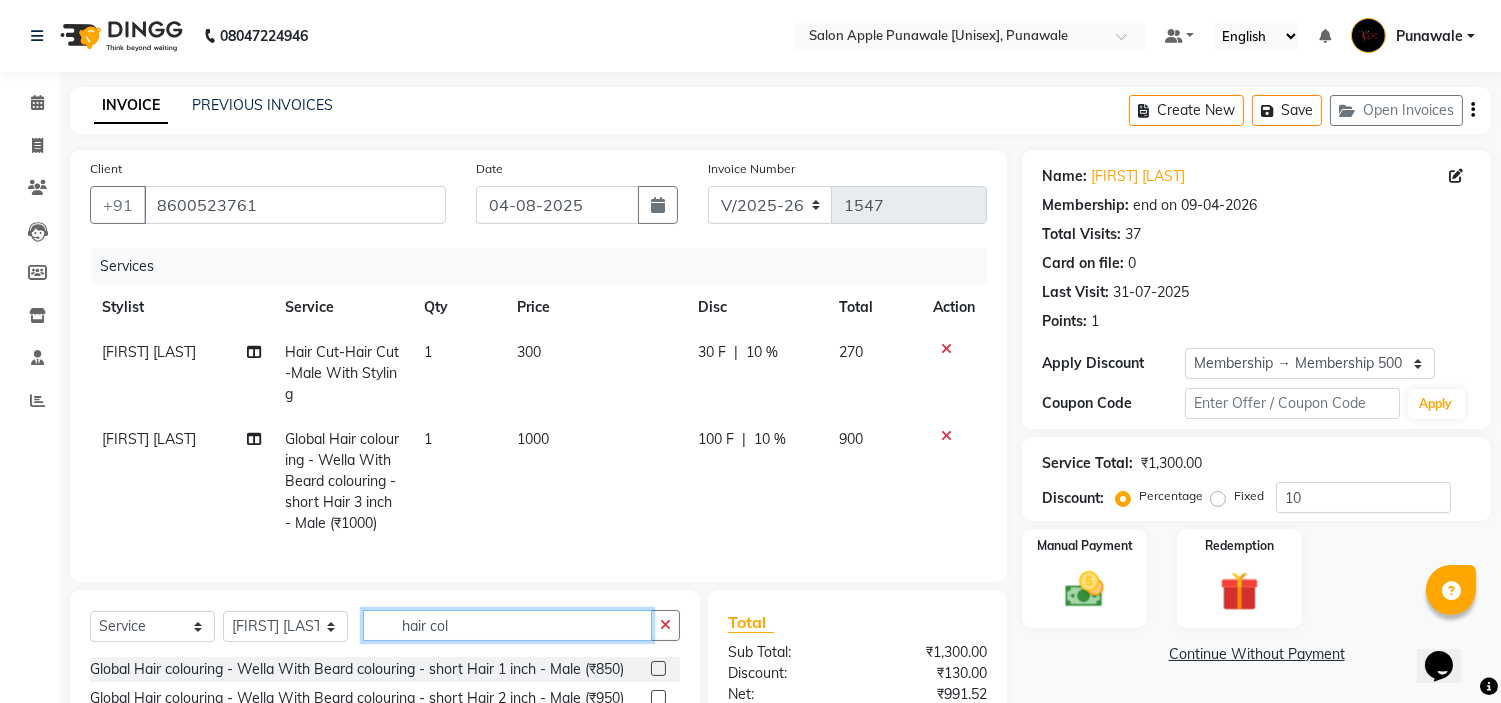 click on "hair col" 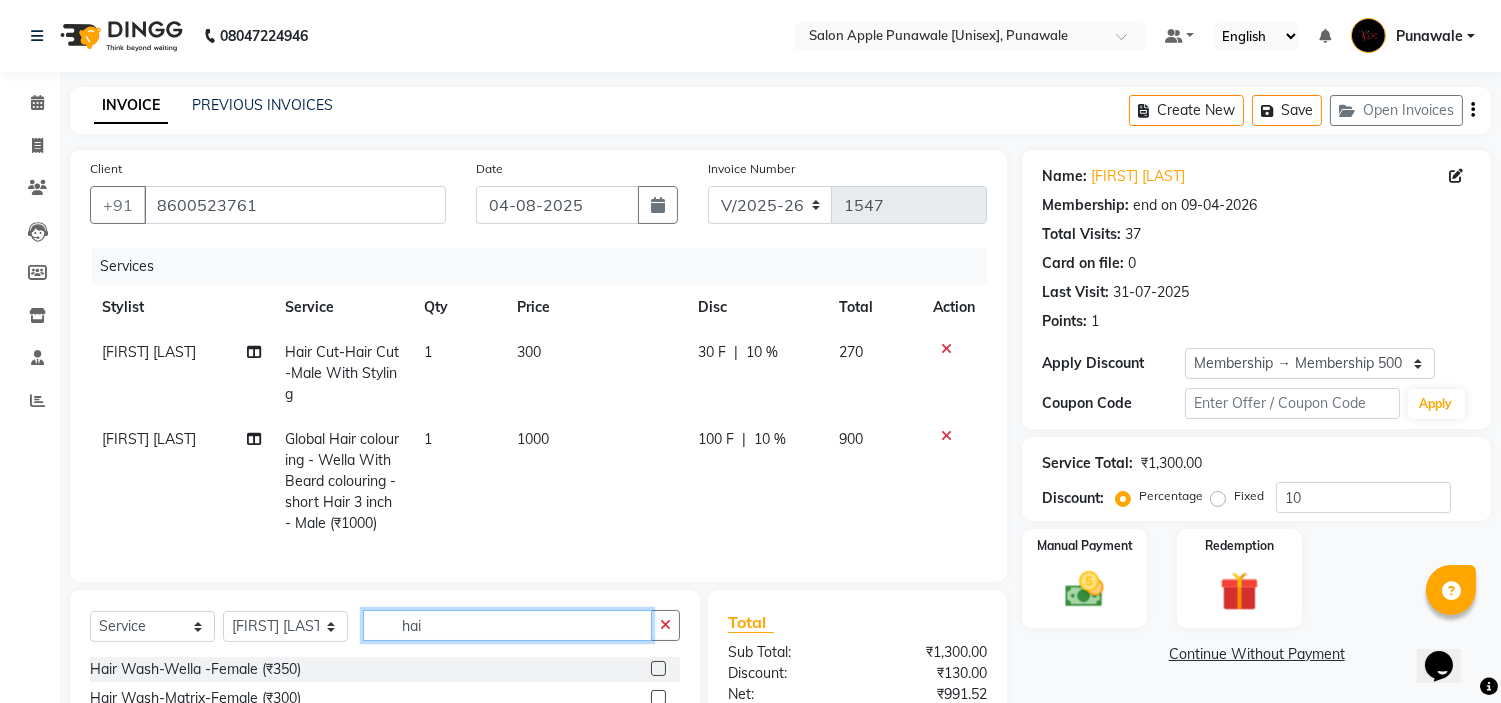 click on "hai" 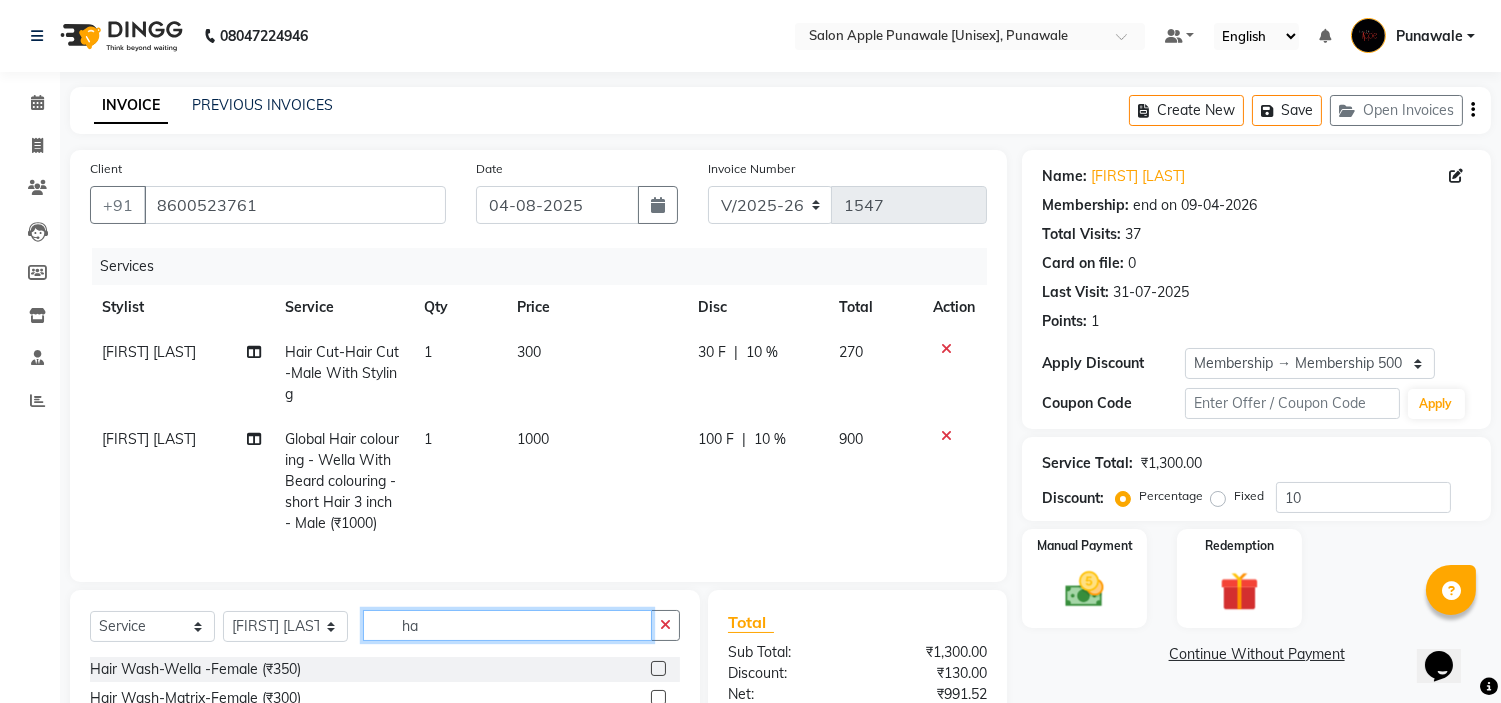 click on "ha" 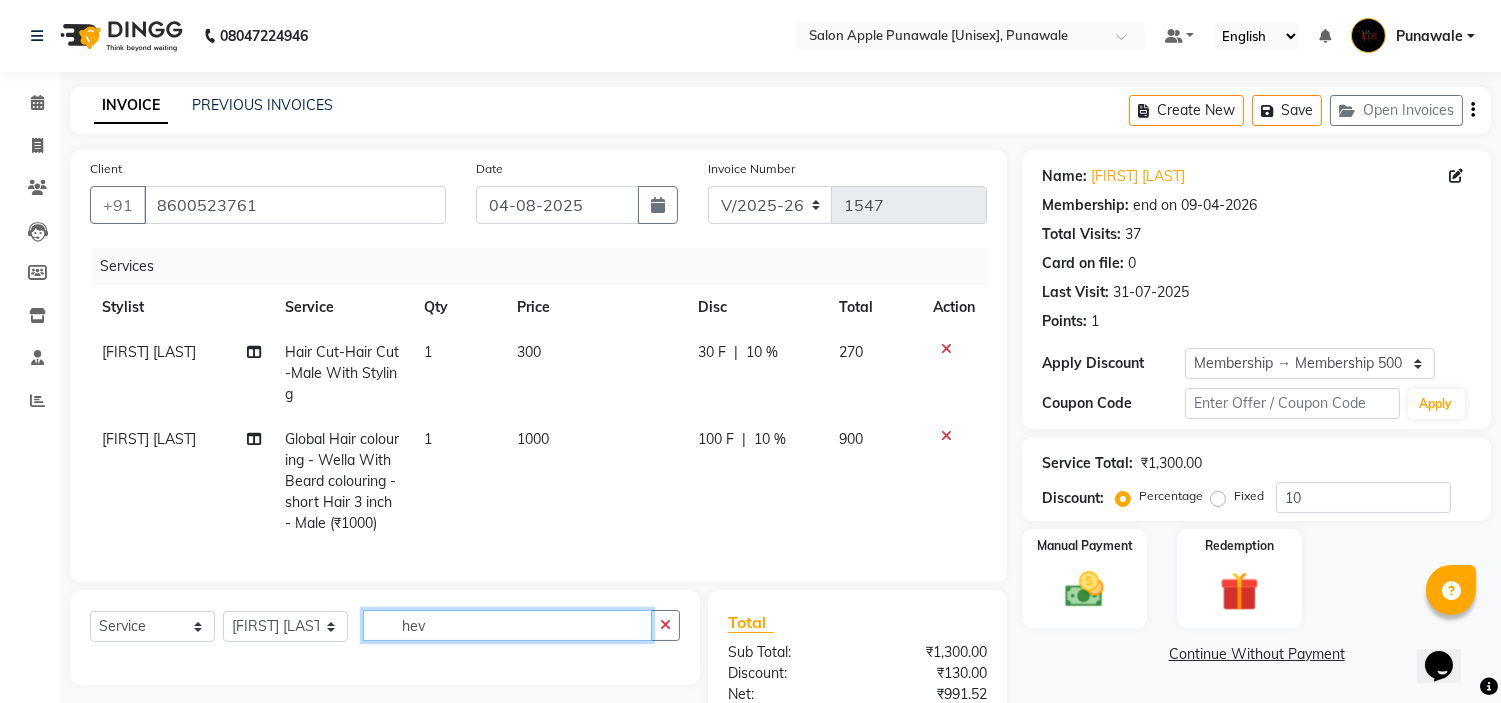 scroll, scrollTop: 222, scrollLeft: 0, axis: vertical 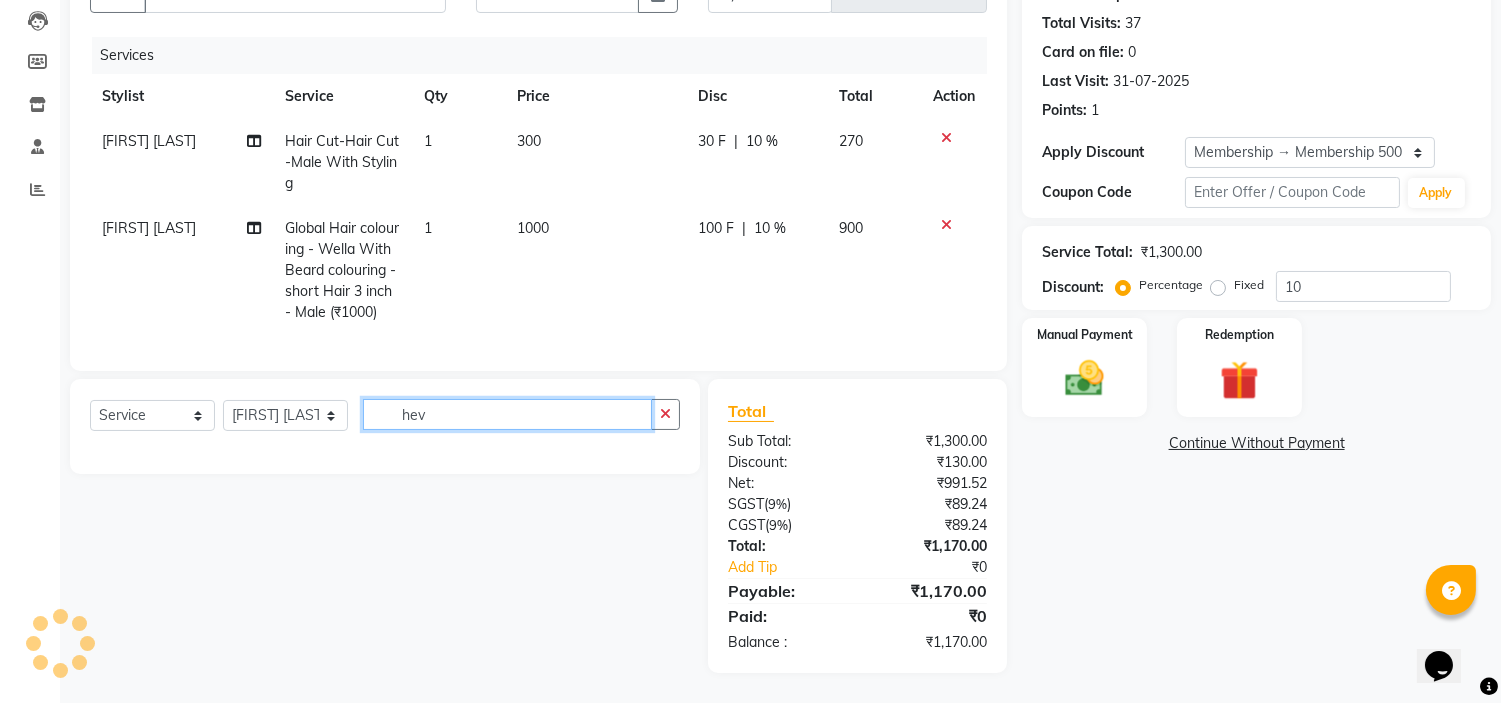 click on "hev" 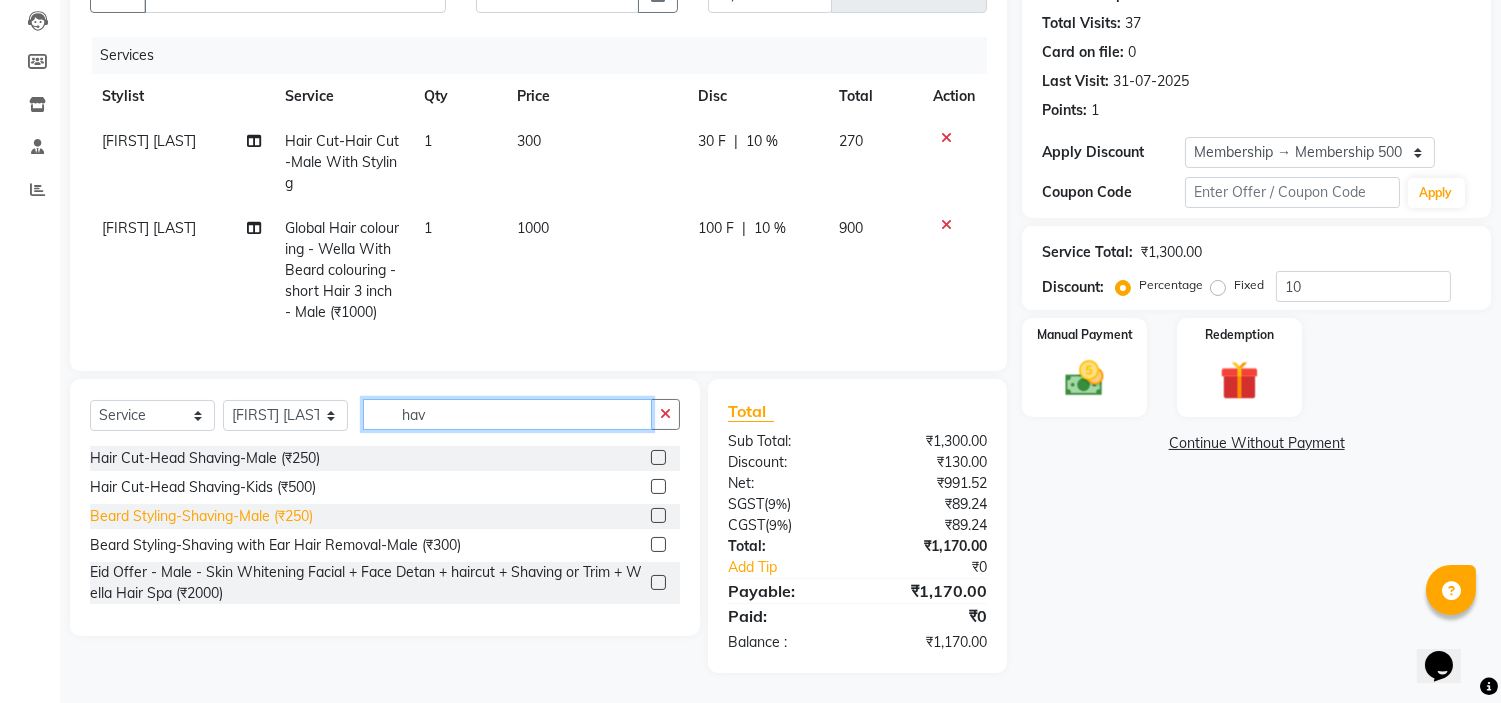 type on "hav" 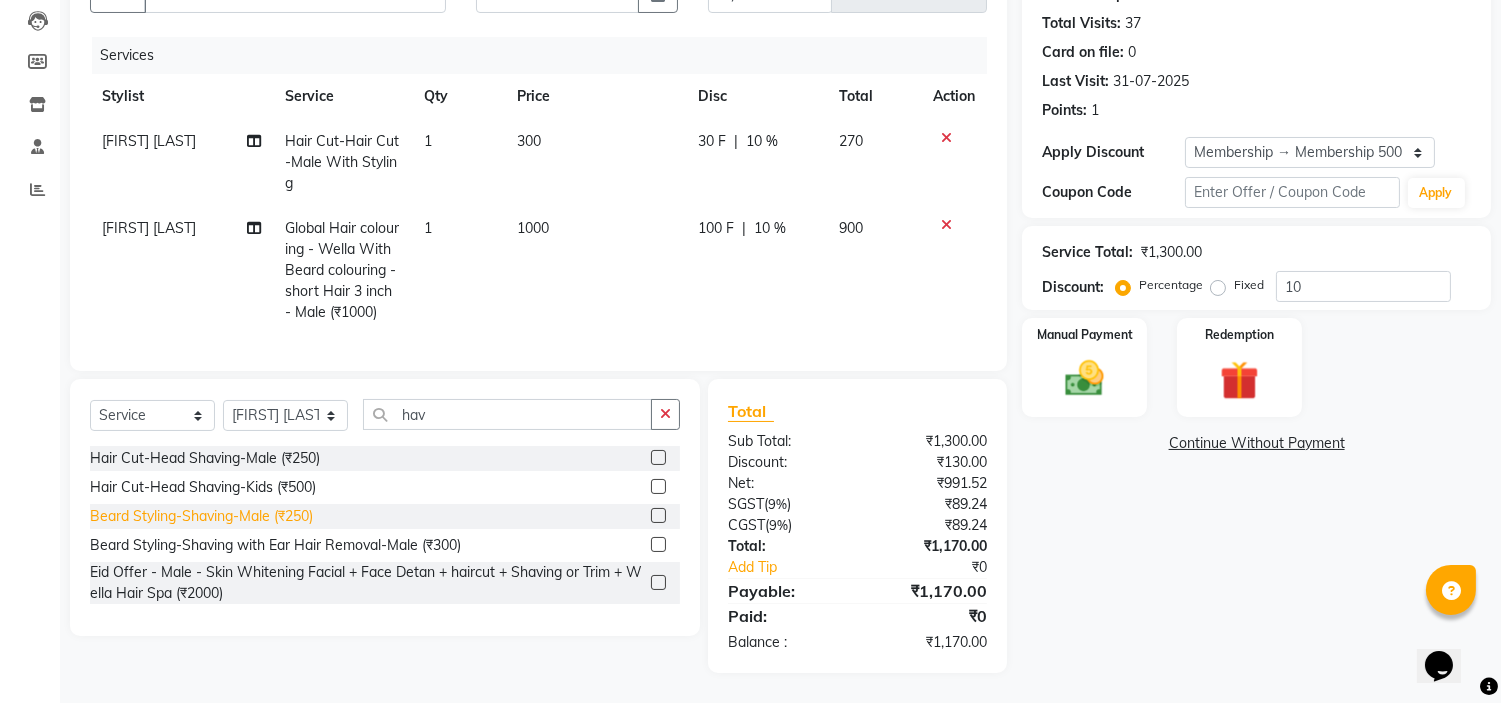 click on "Beard Styling-Shaving-Male (₹250)" 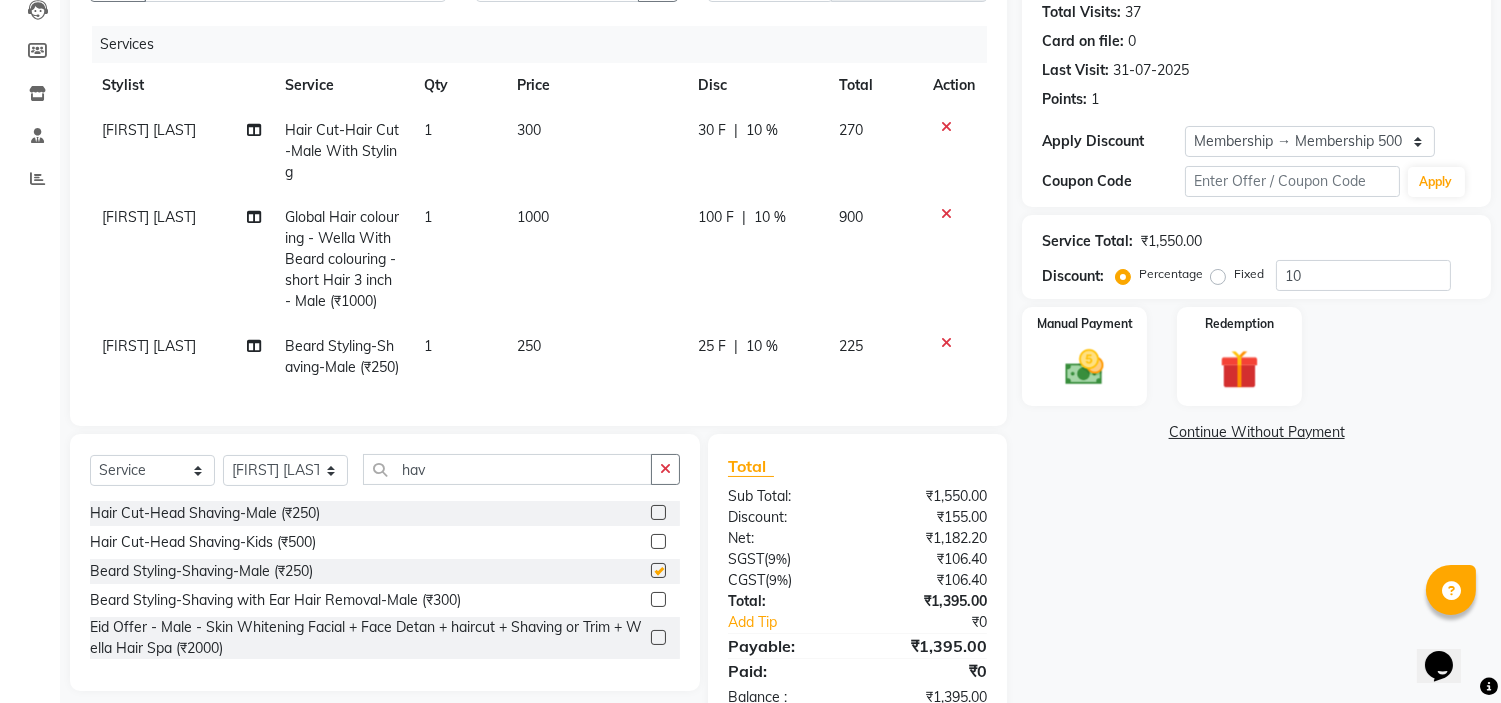 checkbox on "false" 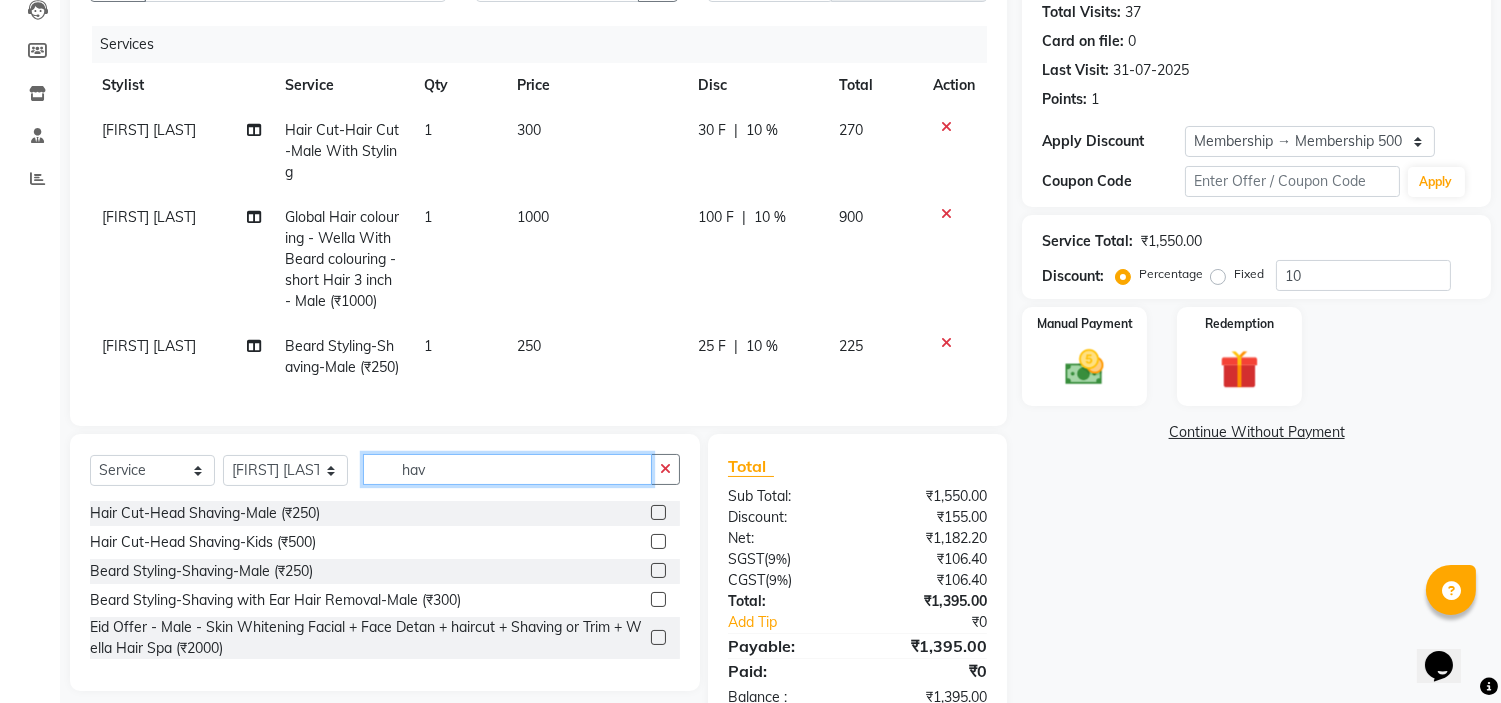 click on "hav" 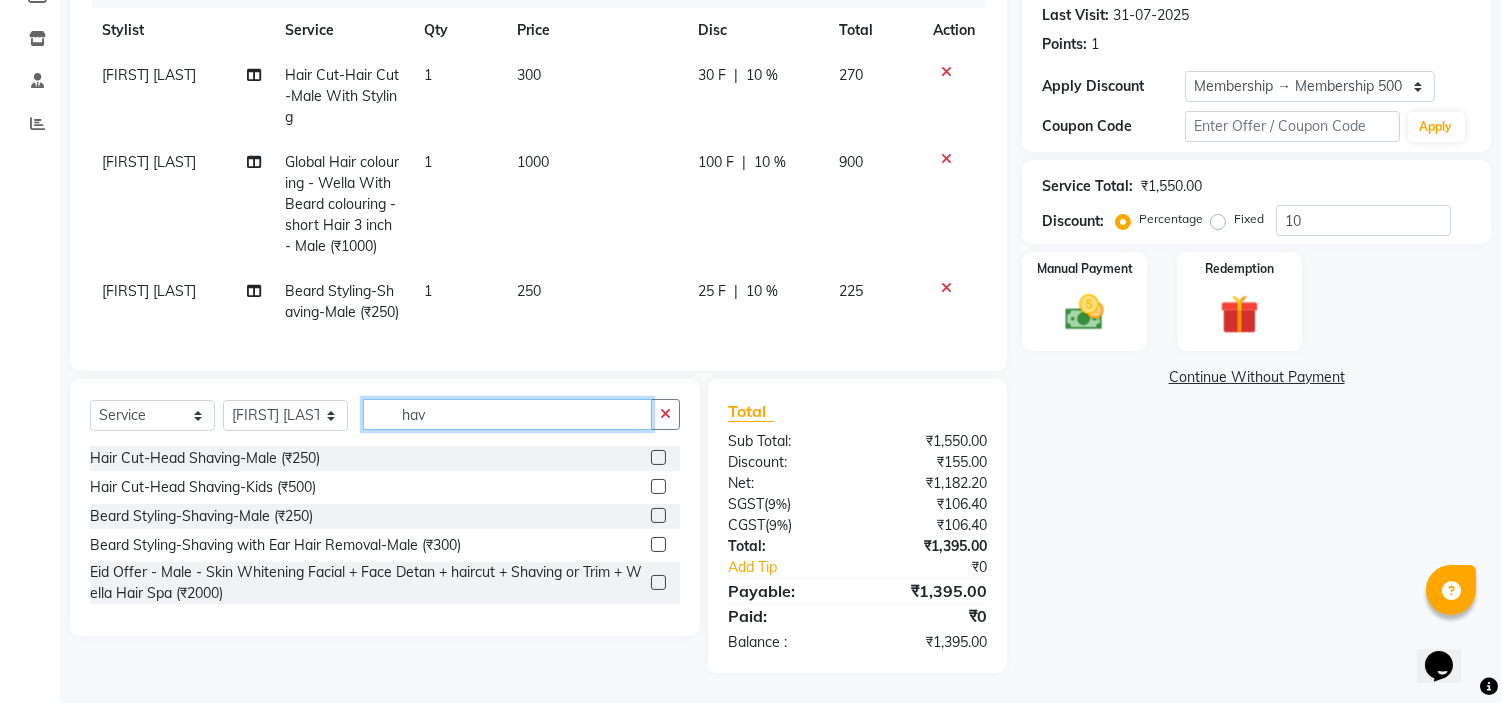 click on "hav" 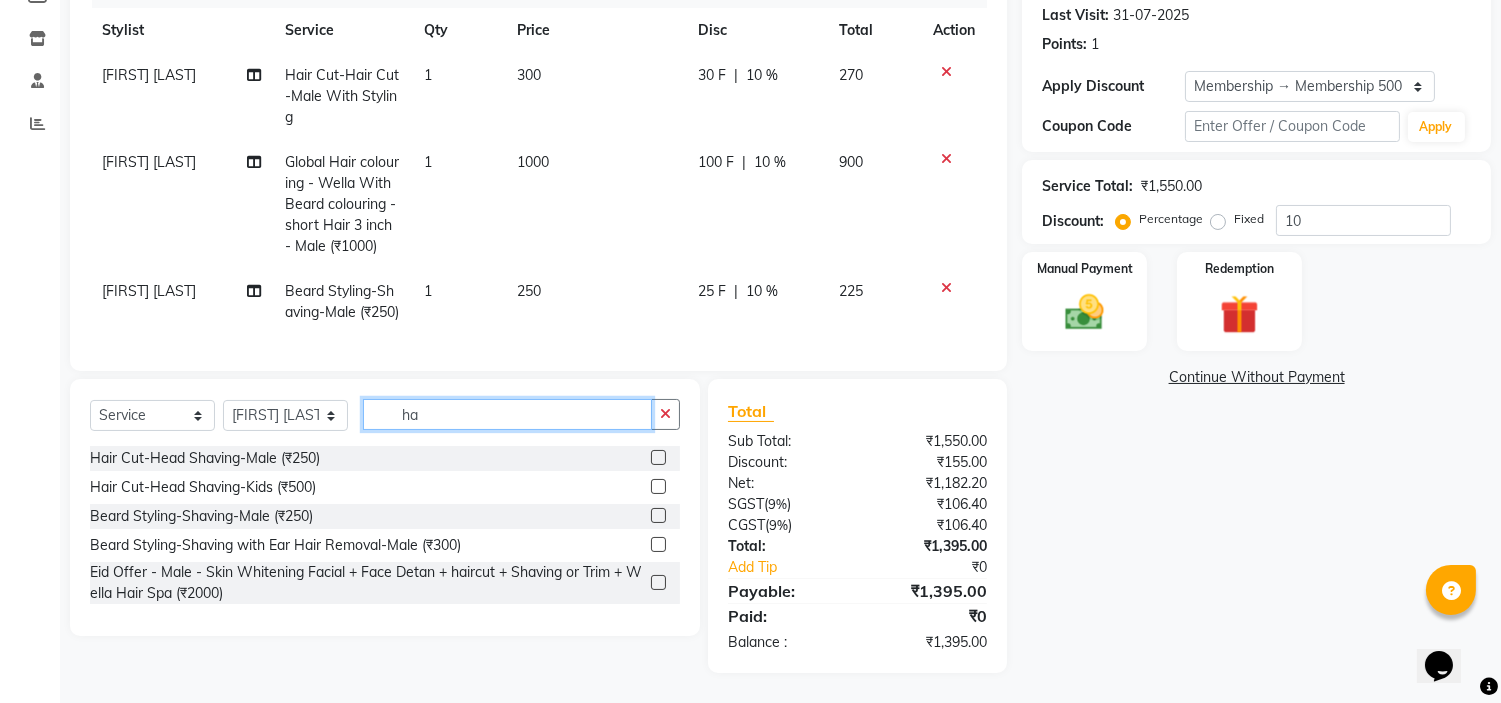 type on "h" 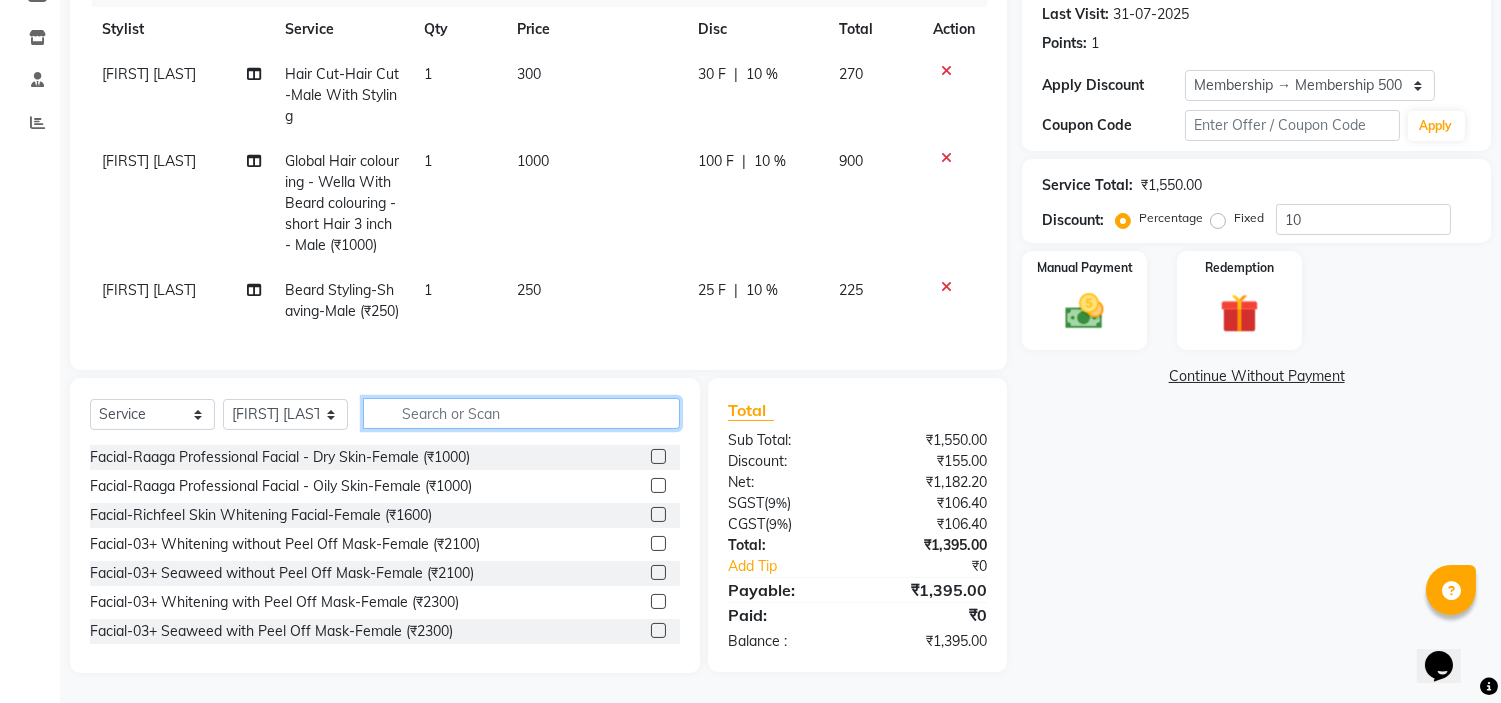 type 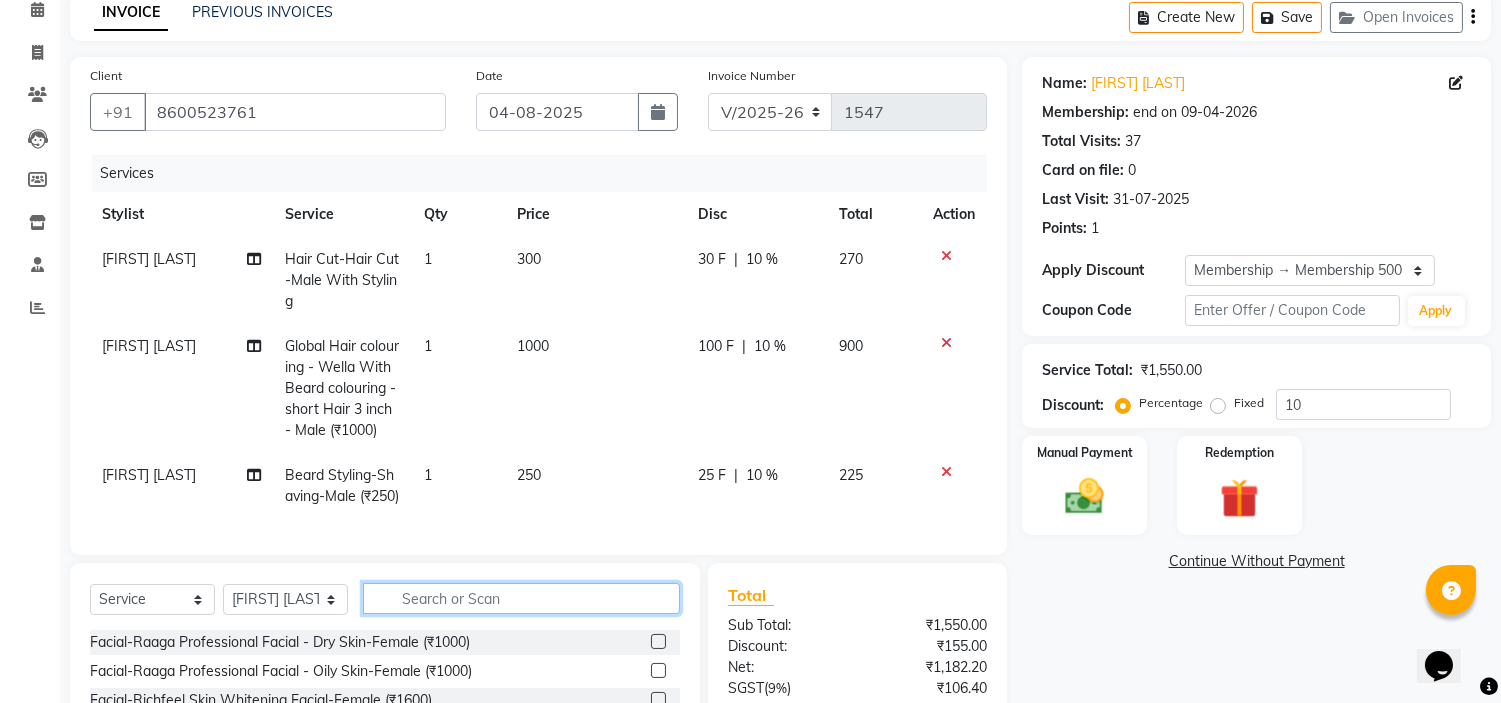 scroll, scrollTop: 0, scrollLeft: 0, axis: both 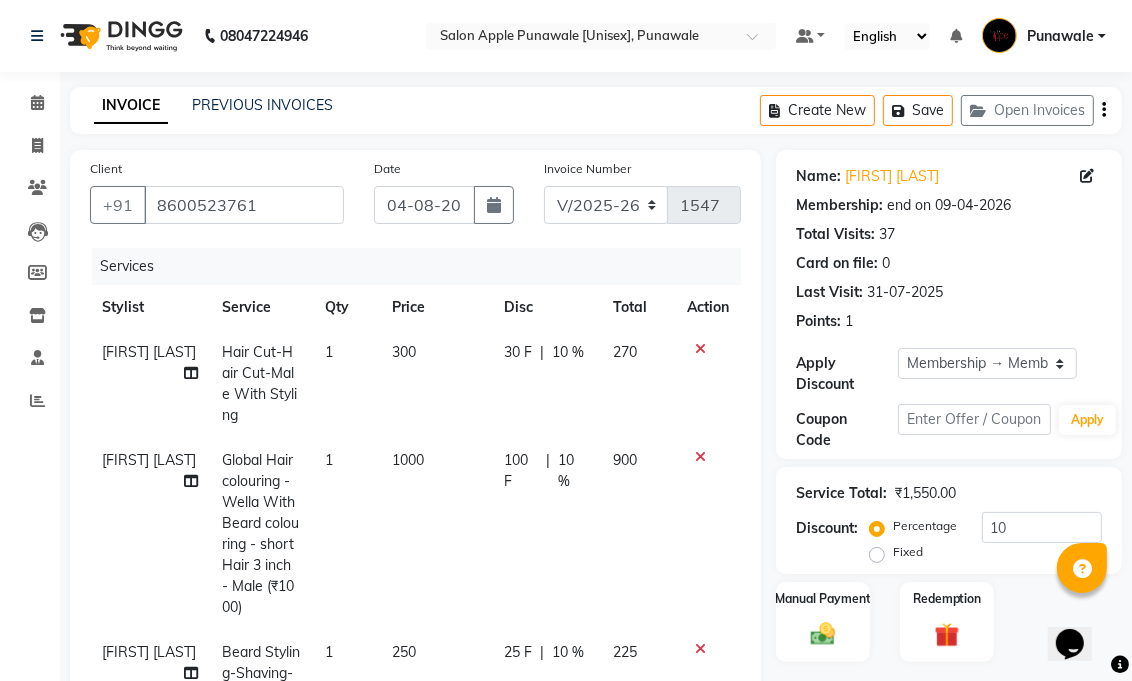 click on "08047224946 Select Location × Salon Apple Punawale [Unisex], Punawale Default Panel My Panel English ENGLISH Español العربية मराठी हिंदी ગુજરાતી தமிழ் 中文 Notifications nothing to show Punawale Manage Profile Change Password Sign out  Version:3.16.0" 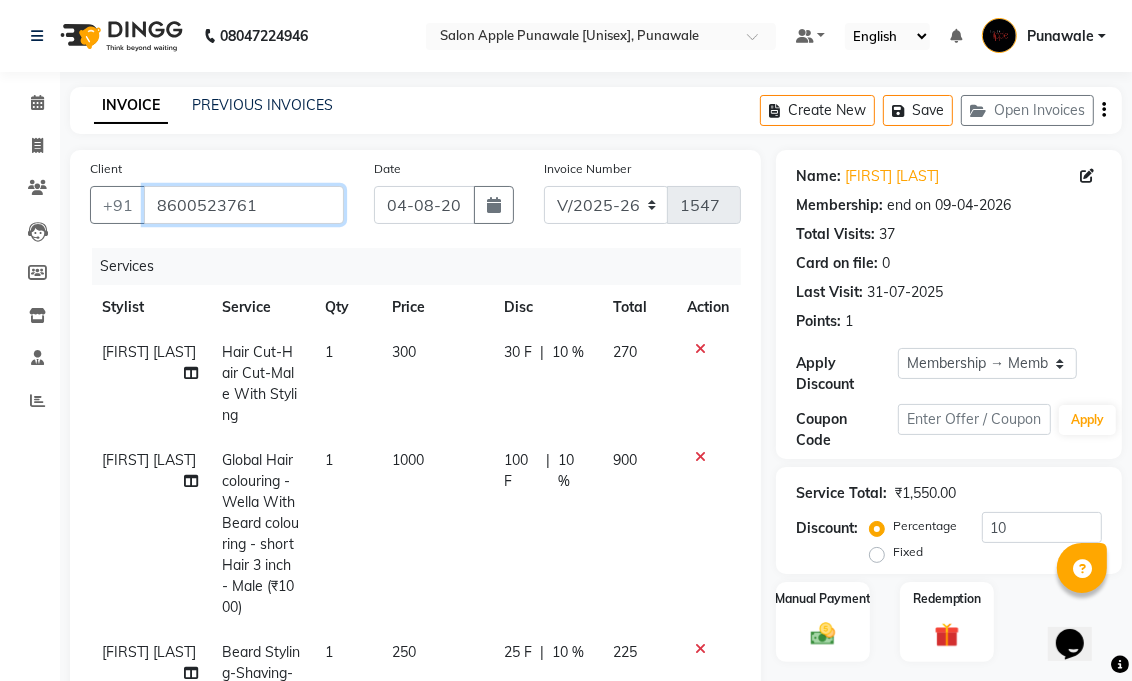 click on "8600523761" at bounding box center [244, 205] 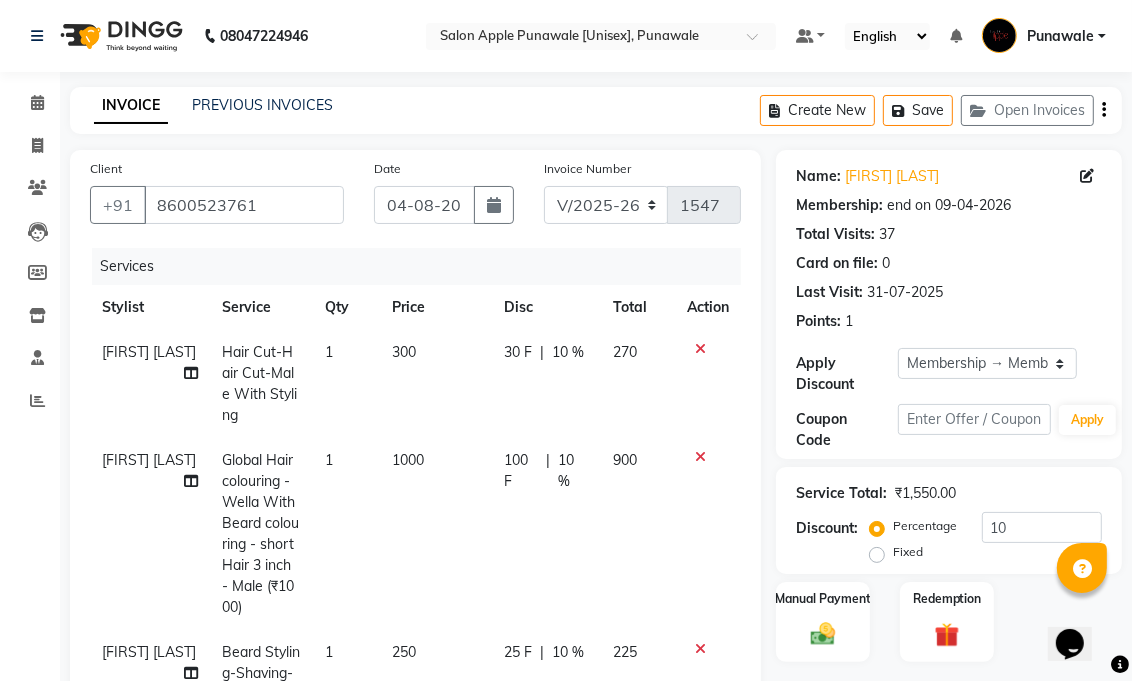 click on "08047224946" 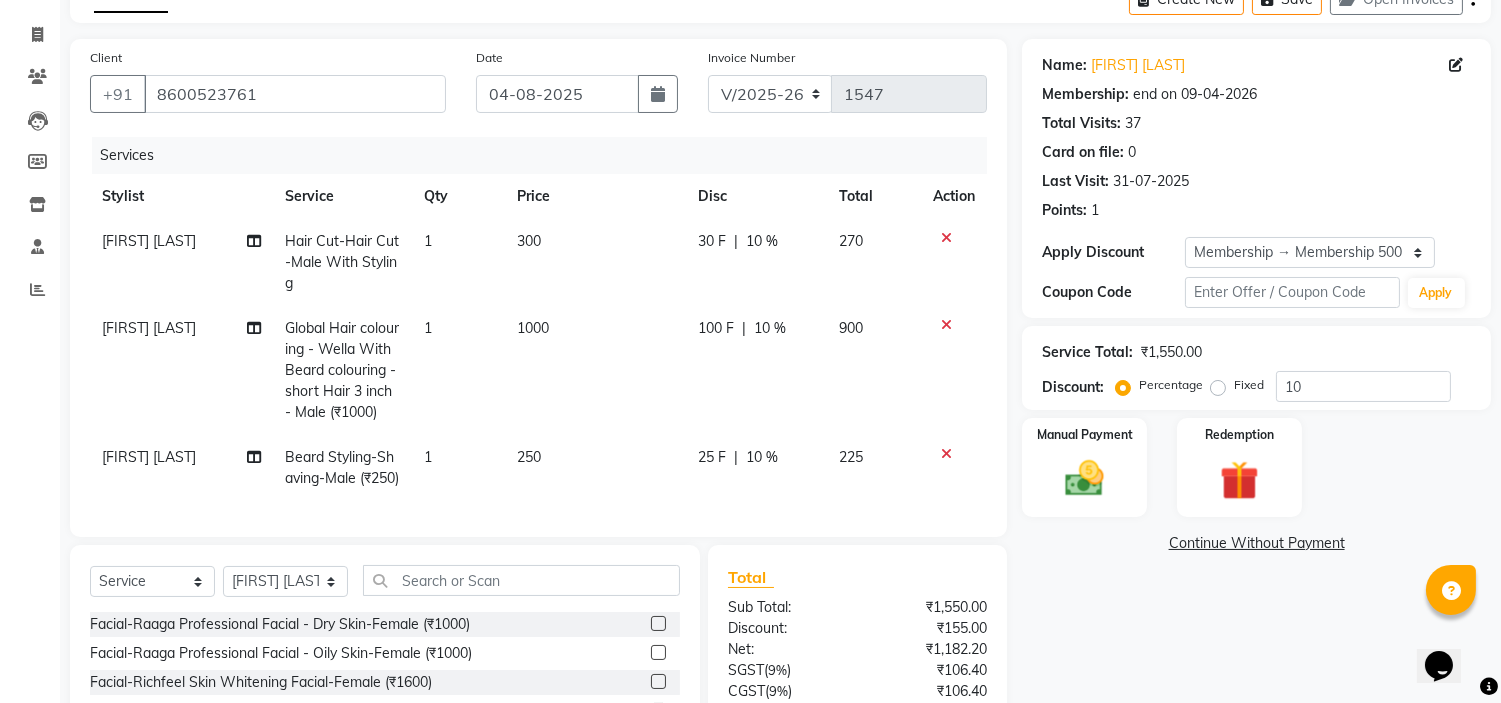 scroll, scrollTop: 0, scrollLeft: 0, axis: both 